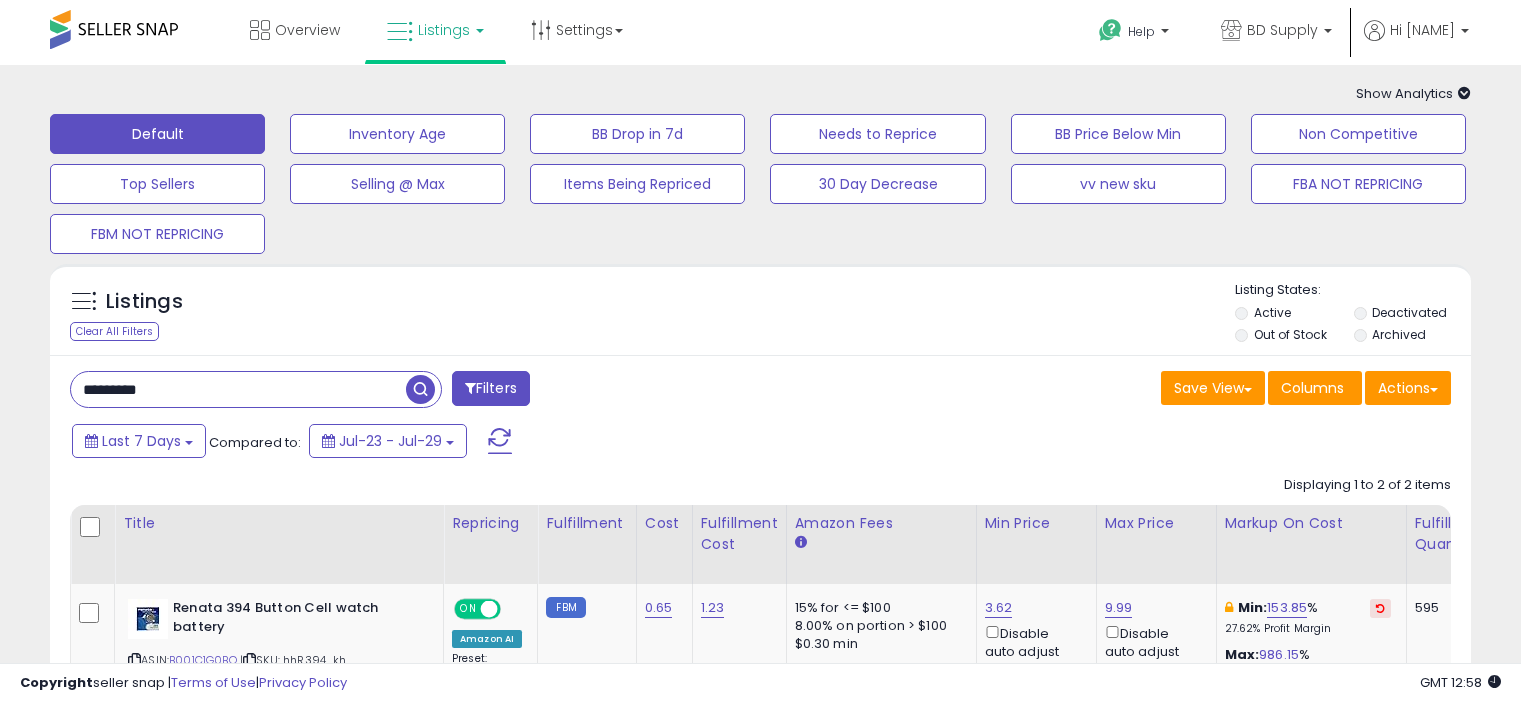 select on "**" 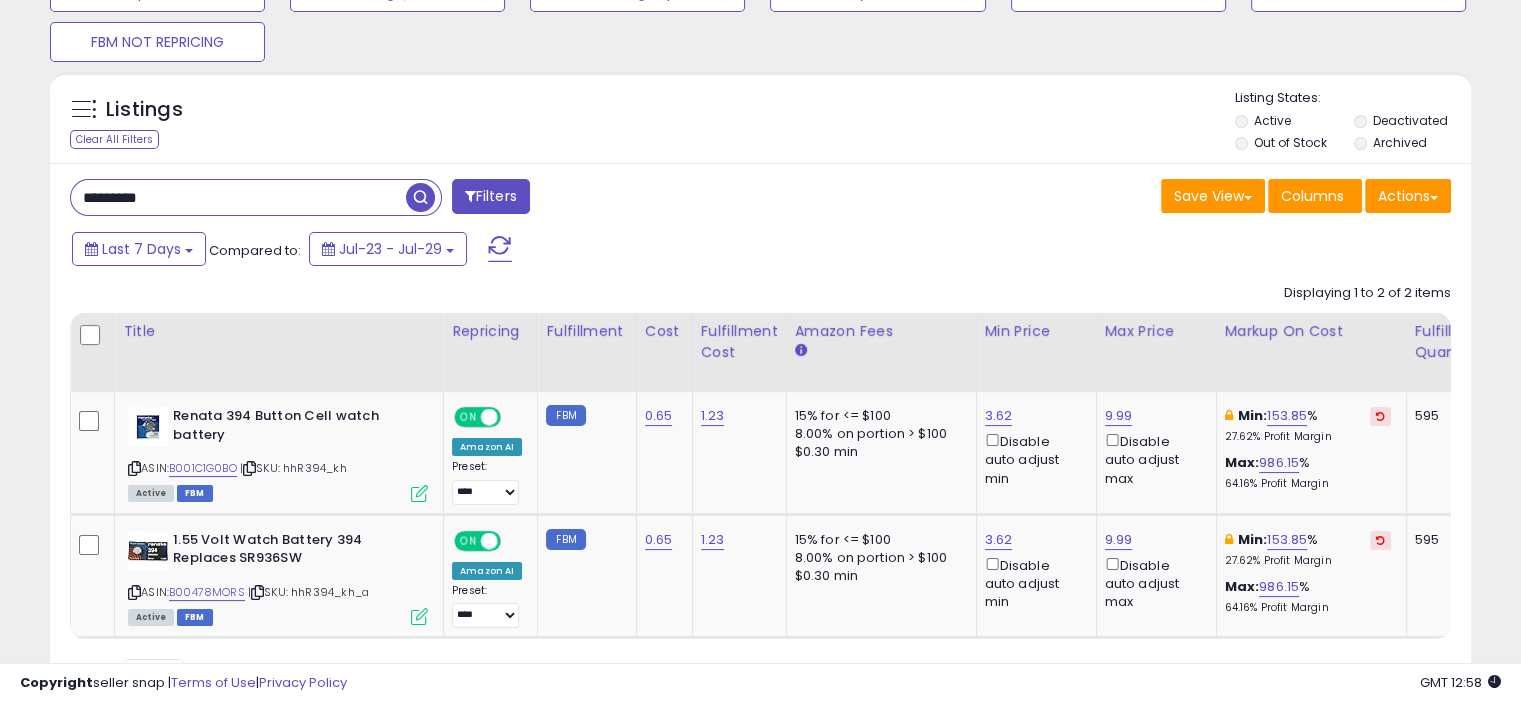 scroll, scrollTop: 192, scrollLeft: 0, axis: vertical 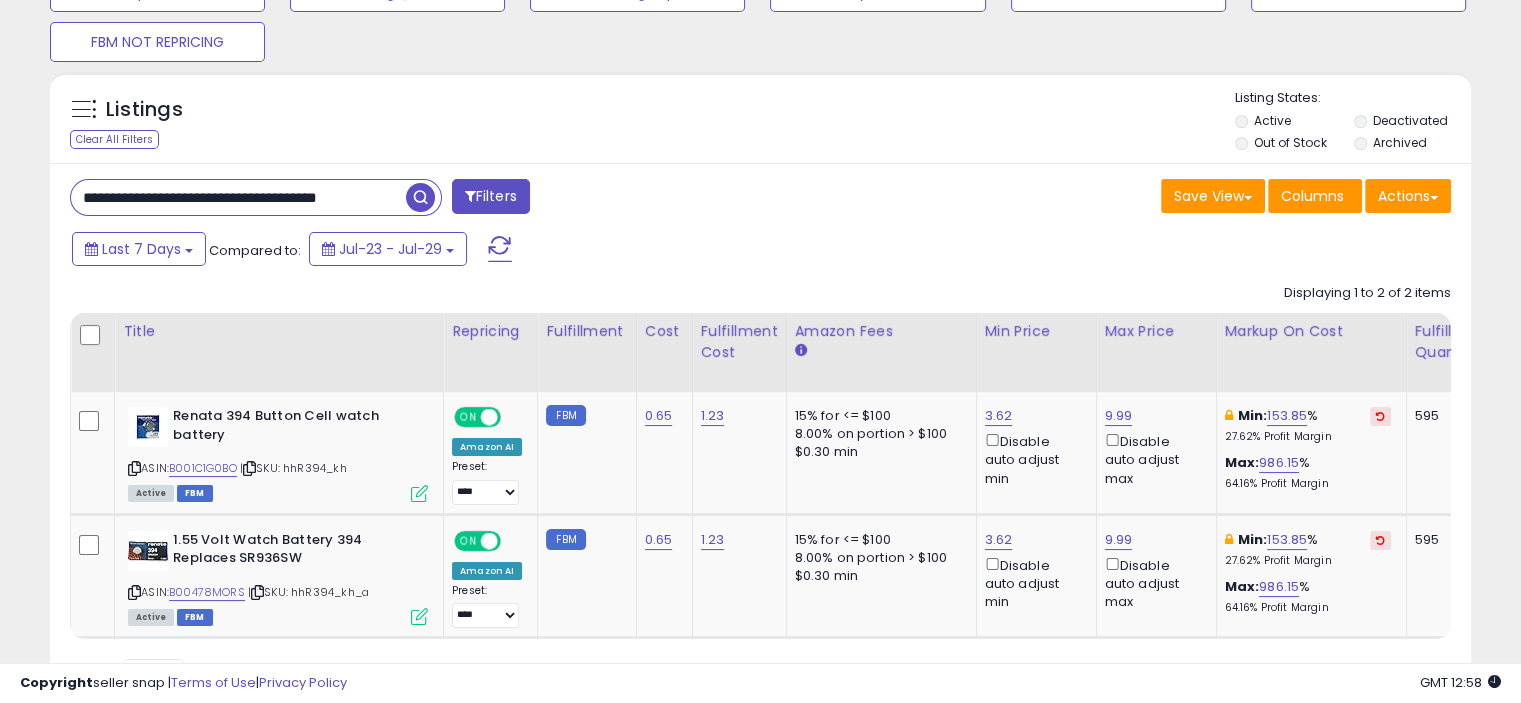 drag, startPoint x: 142, startPoint y: 197, endPoint x: 440, endPoint y: 199, distance: 298.0067 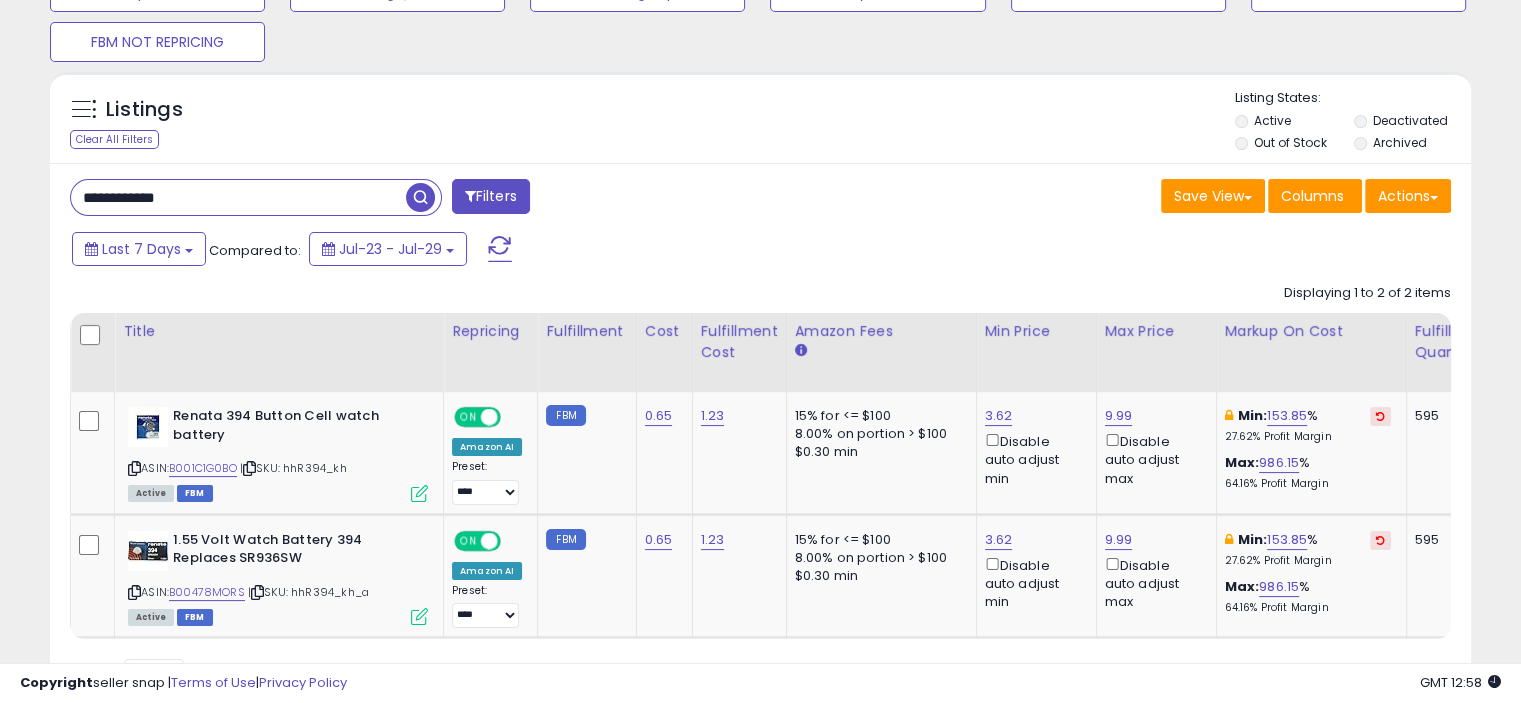 scroll, scrollTop: 0, scrollLeft: 0, axis: both 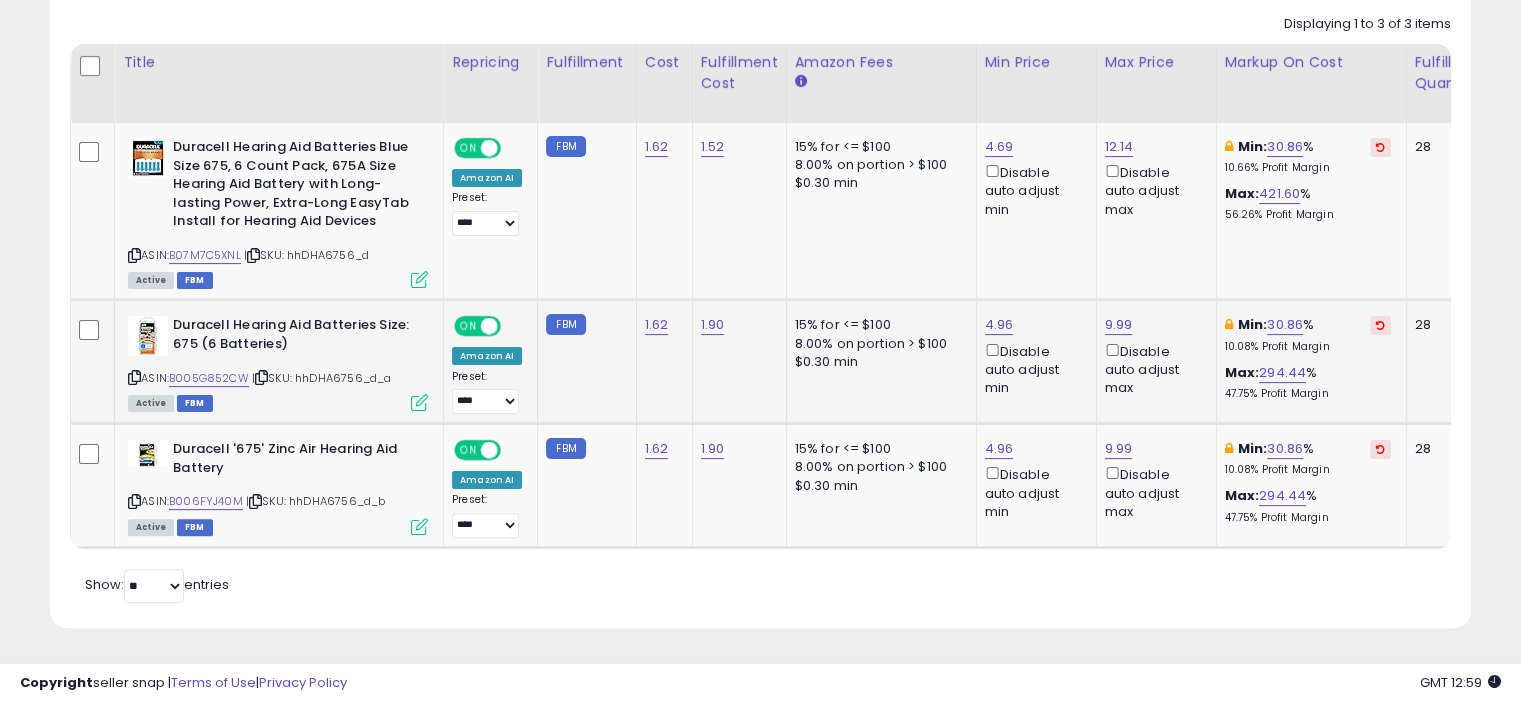 click at bounding box center (419, 402) 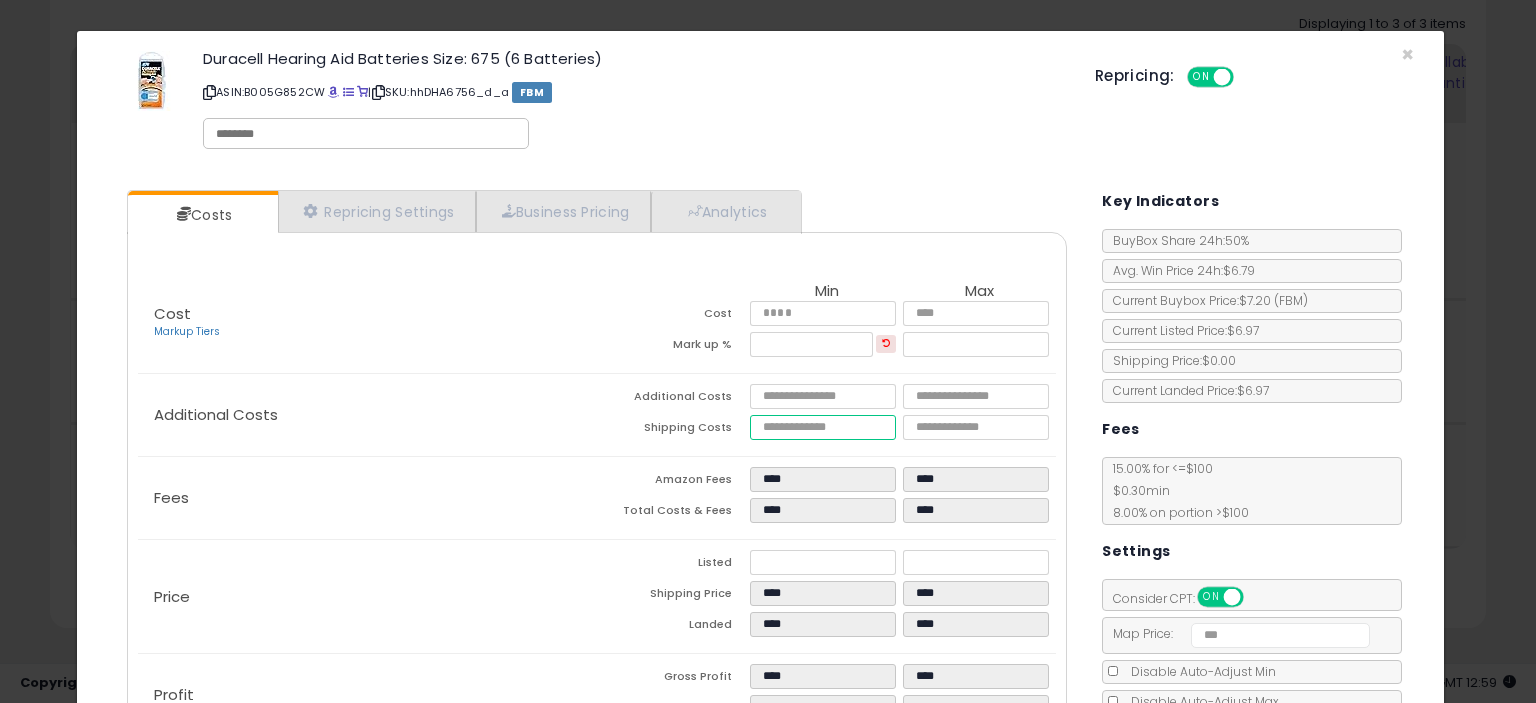 drag, startPoint x: 788, startPoint y: 428, endPoint x: 648, endPoint y: 447, distance: 141.2834 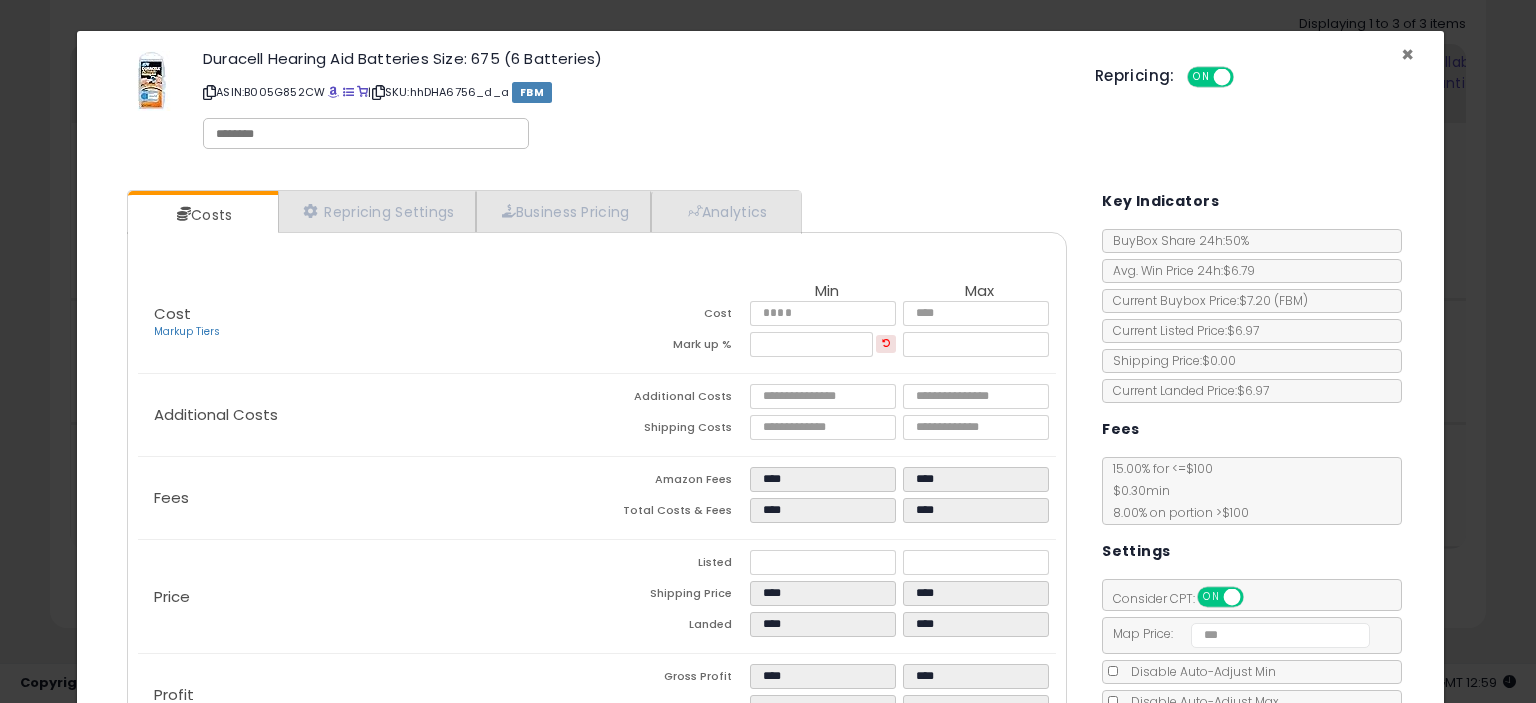 click on "×" at bounding box center [1407, 54] 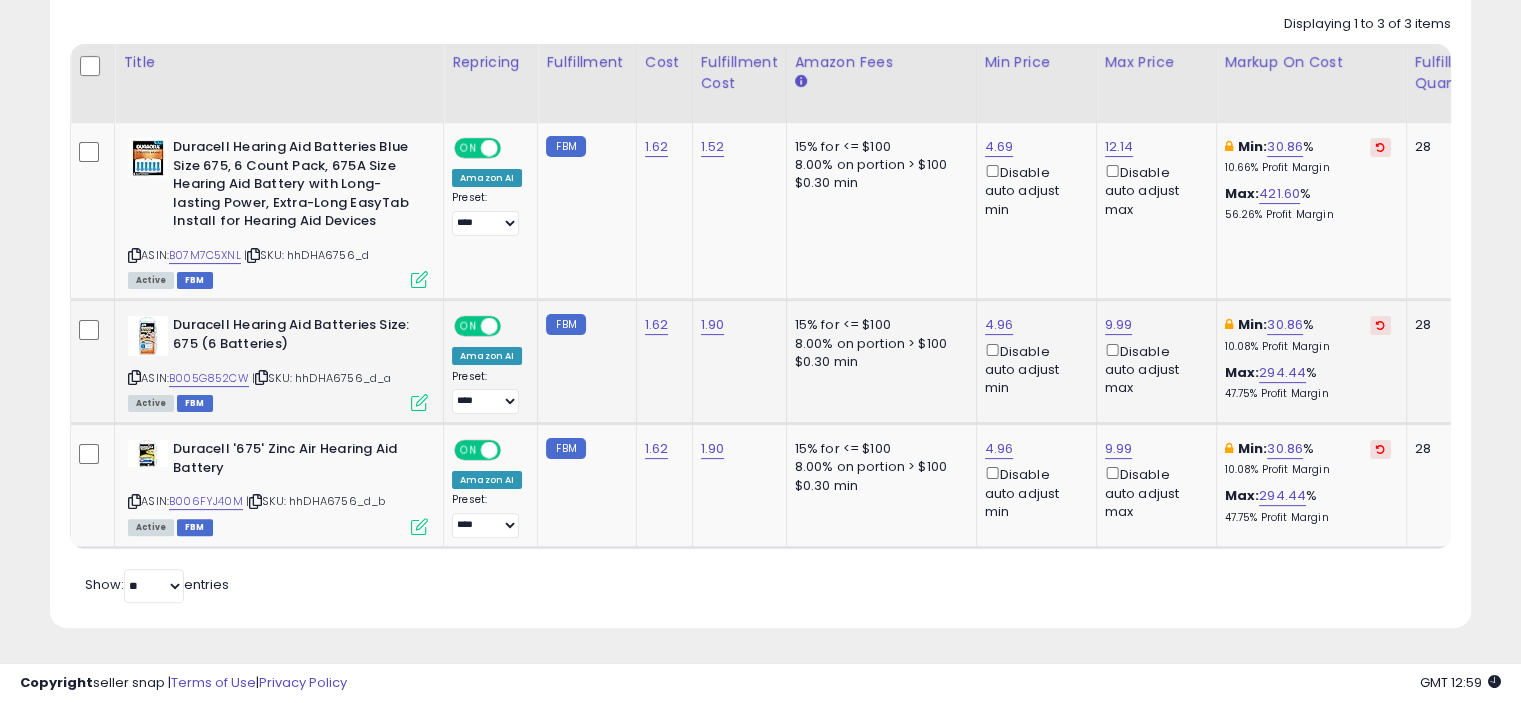 click at bounding box center [419, 402] 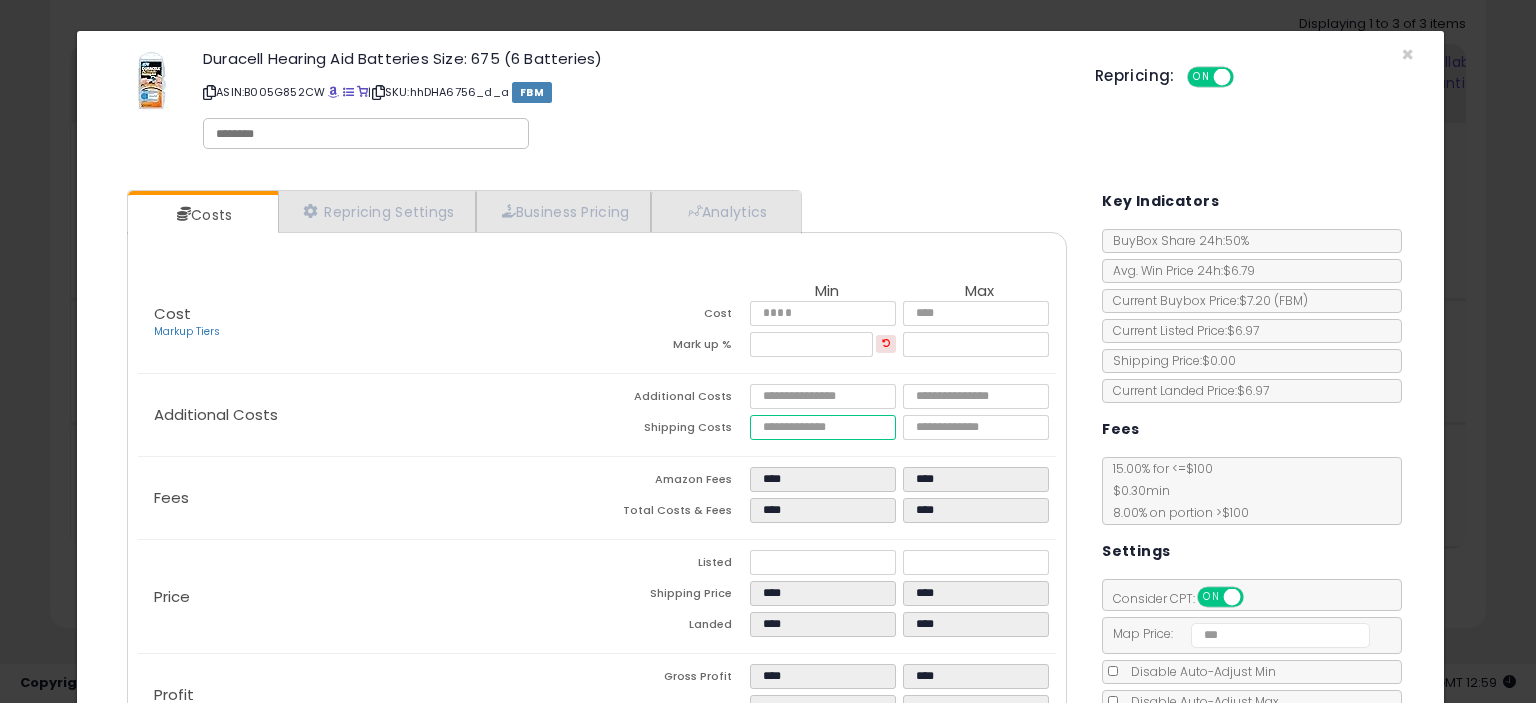 drag, startPoint x: 791, startPoint y: 426, endPoint x: 597, endPoint y: 423, distance: 194.0232 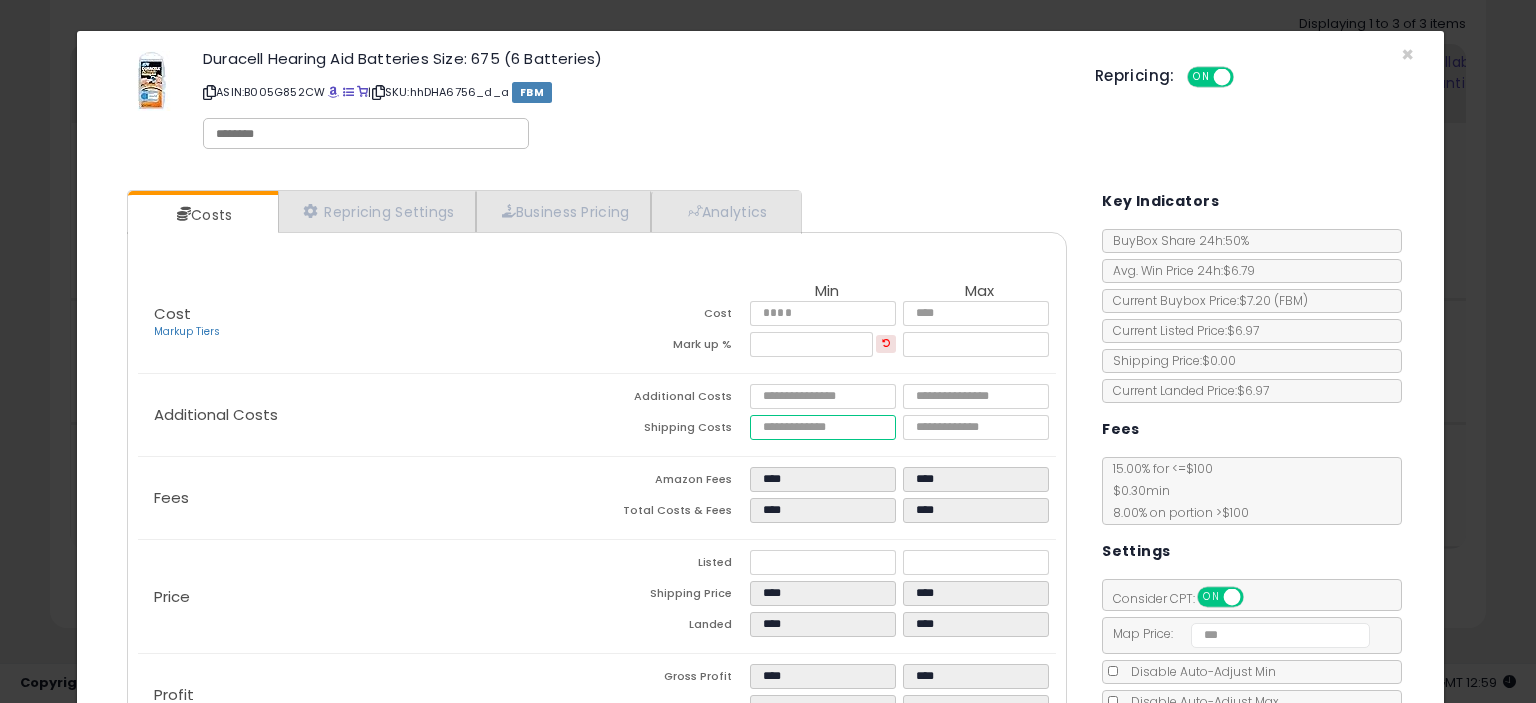 type on "***" 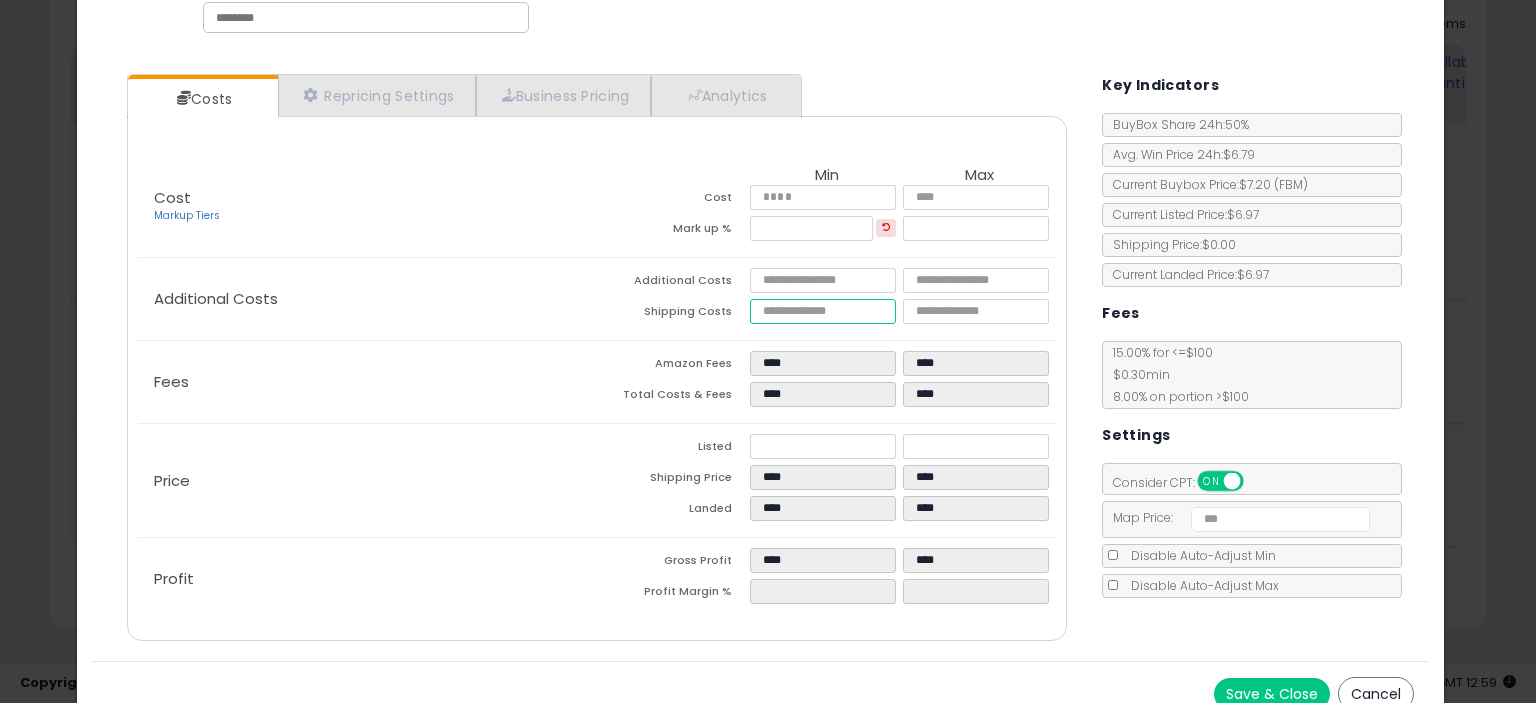 scroll, scrollTop: 136, scrollLeft: 0, axis: vertical 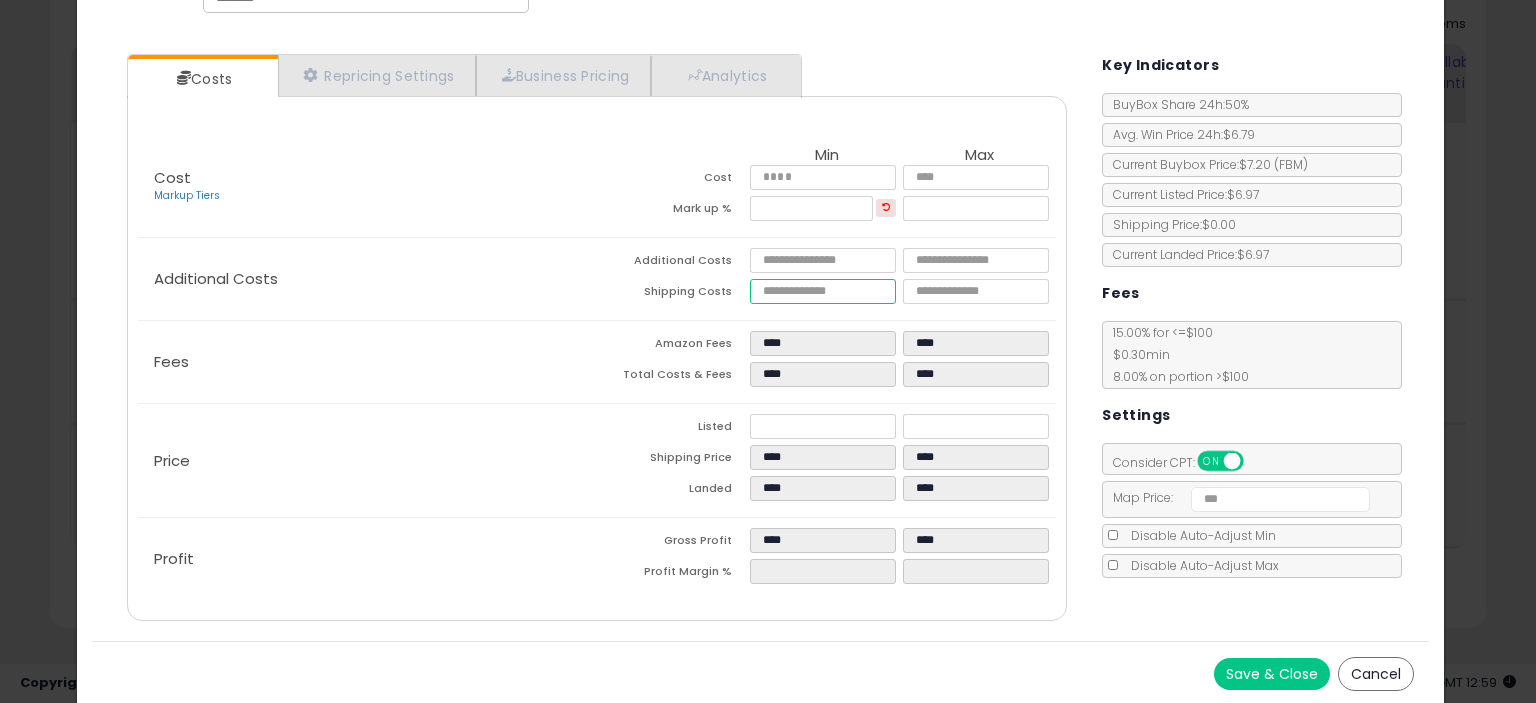 type on "****" 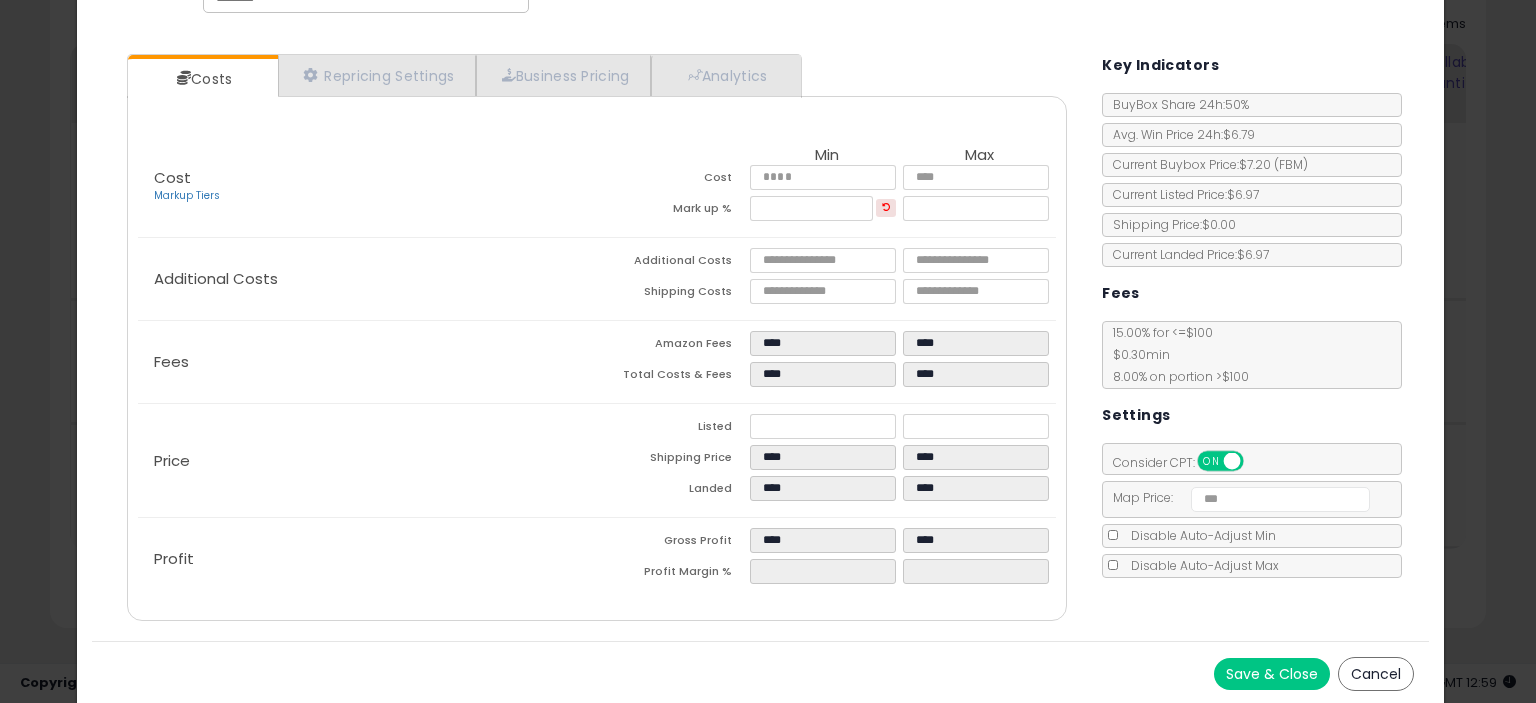 type on "******" 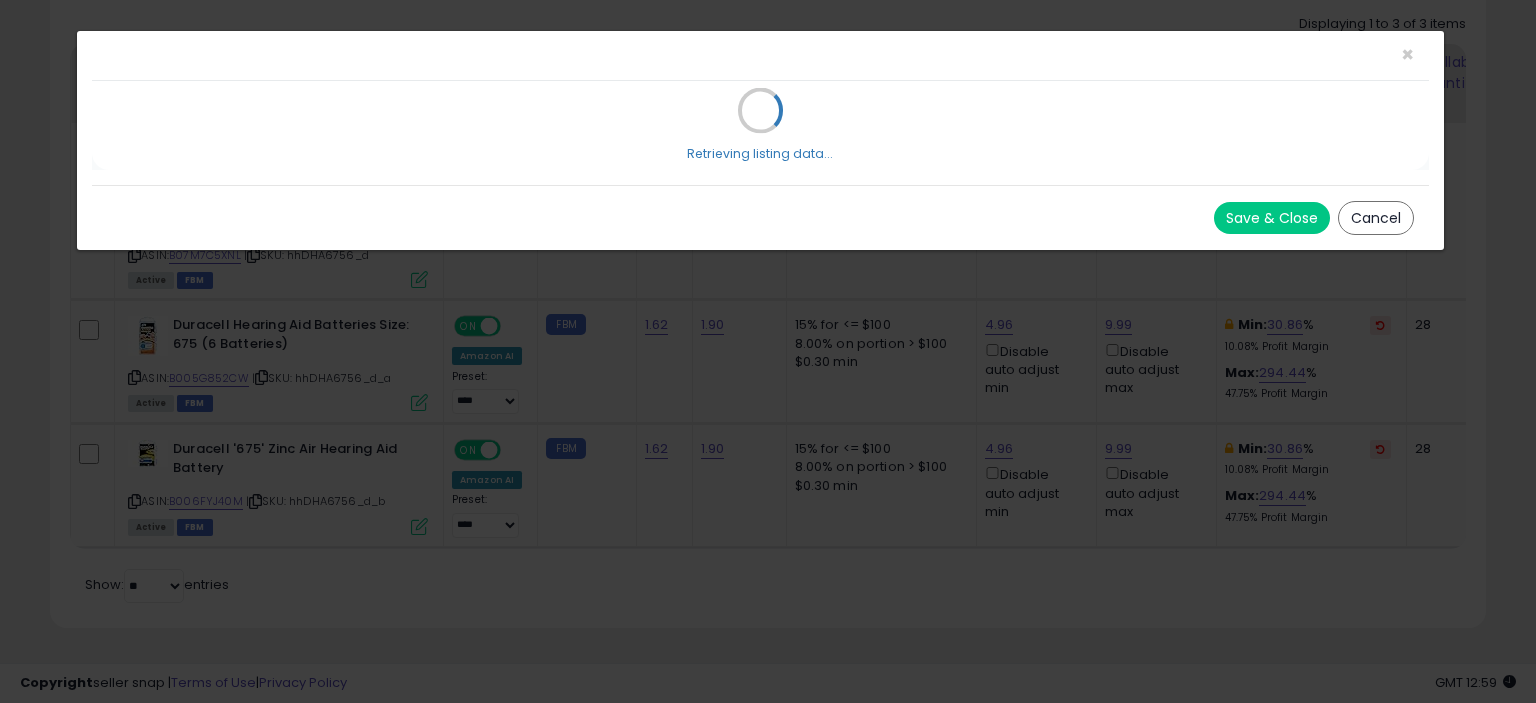 scroll, scrollTop: 0, scrollLeft: 0, axis: both 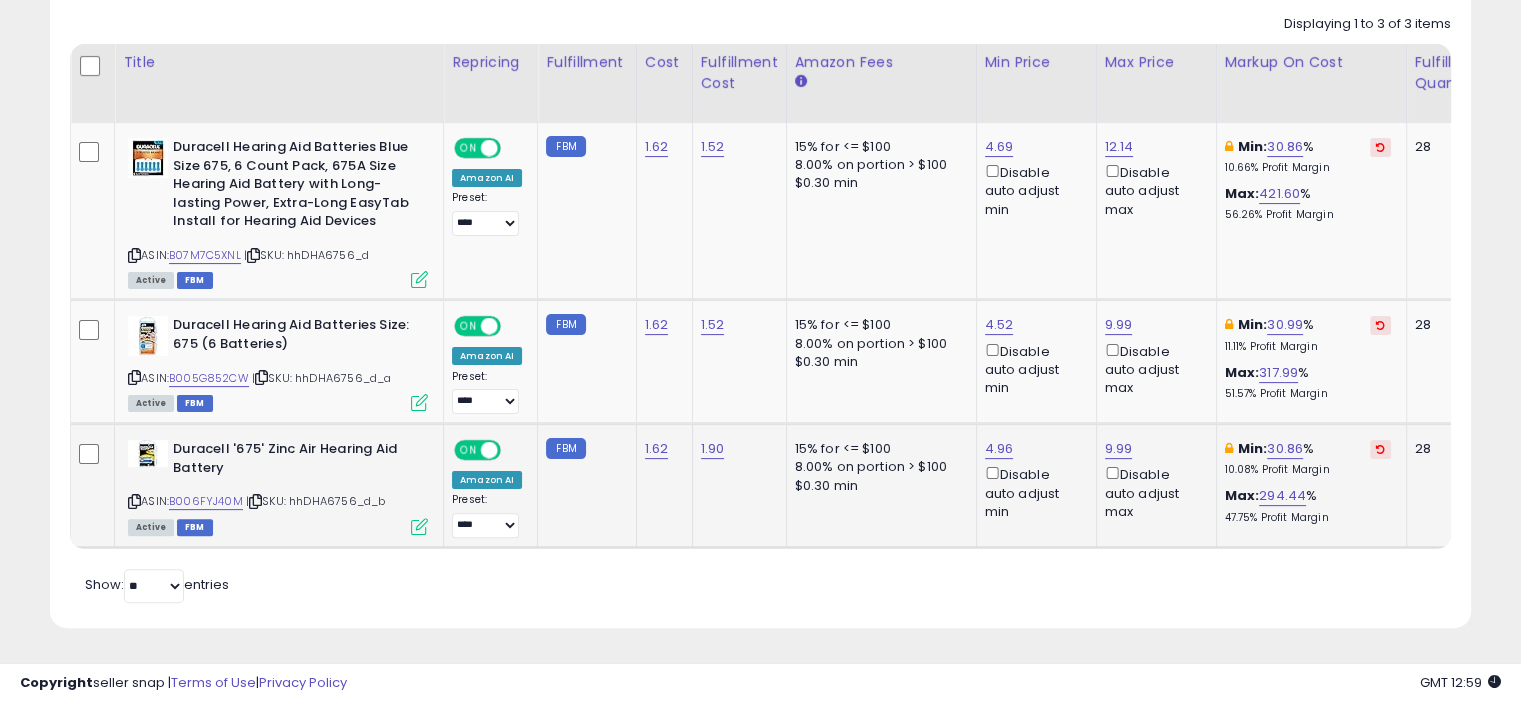 click at bounding box center [419, 526] 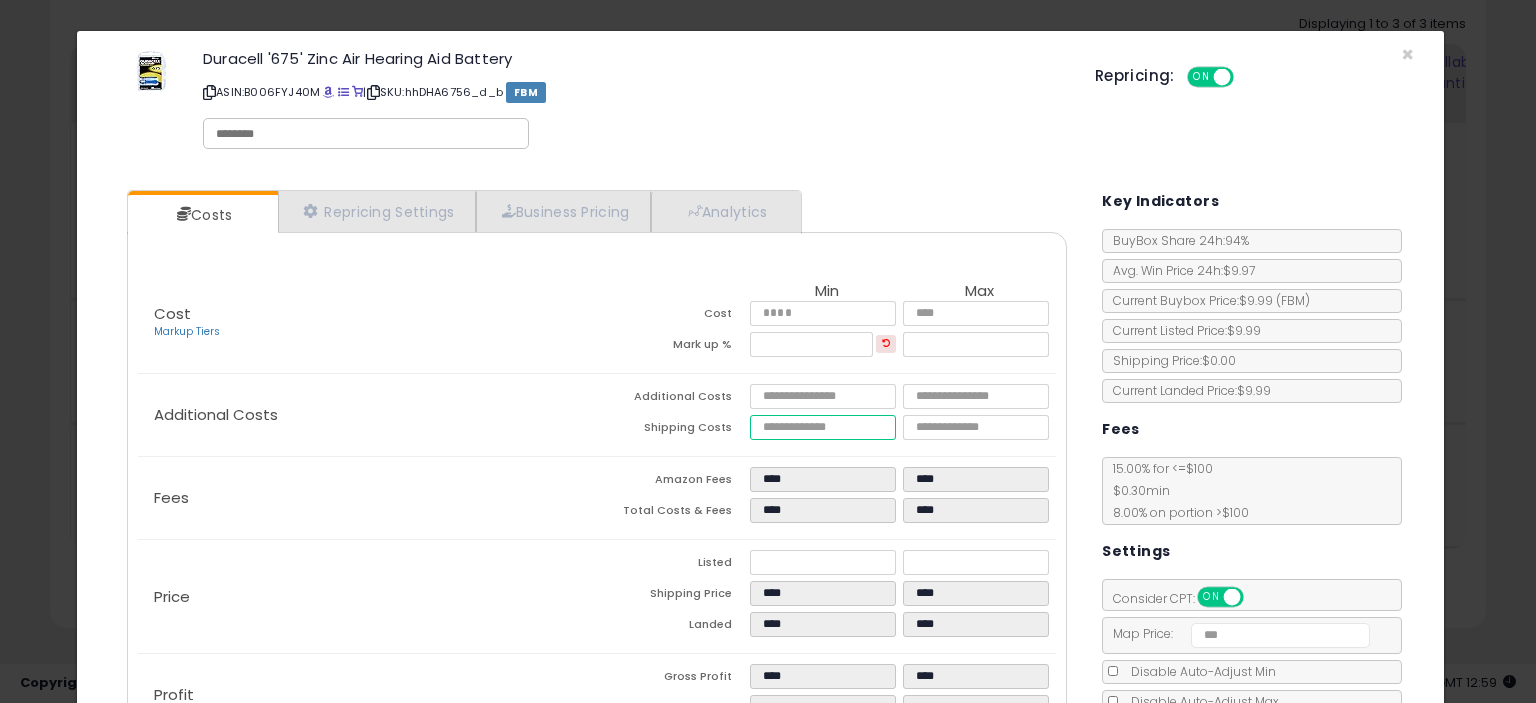 drag, startPoint x: 679, startPoint y: 434, endPoint x: 650, endPoint y: 436, distance: 29.068884 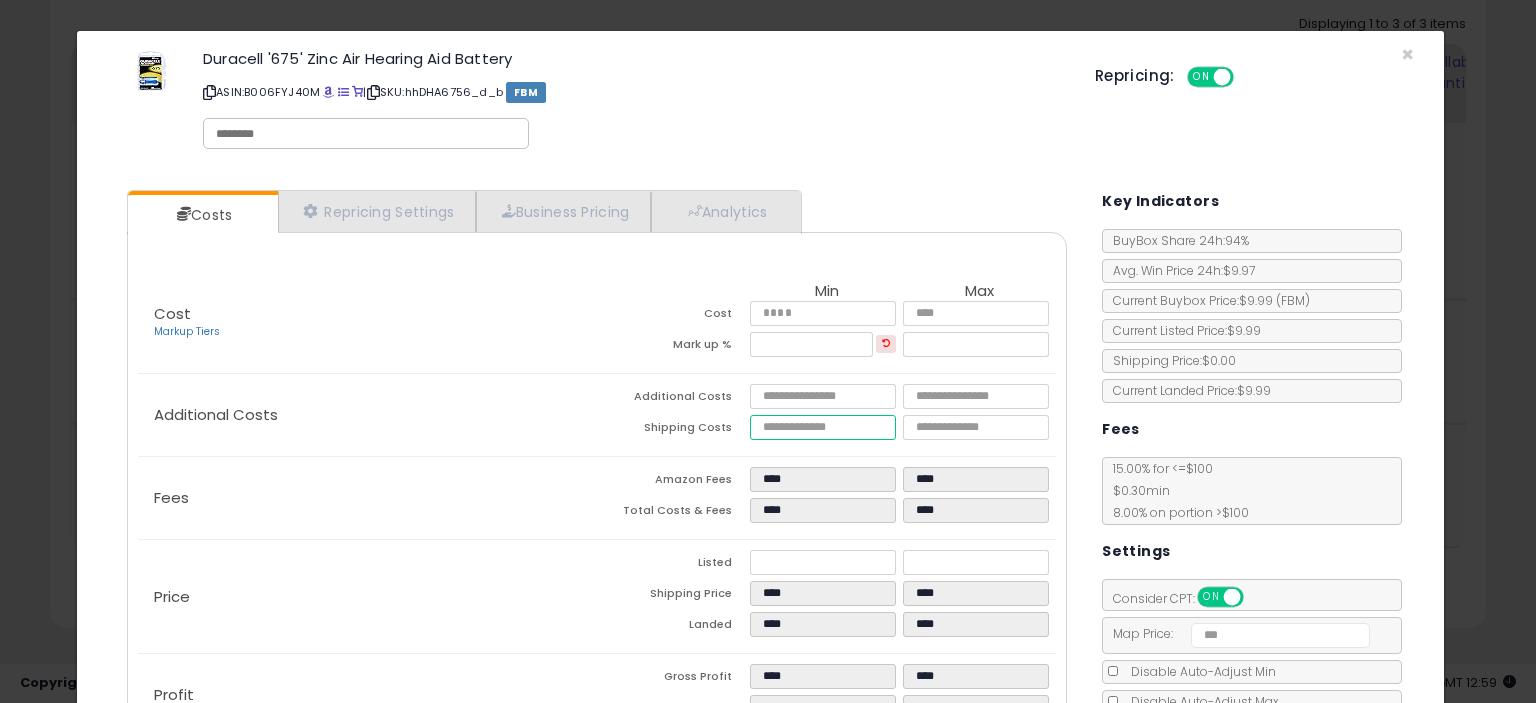 type on "***" 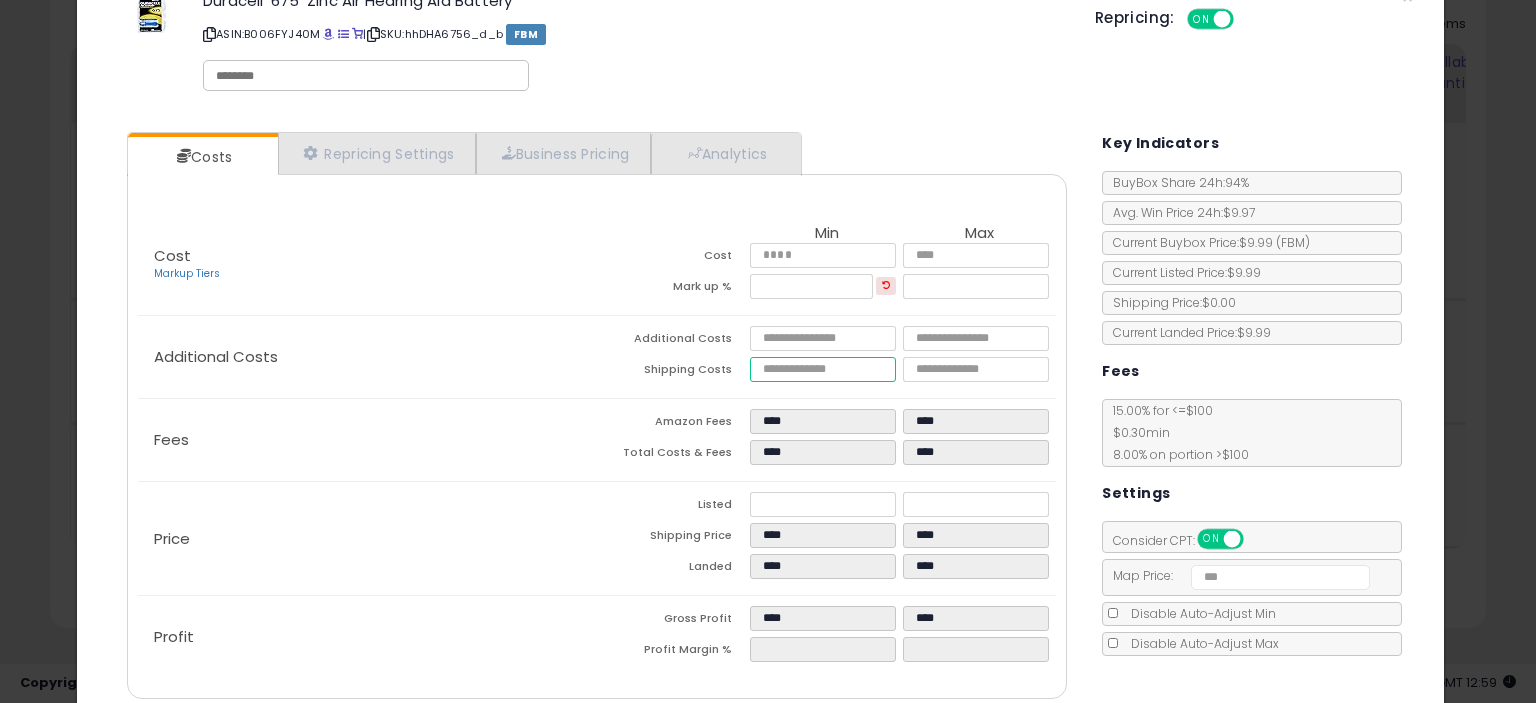 scroll, scrollTop: 136, scrollLeft: 0, axis: vertical 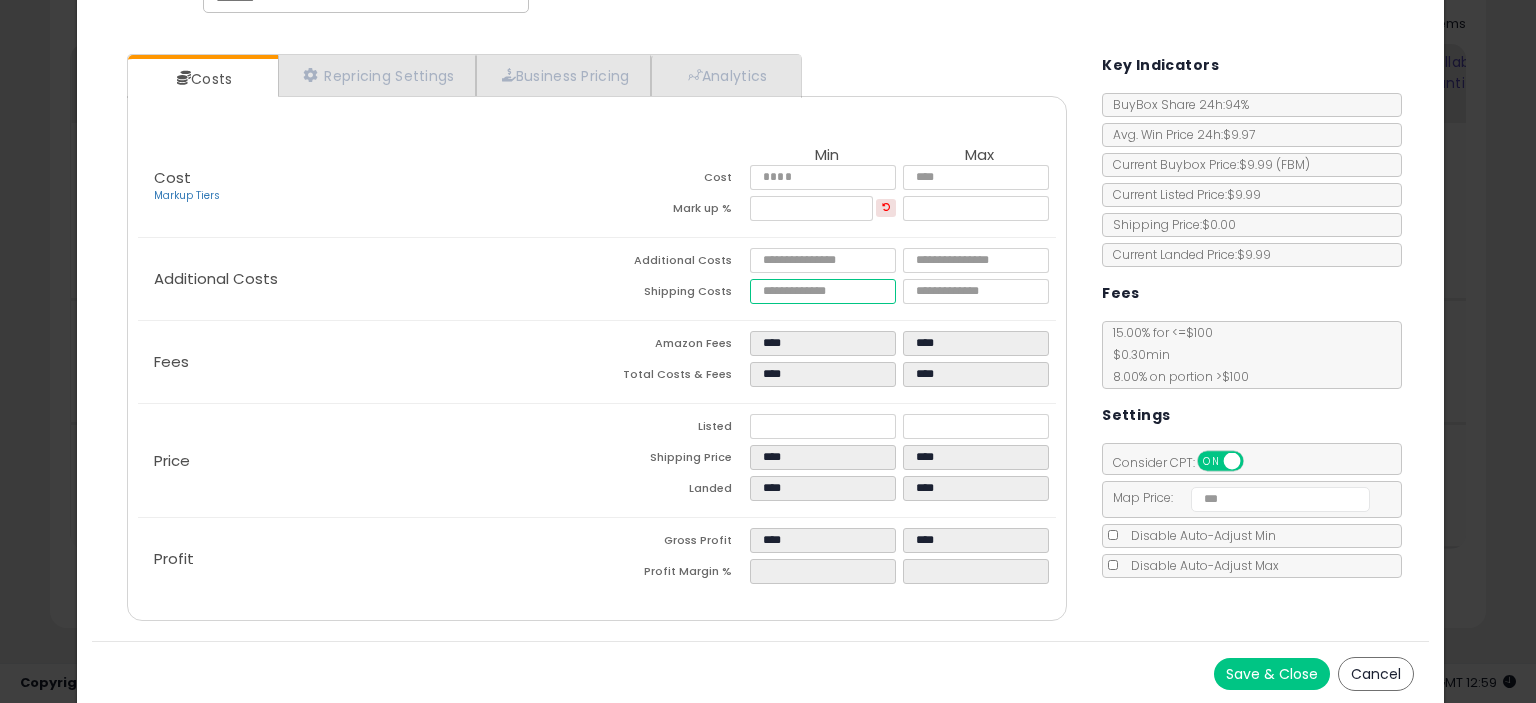 type on "****" 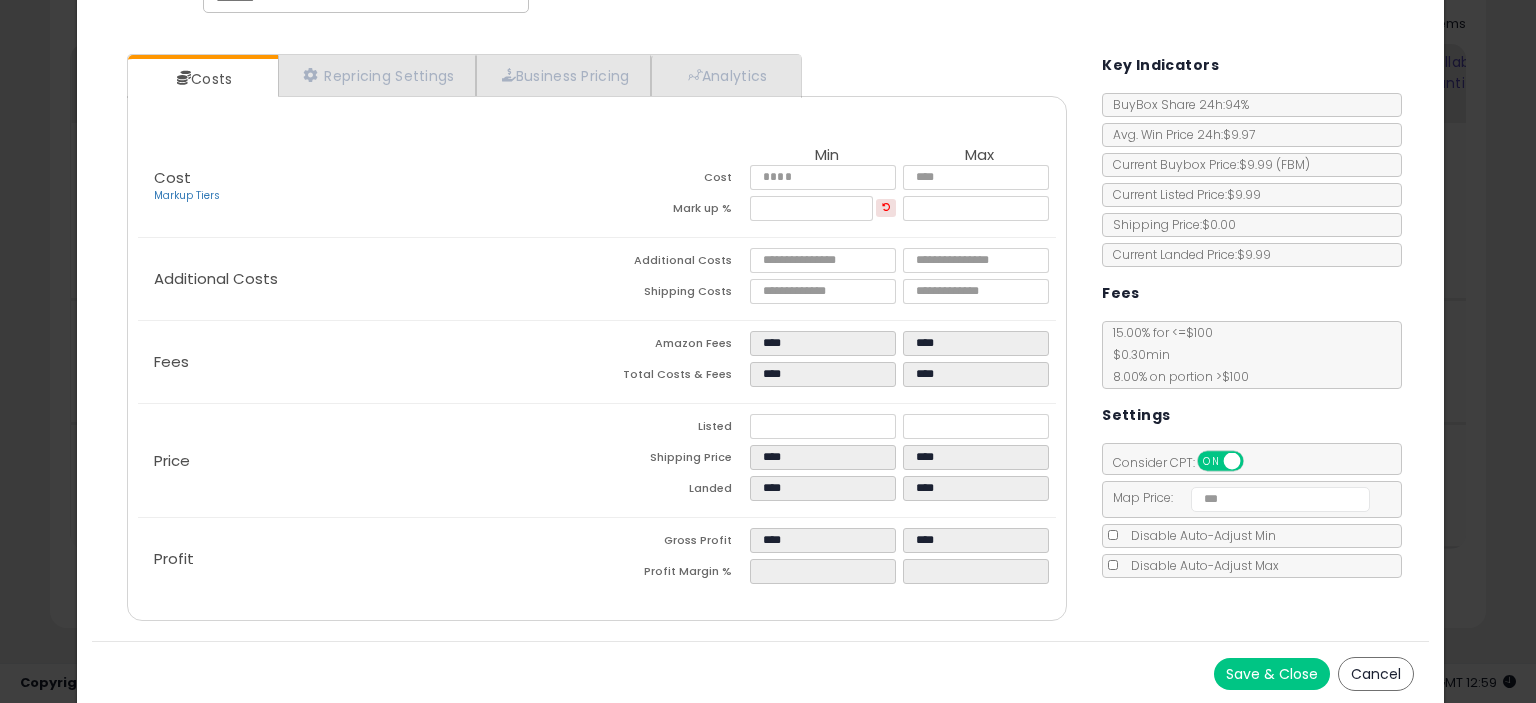 type on "******" 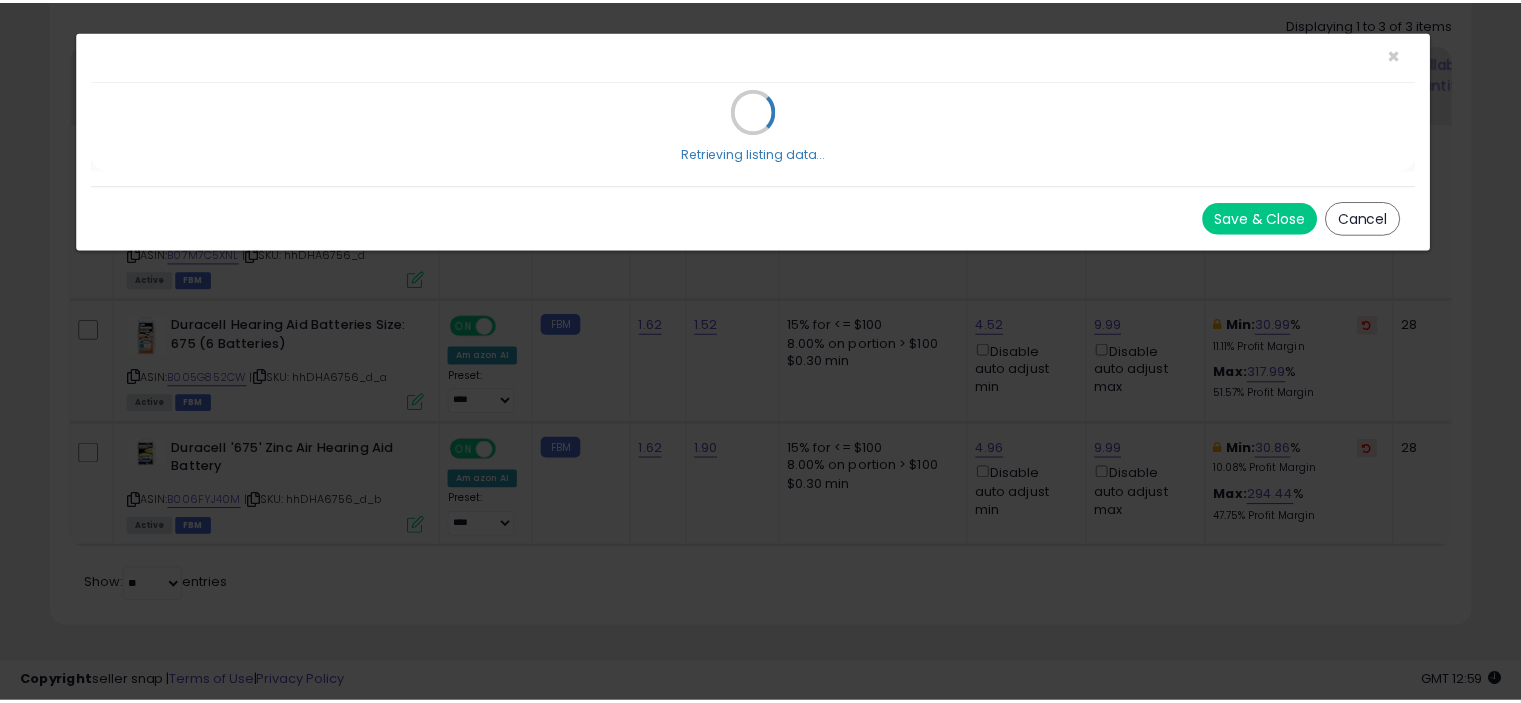 scroll, scrollTop: 0, scrollLeft: 0, axis: both 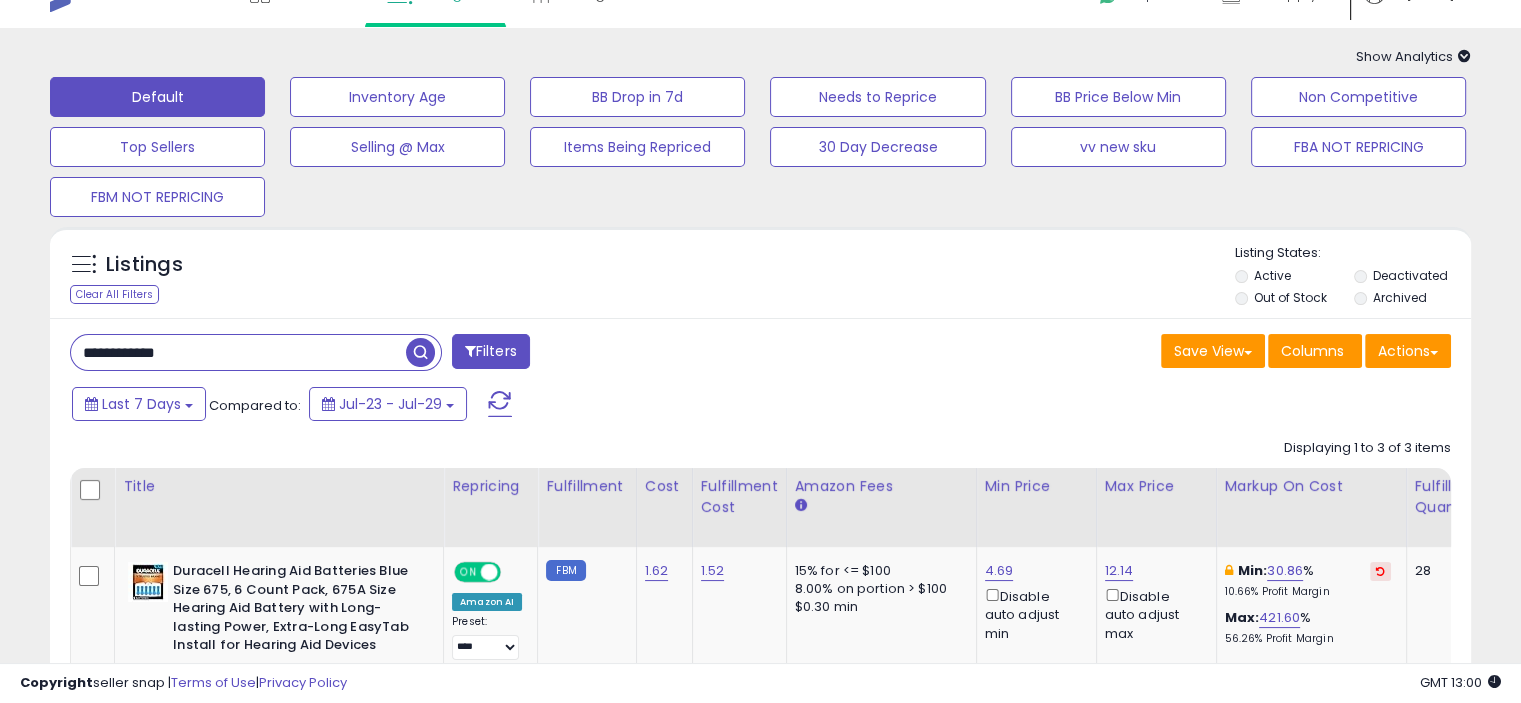 drag, startPoint x: 236, startPoint y: 27, endPoint x: 69, endPoint y: 46, distance: 168.07736 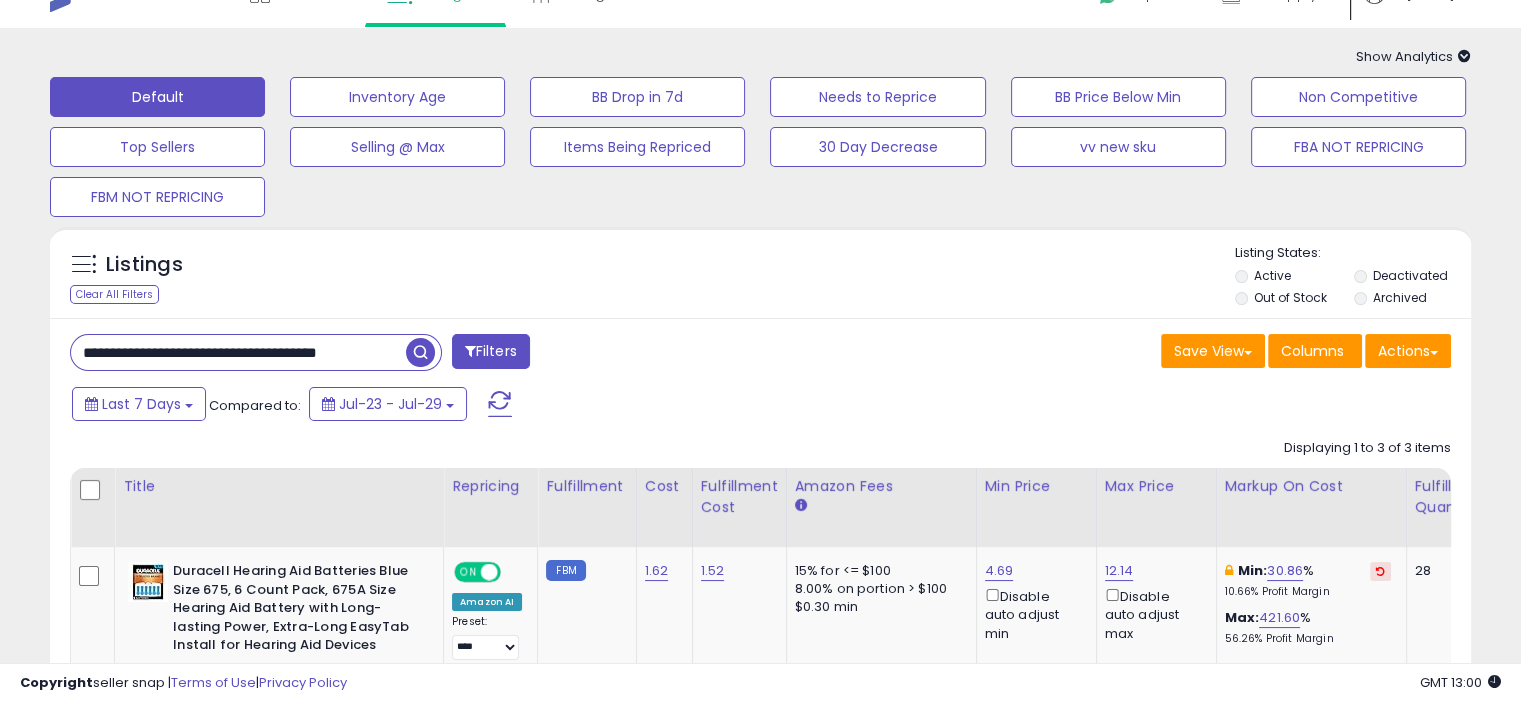 scroll, scrollTop: 0, scrollLeft: 72, axis: horizontal 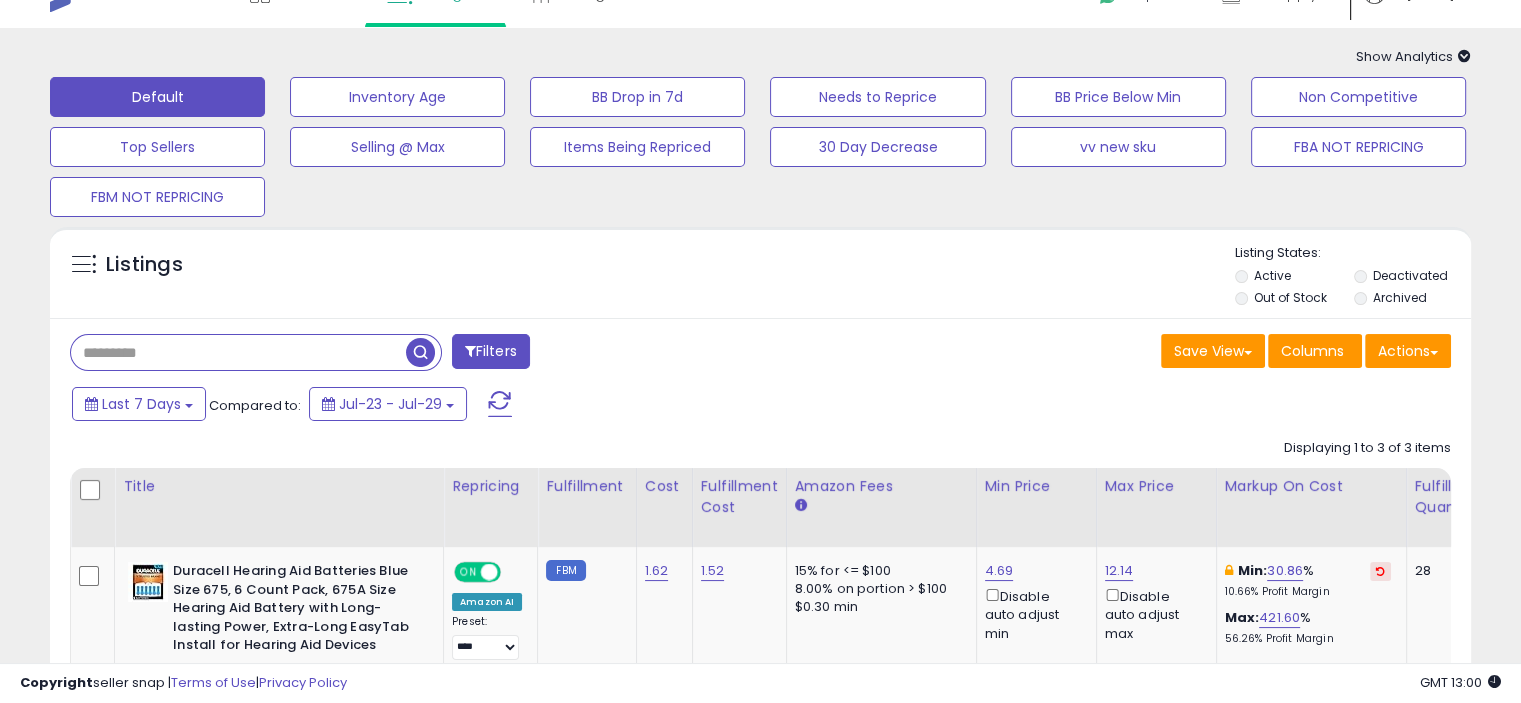 type 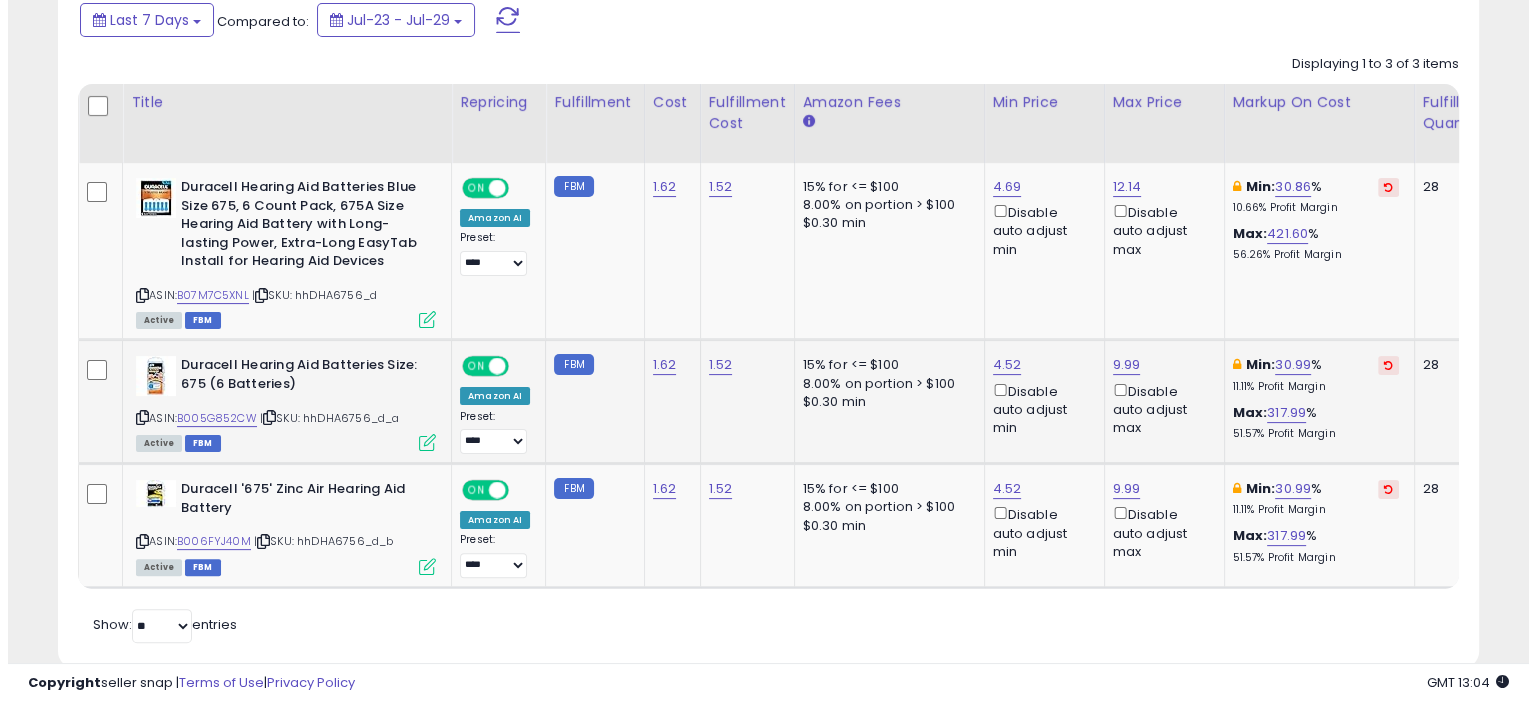 scroll, scrollTop: 437, scrollLeft: 0, axis: vertical 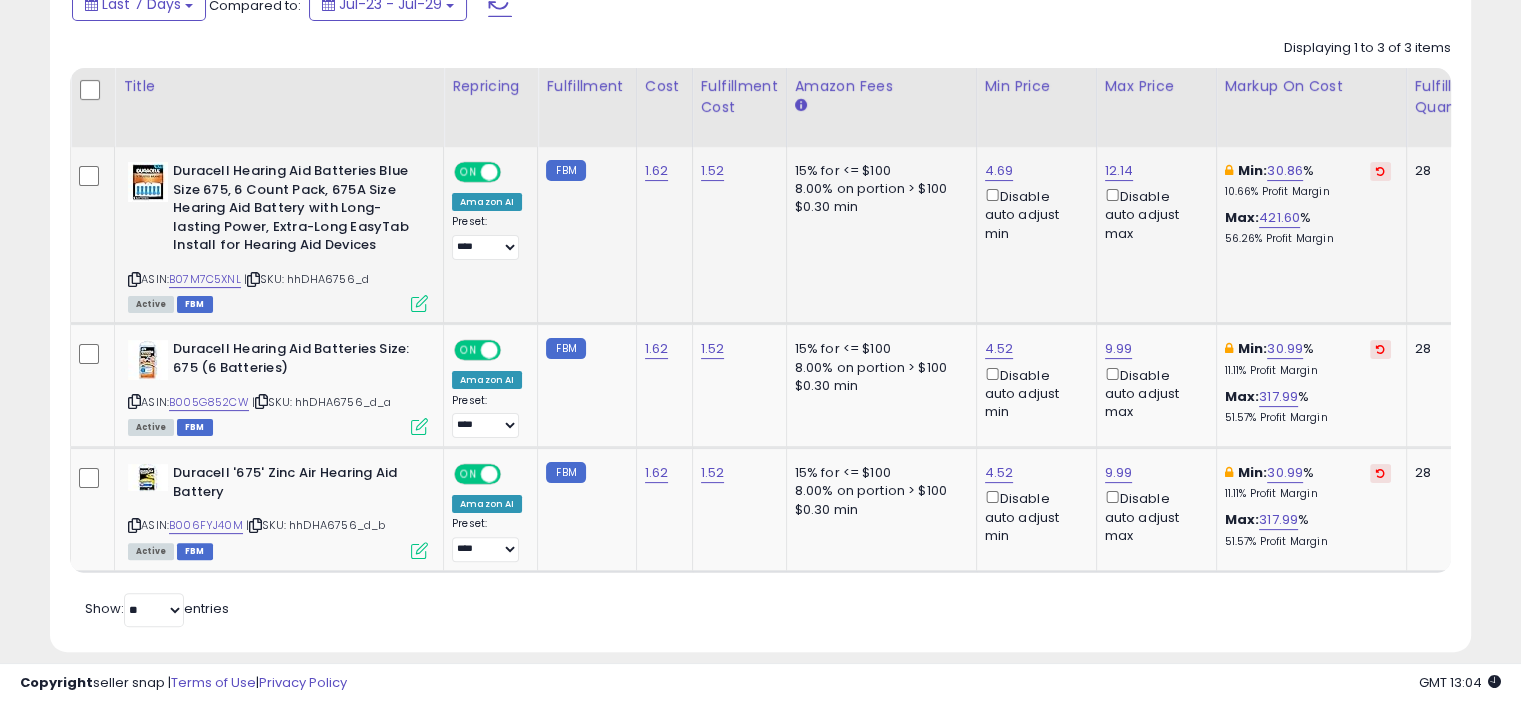 click at bounding box center (419, 303) 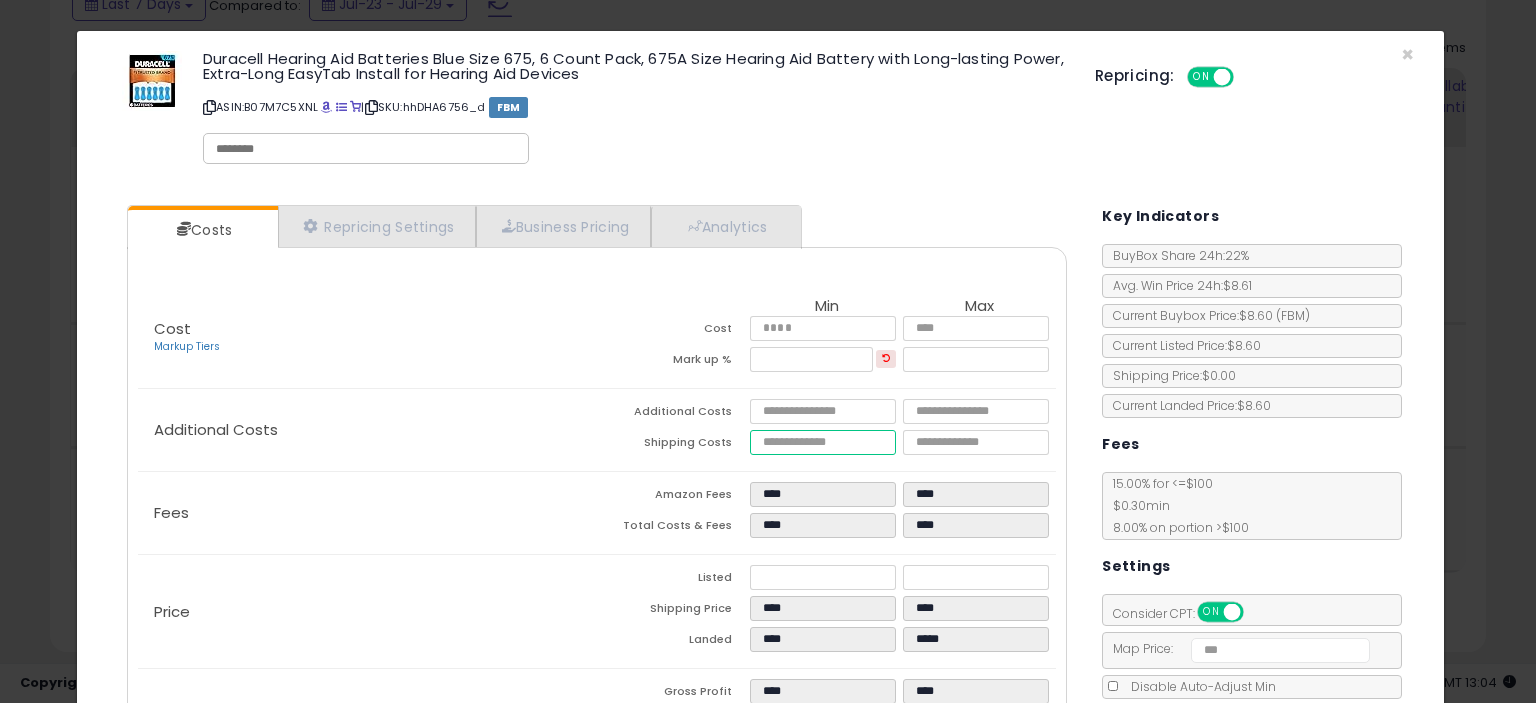 drag, startPoint x: 789, startPoint y: 438, endPoint x: 696, endPoint y: 439, distance: 93.00538 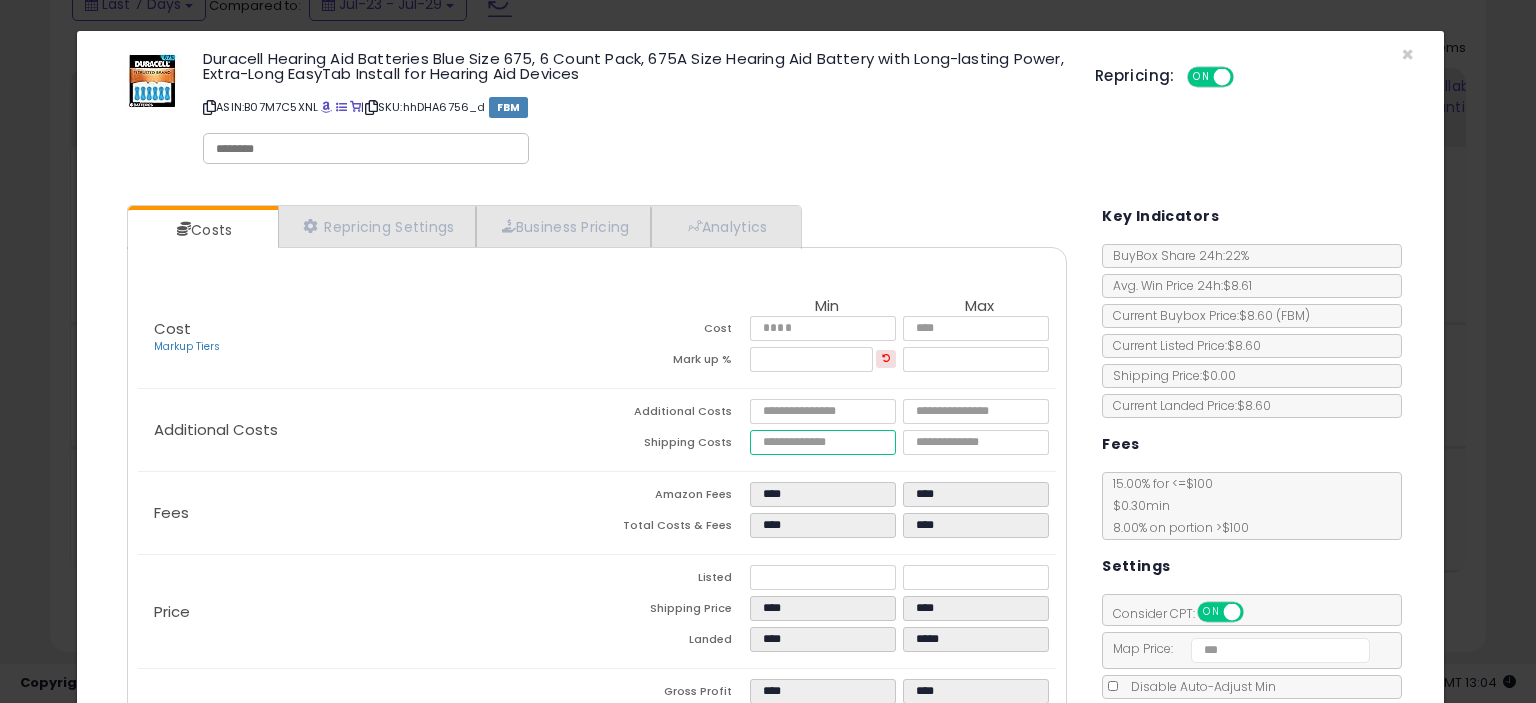type on "*" 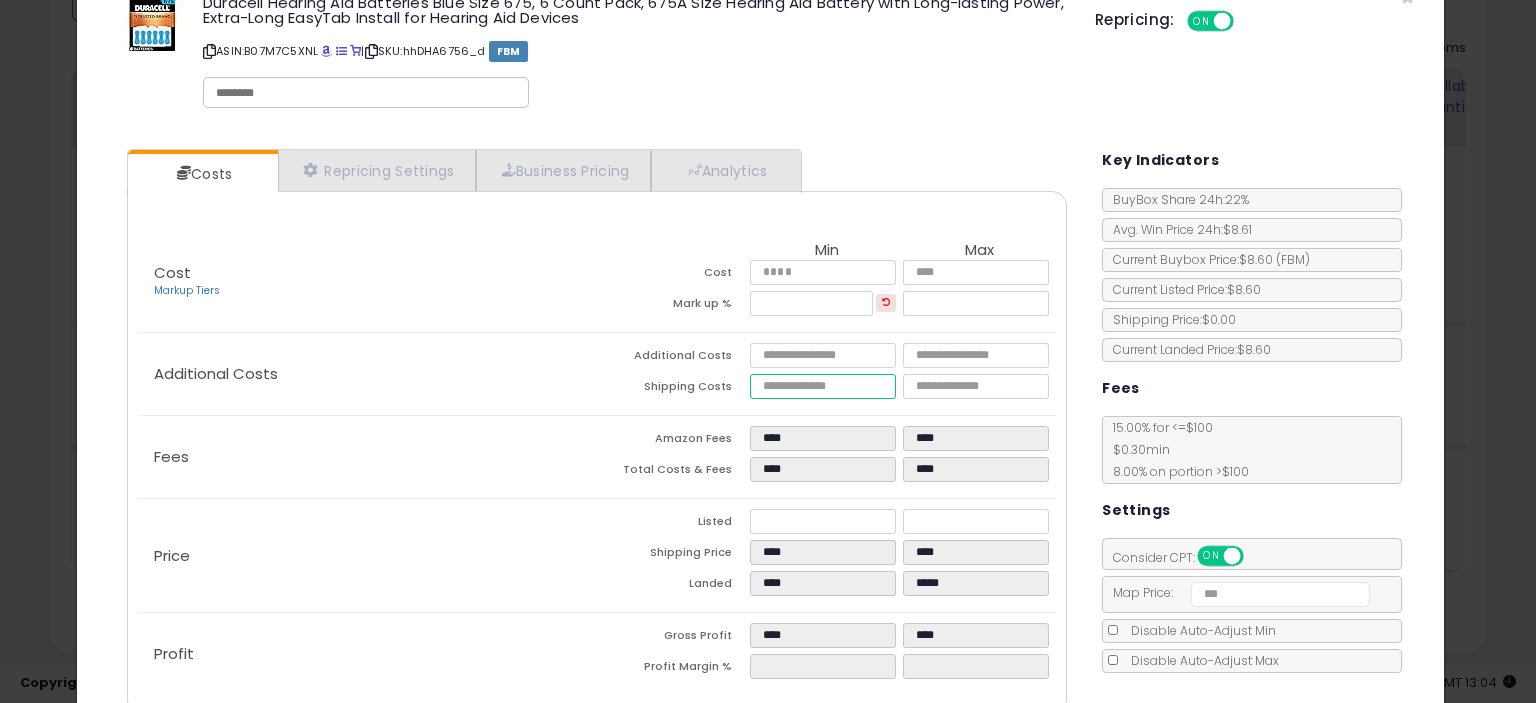 scroll, scrollTop: 151, scrollLeft: 0, axis: vertical 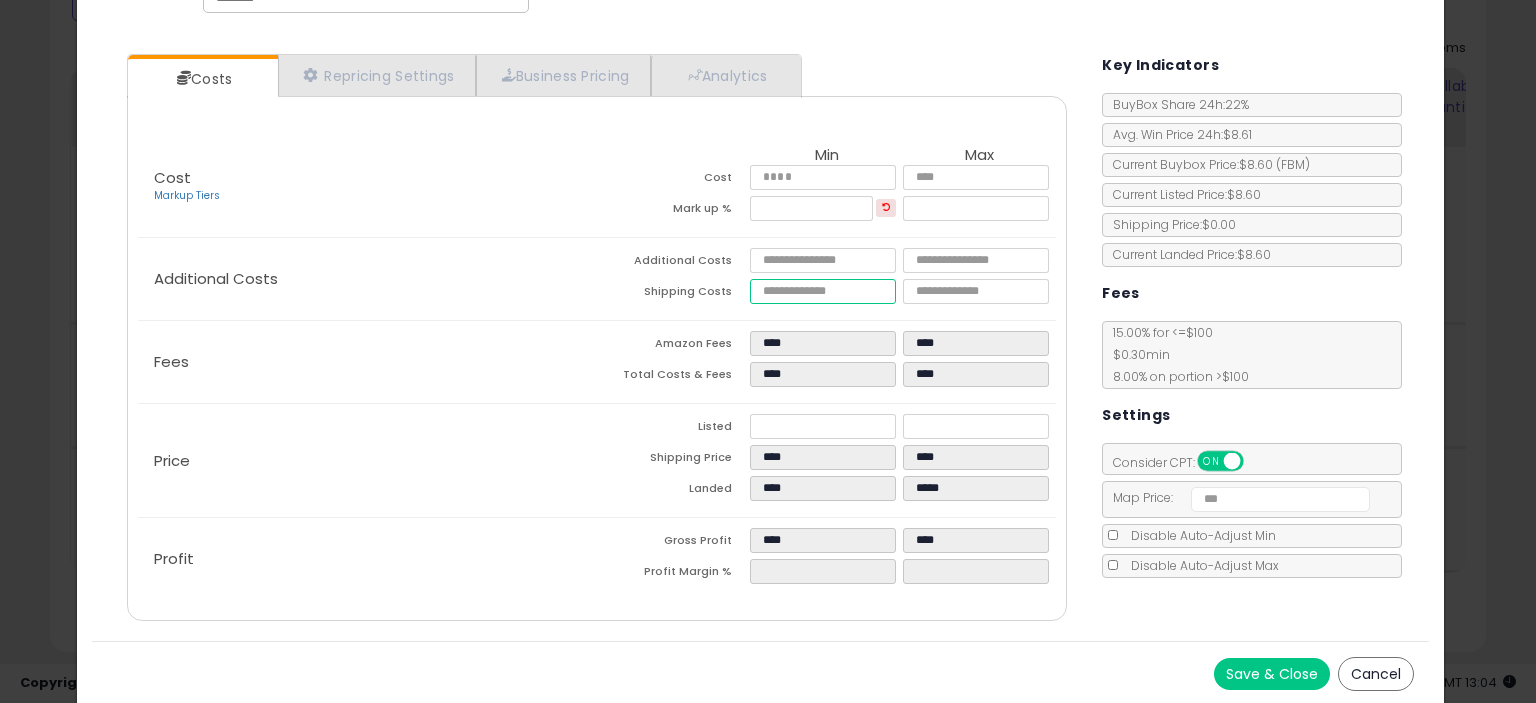 type on "****" 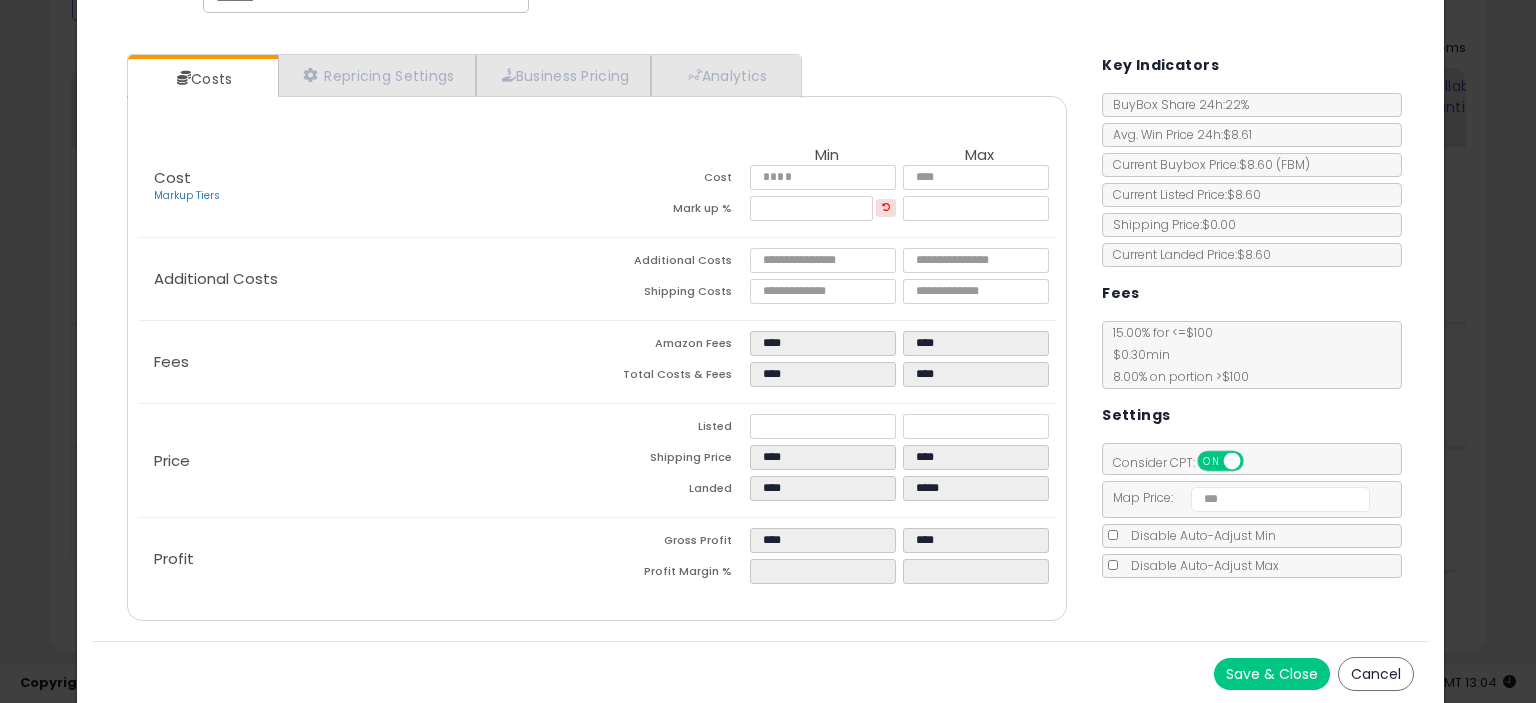 type on "******" 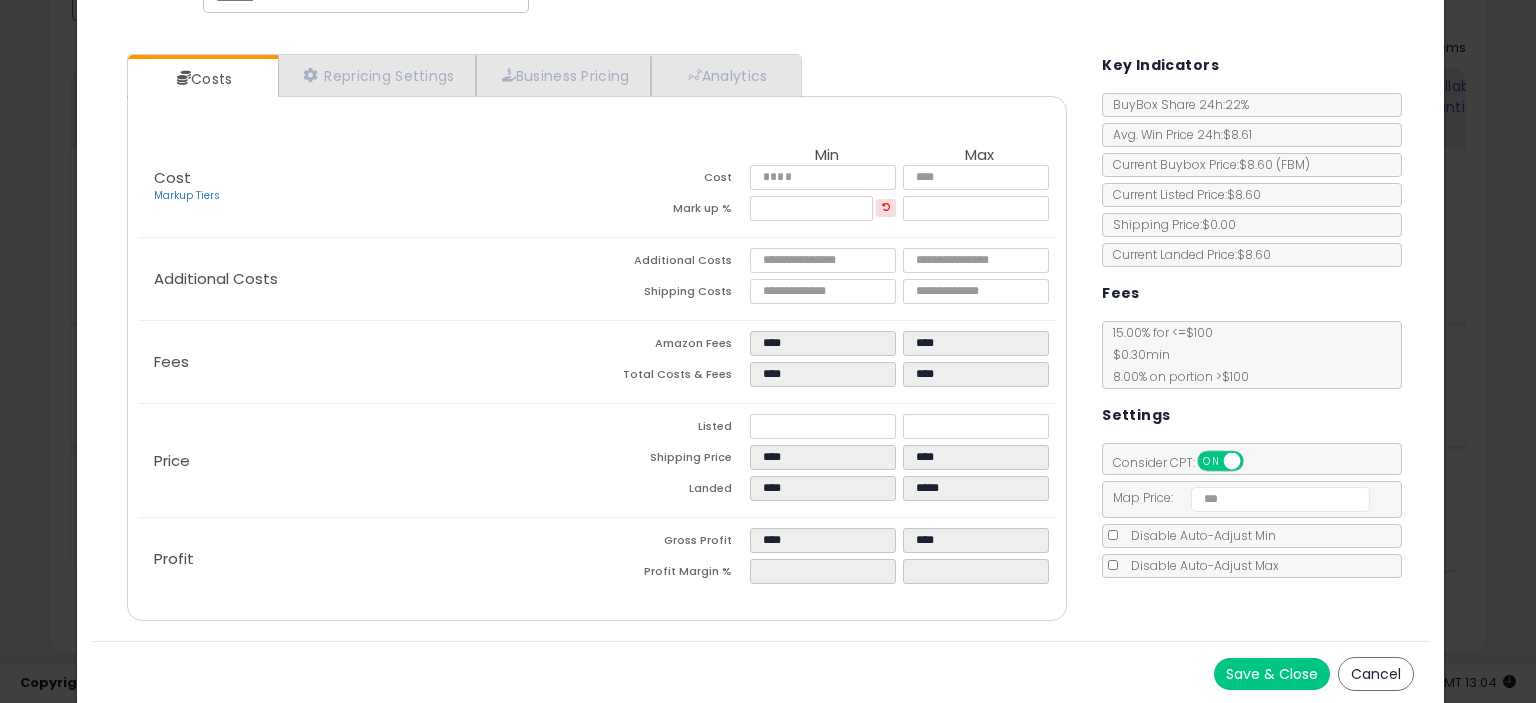 click on "Save & Close" at bounding box center [1272, 674] 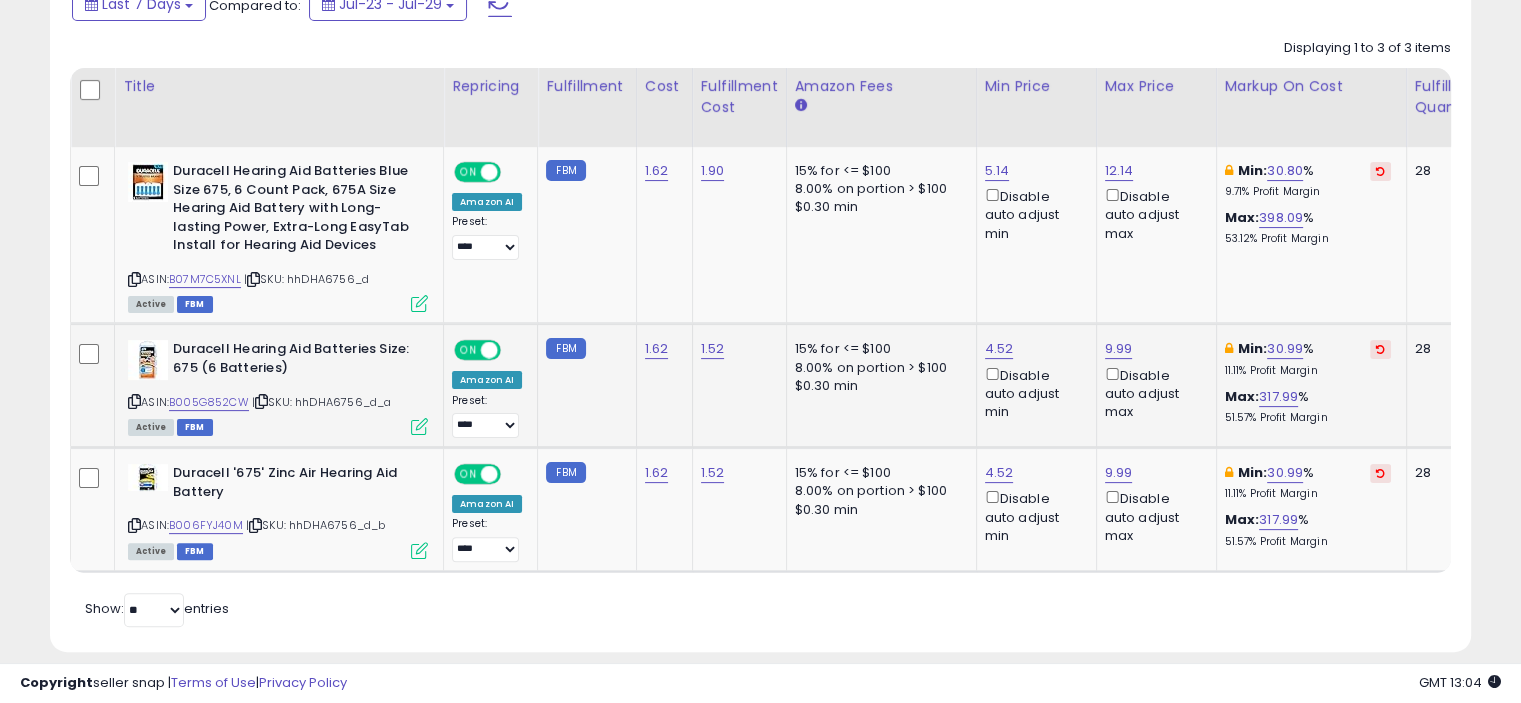 click on "Duracell Hearing Aid Batteries Size: 675 (6 Batteries)  ASIN:  B005G852CW    |   SKU: hhDHA6756_d_a Active FBM" 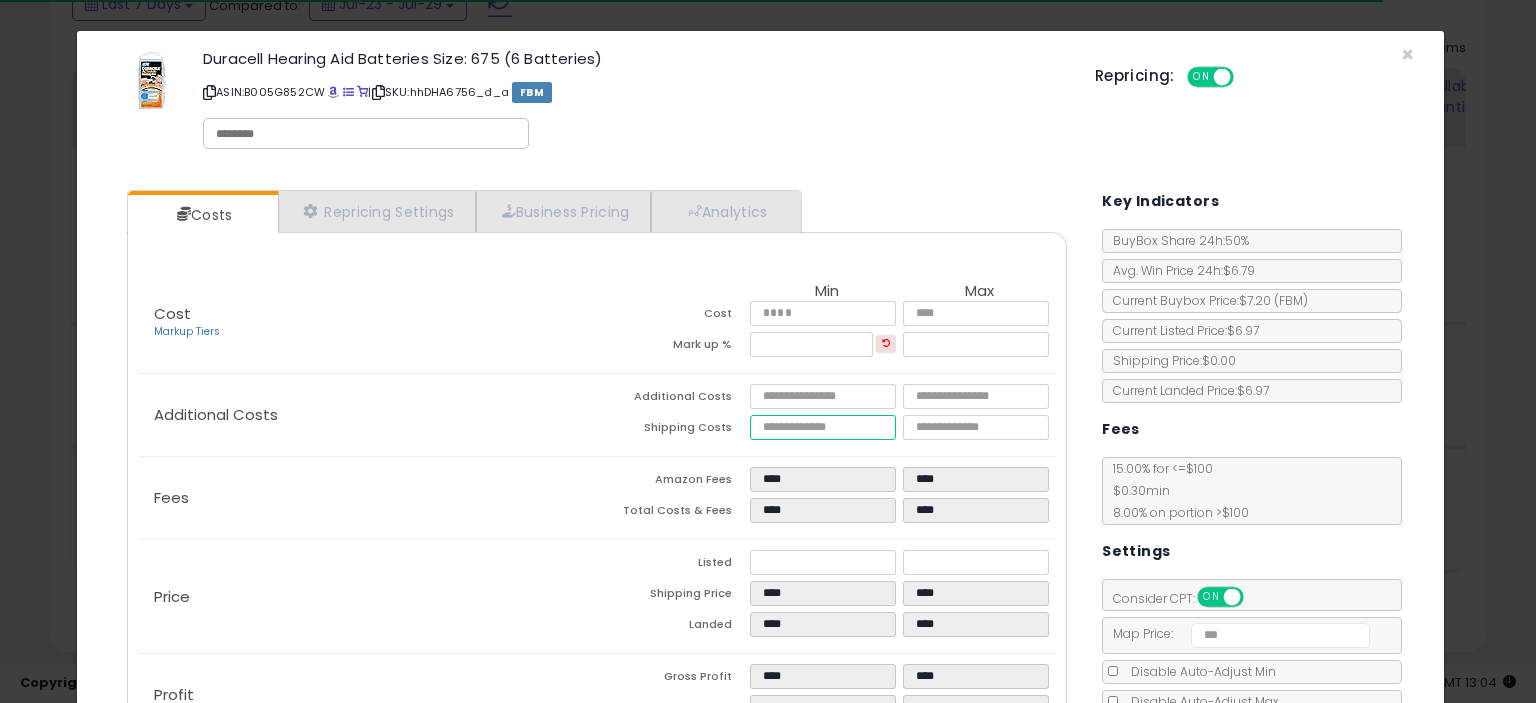drag, startPoint x: 800, startPoint y: 423, endPoint x: 644, endPoint y: 442, distance: 157.15279 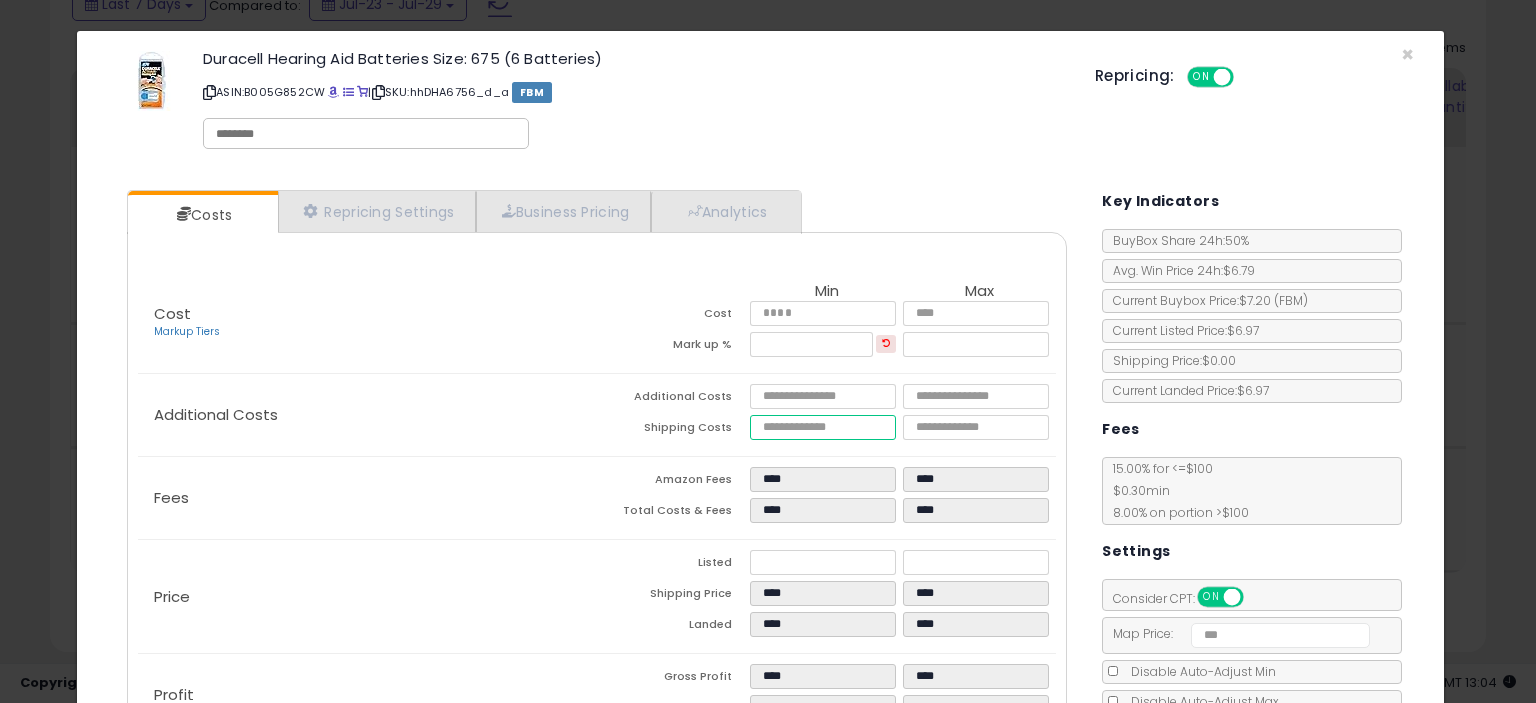 type on "*" 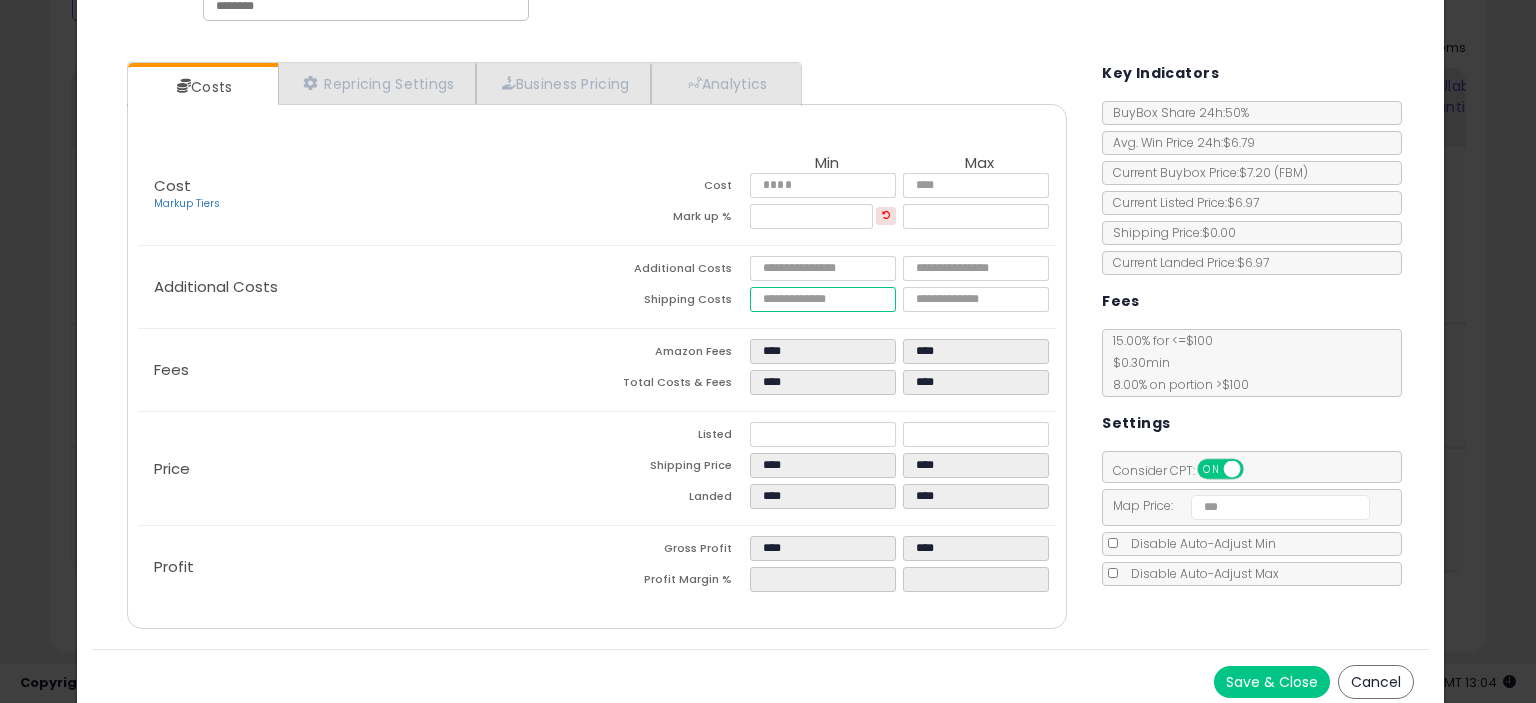 scroll, scrollTop: 136, scrollLeft: 0, axis: vertical 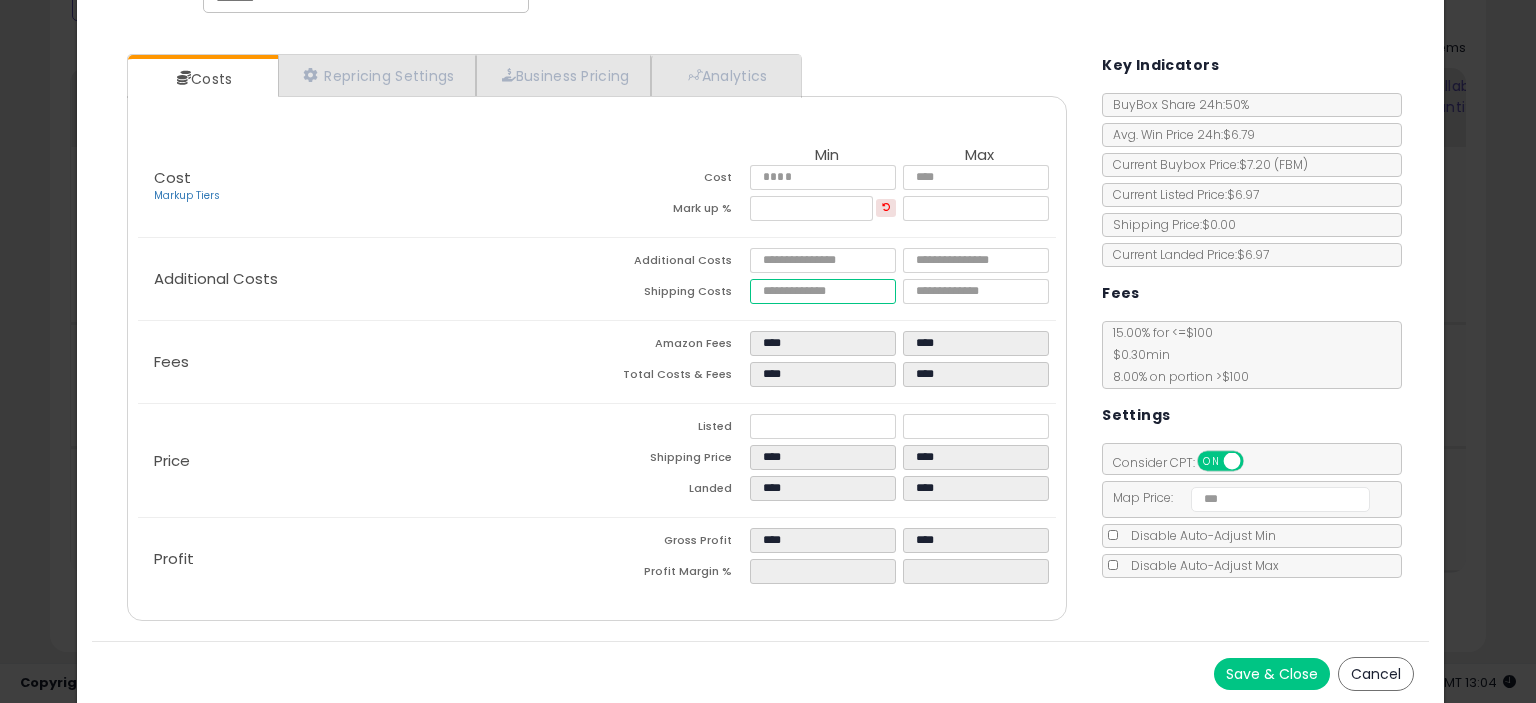 type on "****" 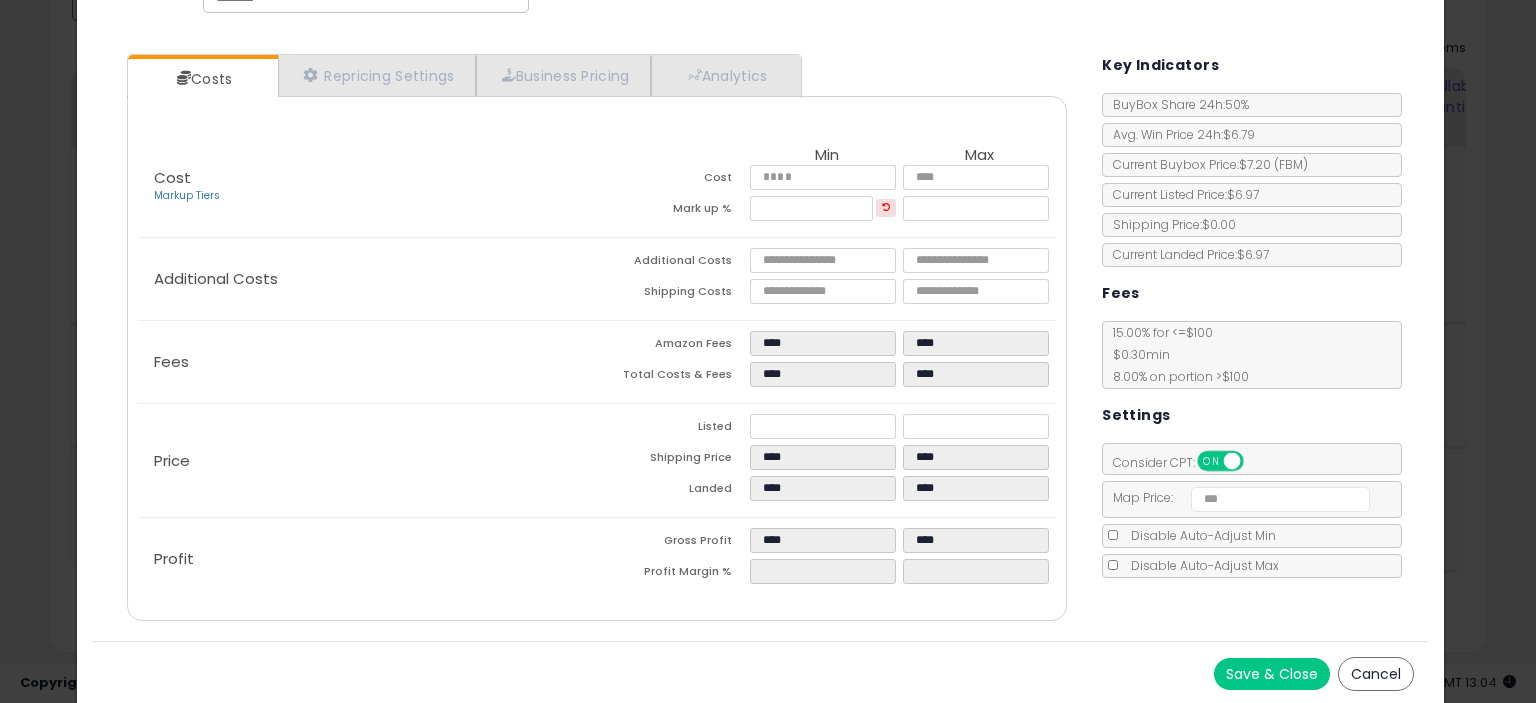 type on "******" 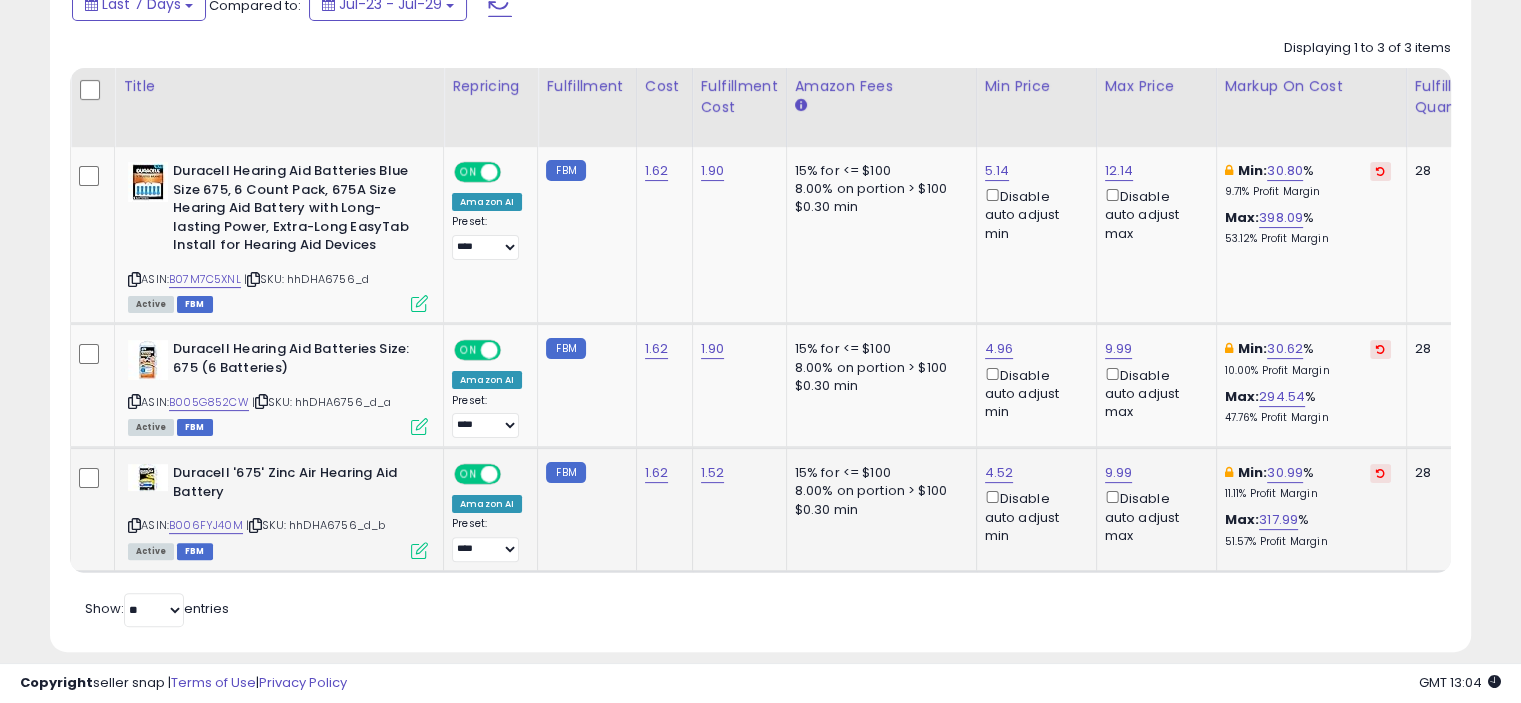 click at bounding box center (419, 550) 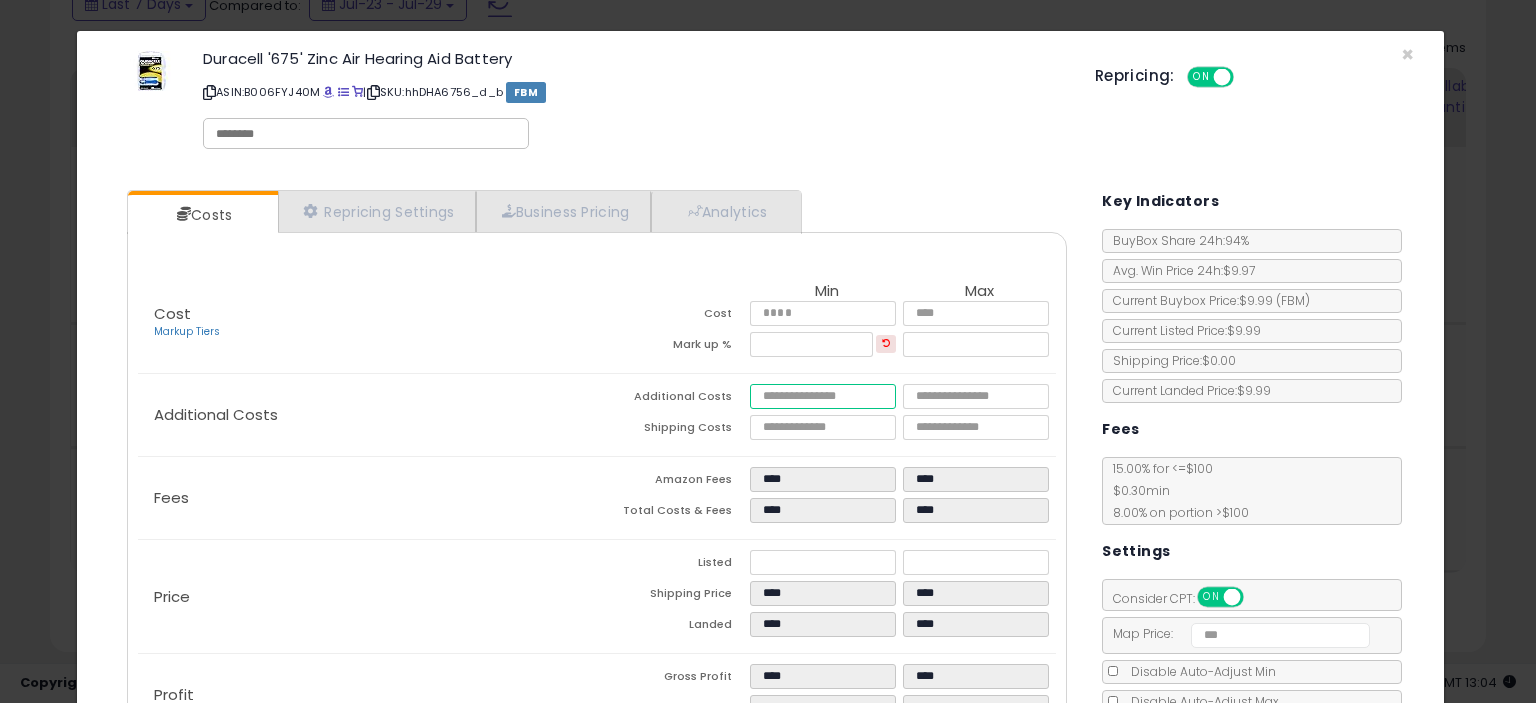 drag, startPoint x: 790, startPoint y: 391, endPoint x: 750, endPoint y: 408, distance: 43.462627 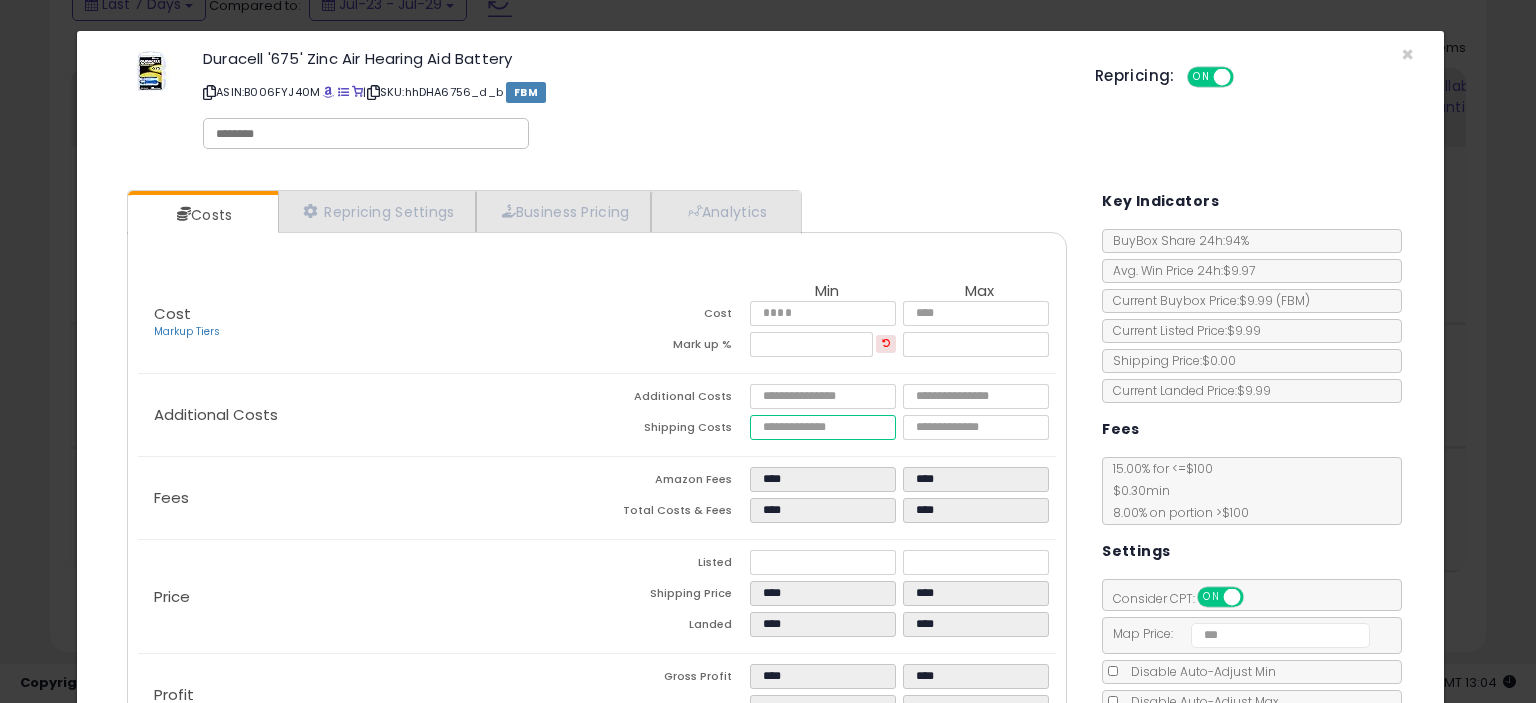 click on "****" at bounding box center (822, 427) 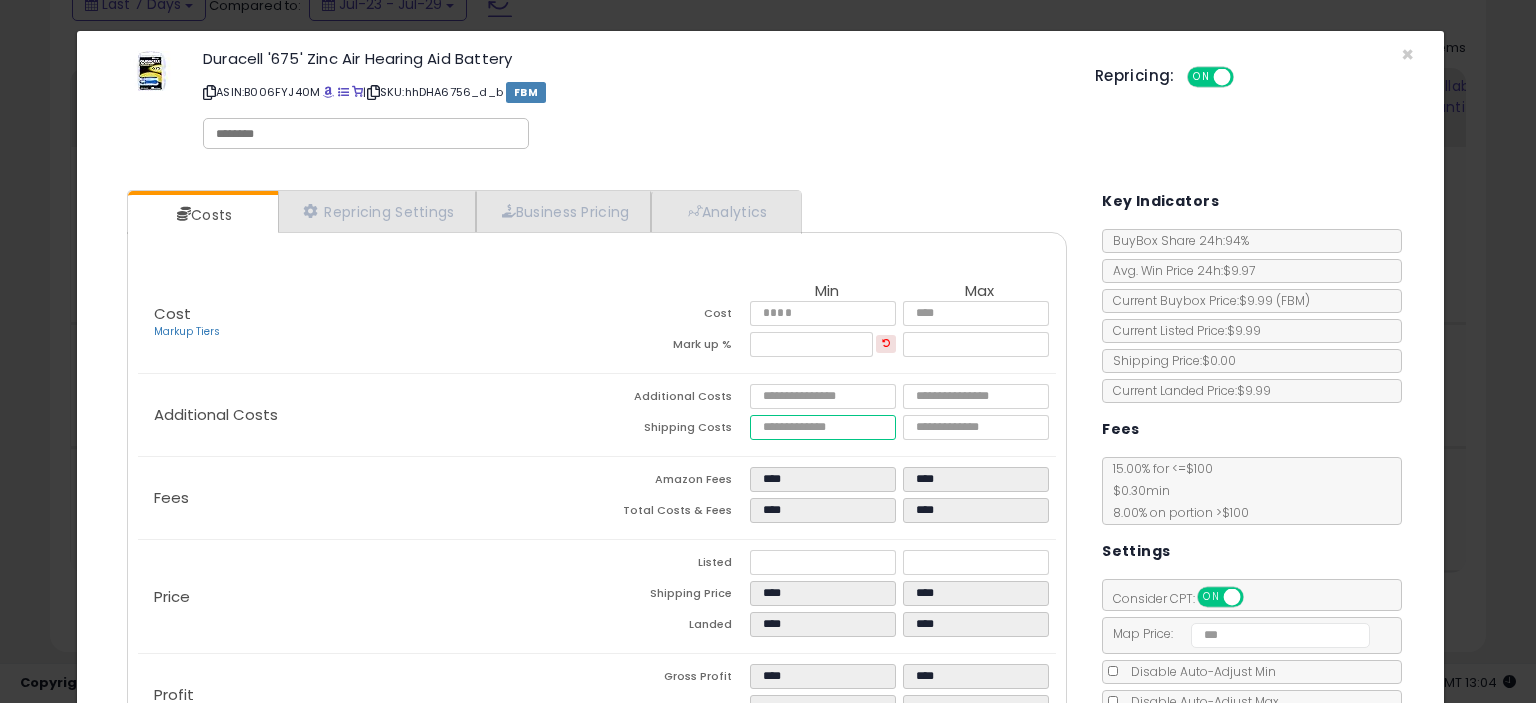type on "***" 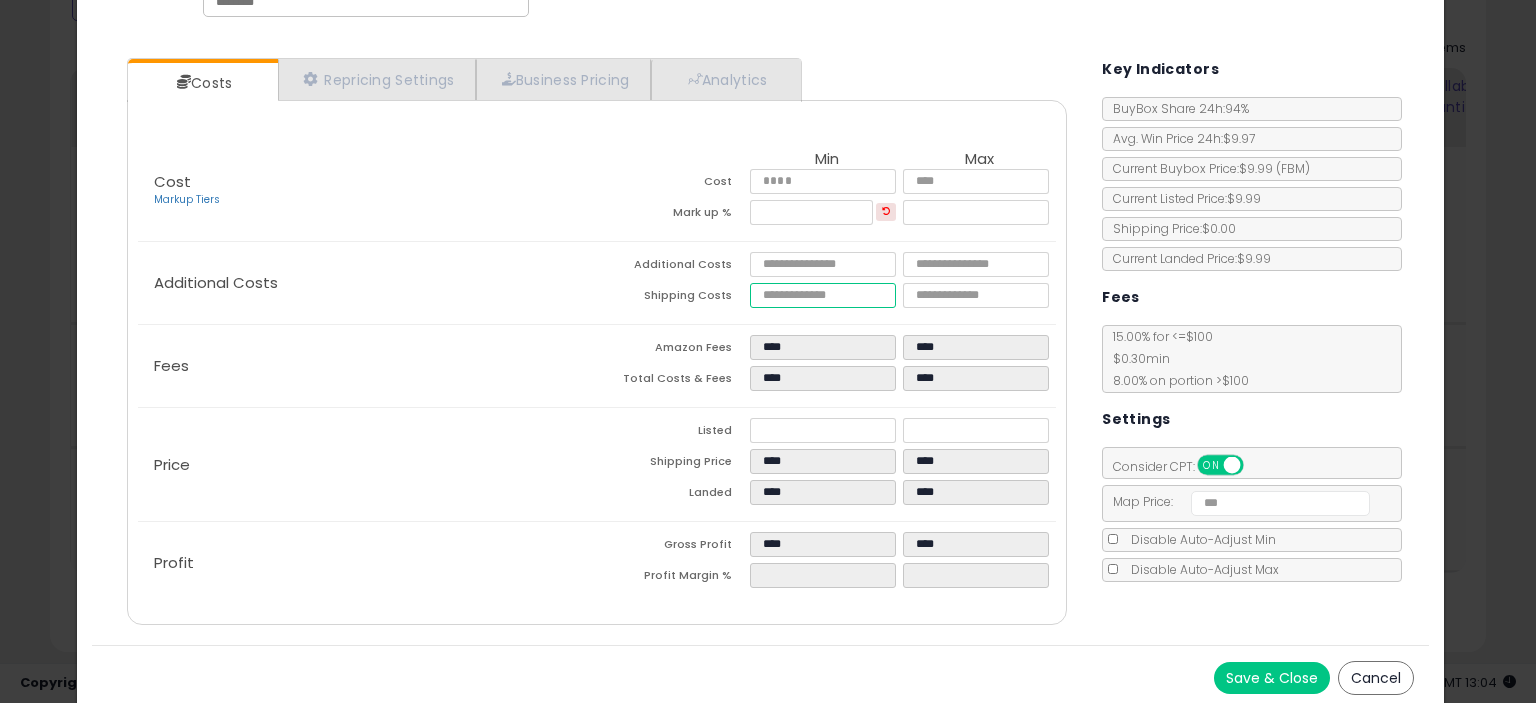 scroll, scrollTop: 136, scrollLeft: 0, axis: vertical 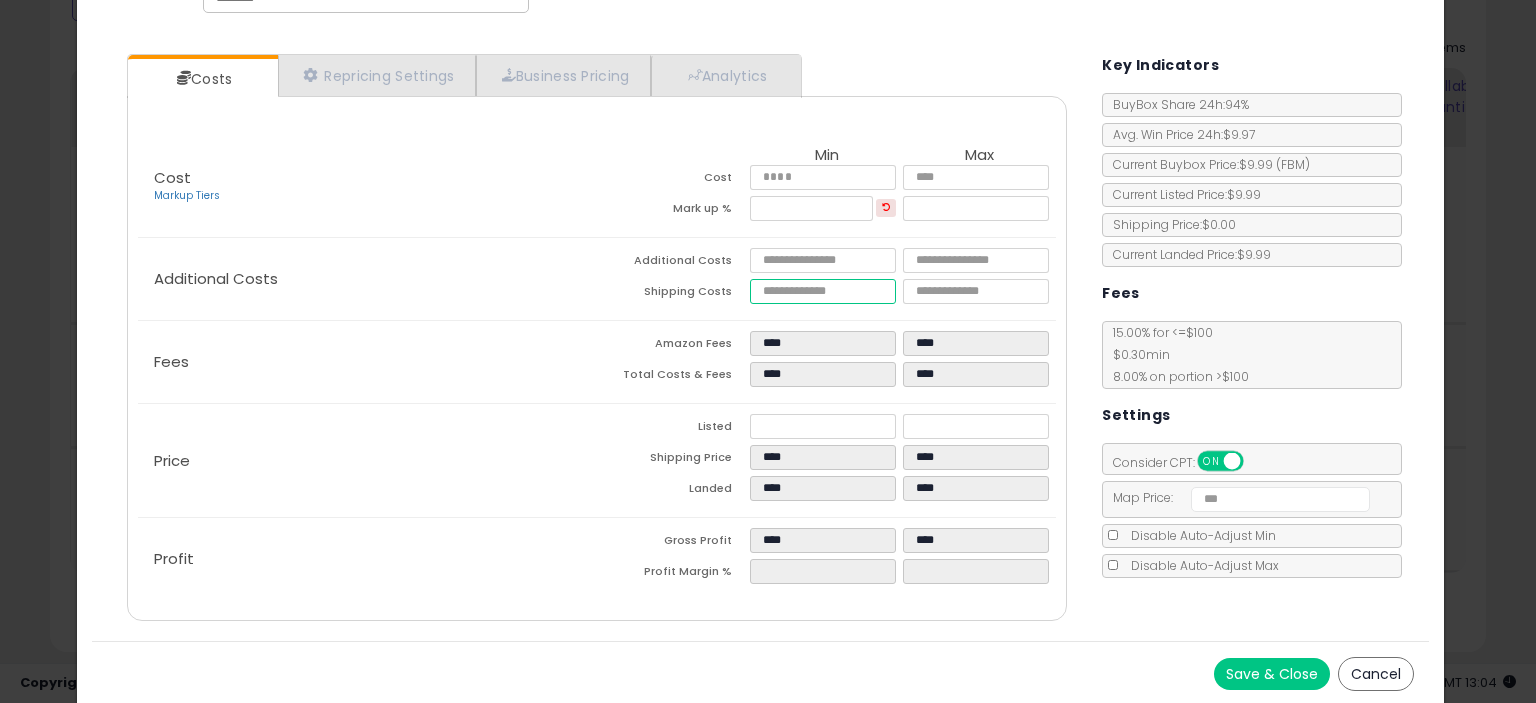 type on "****" 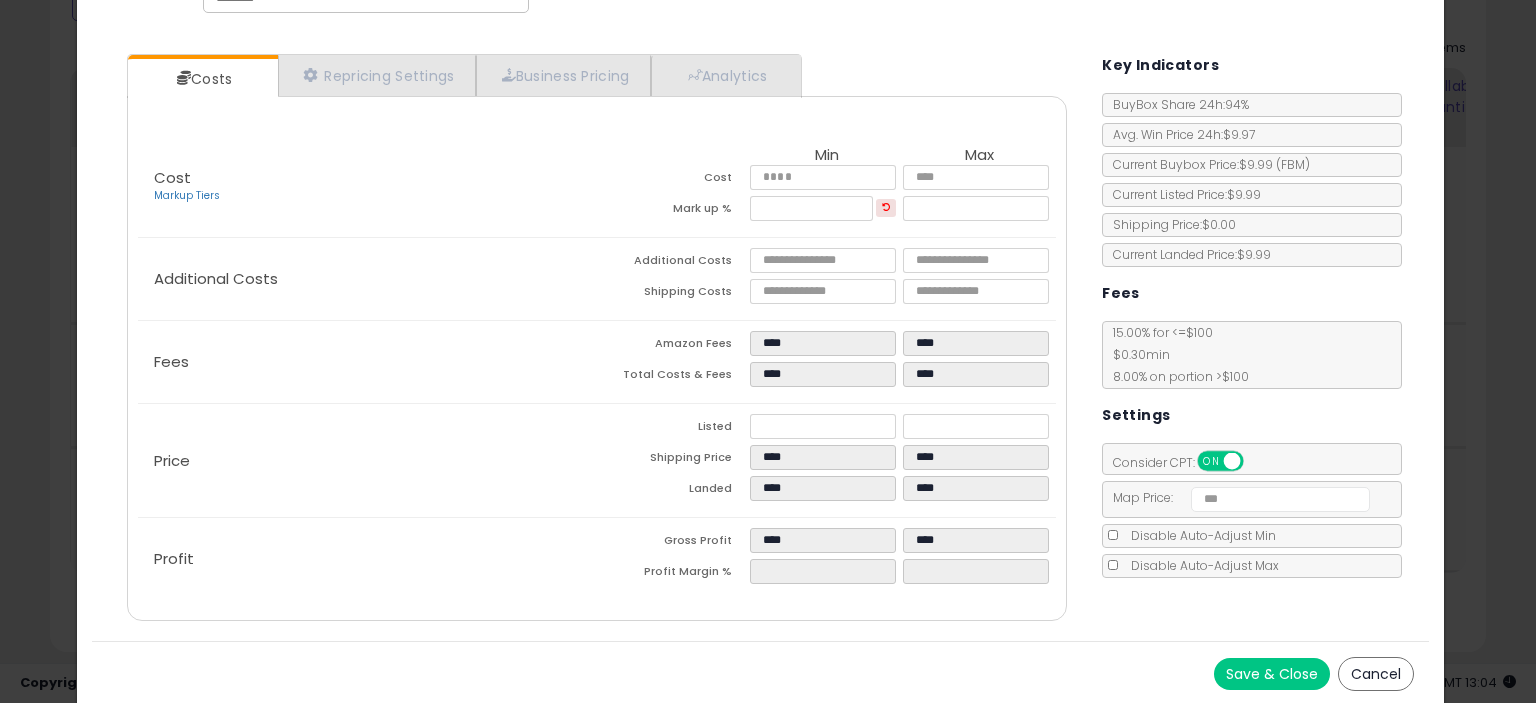 type on "******" 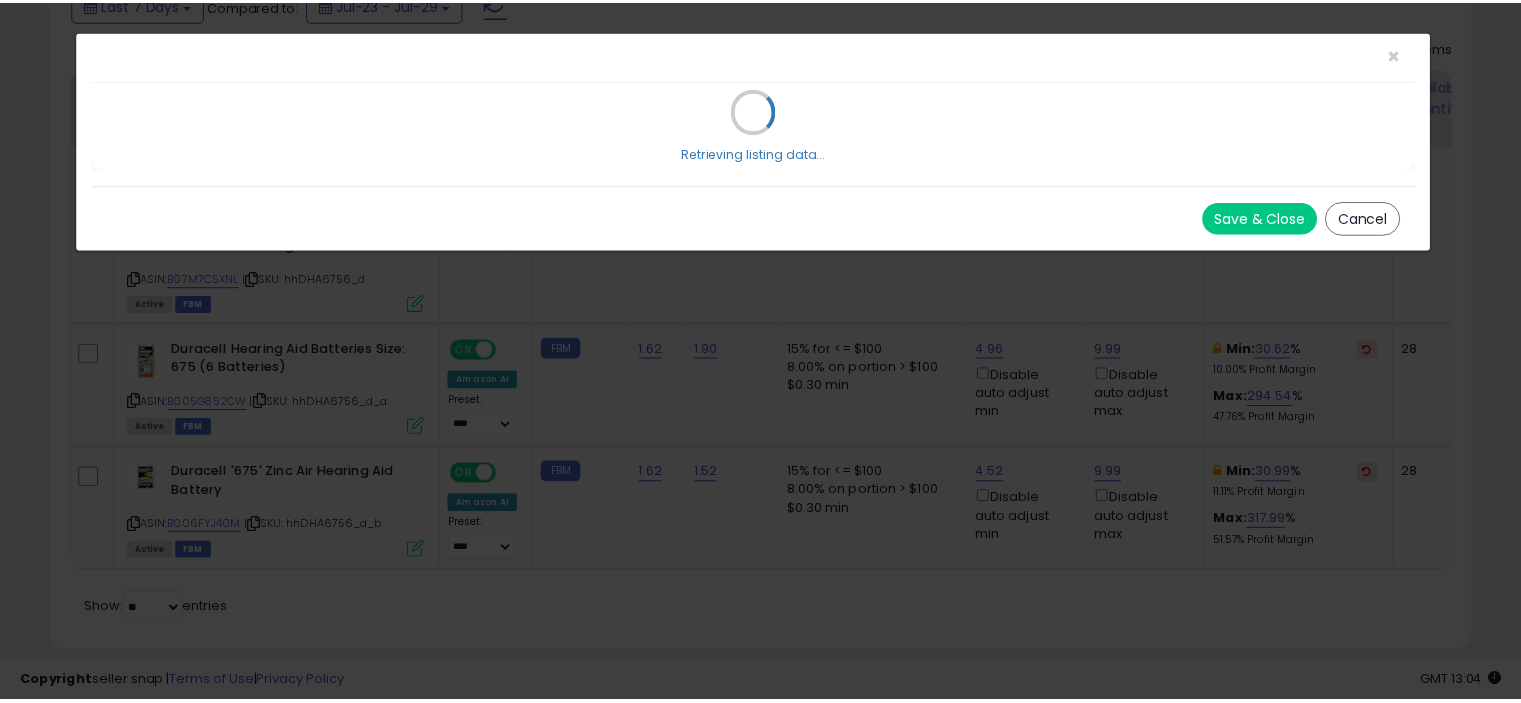 scroll, scrollTop: 0, scrollLeft: 0, axis: both 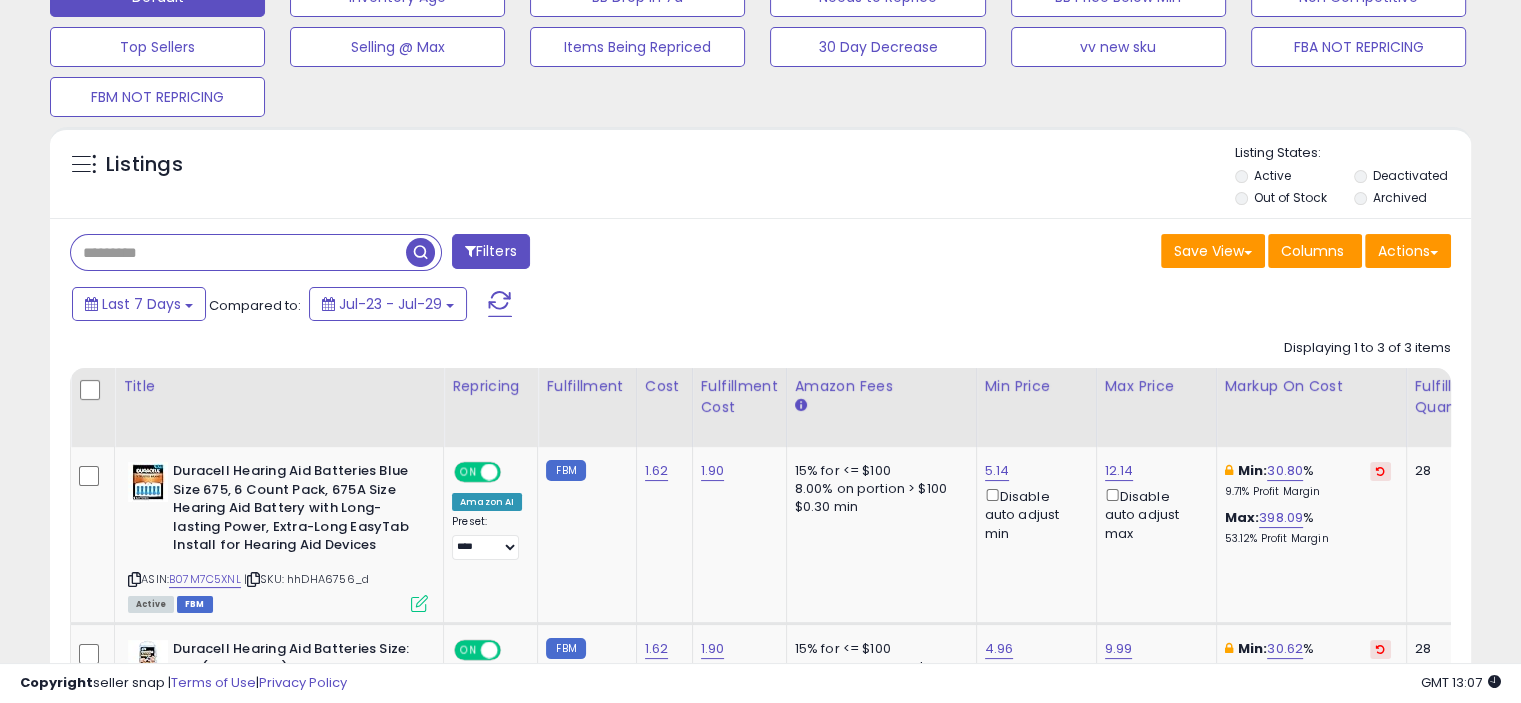 drag, startPoint x: 232, startPoint y: 253, endPoint x: 200, endPoint y: 261, distance: 32.984844 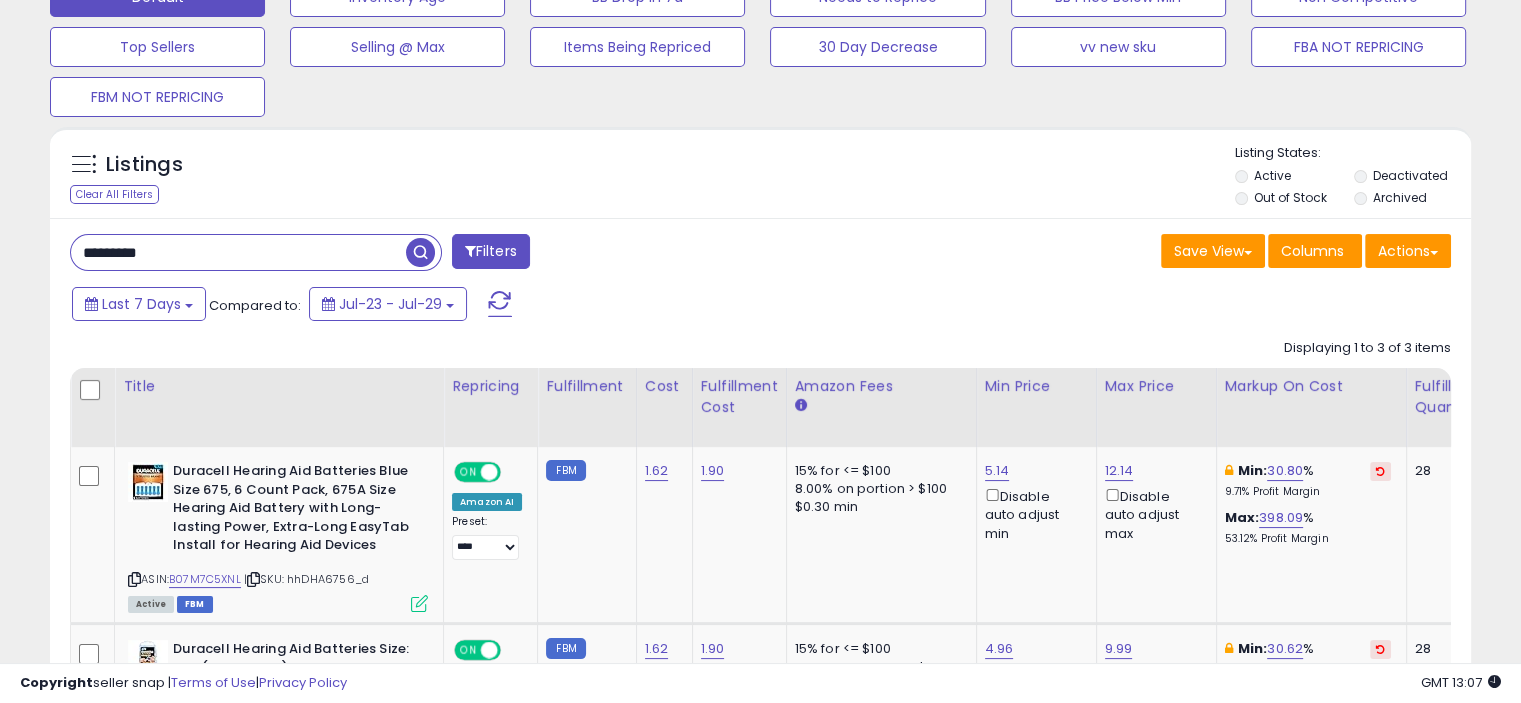 click at bounding box center (420, 252) 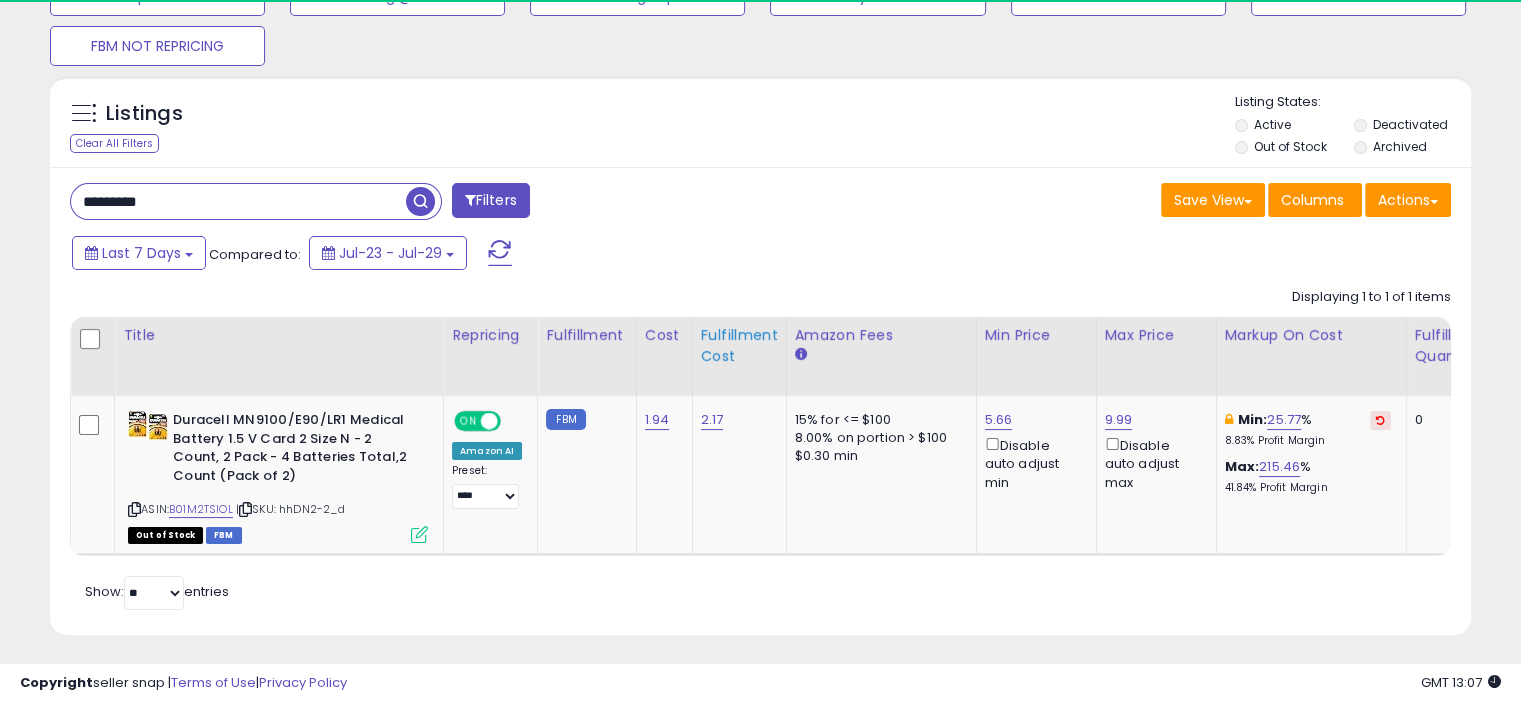 scroll, scrollTop: 209, scrollLeft: 0, axis: vertical 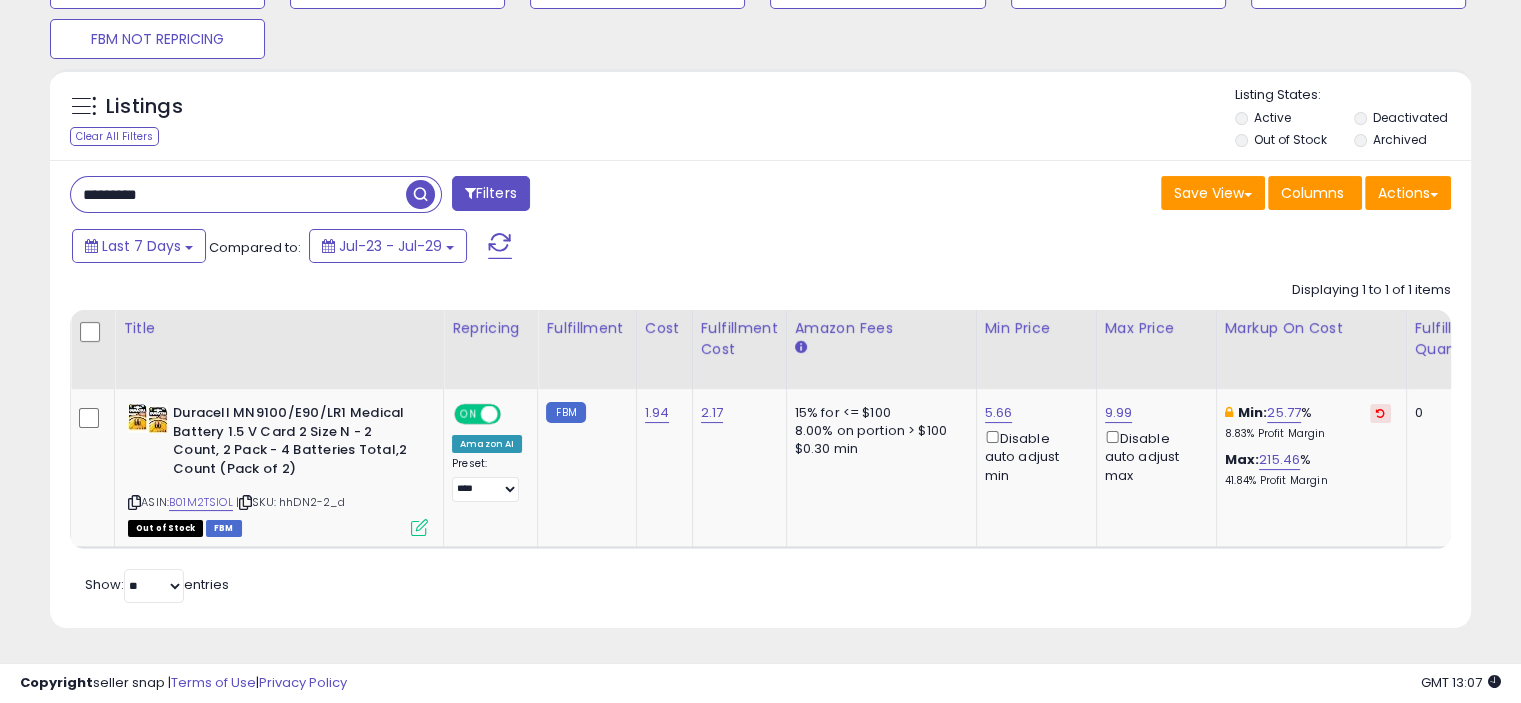 drag, startPoint x: 199, startPoint y: 187, endPoint x: 5, endPoint y: 178, distance: 194.20865 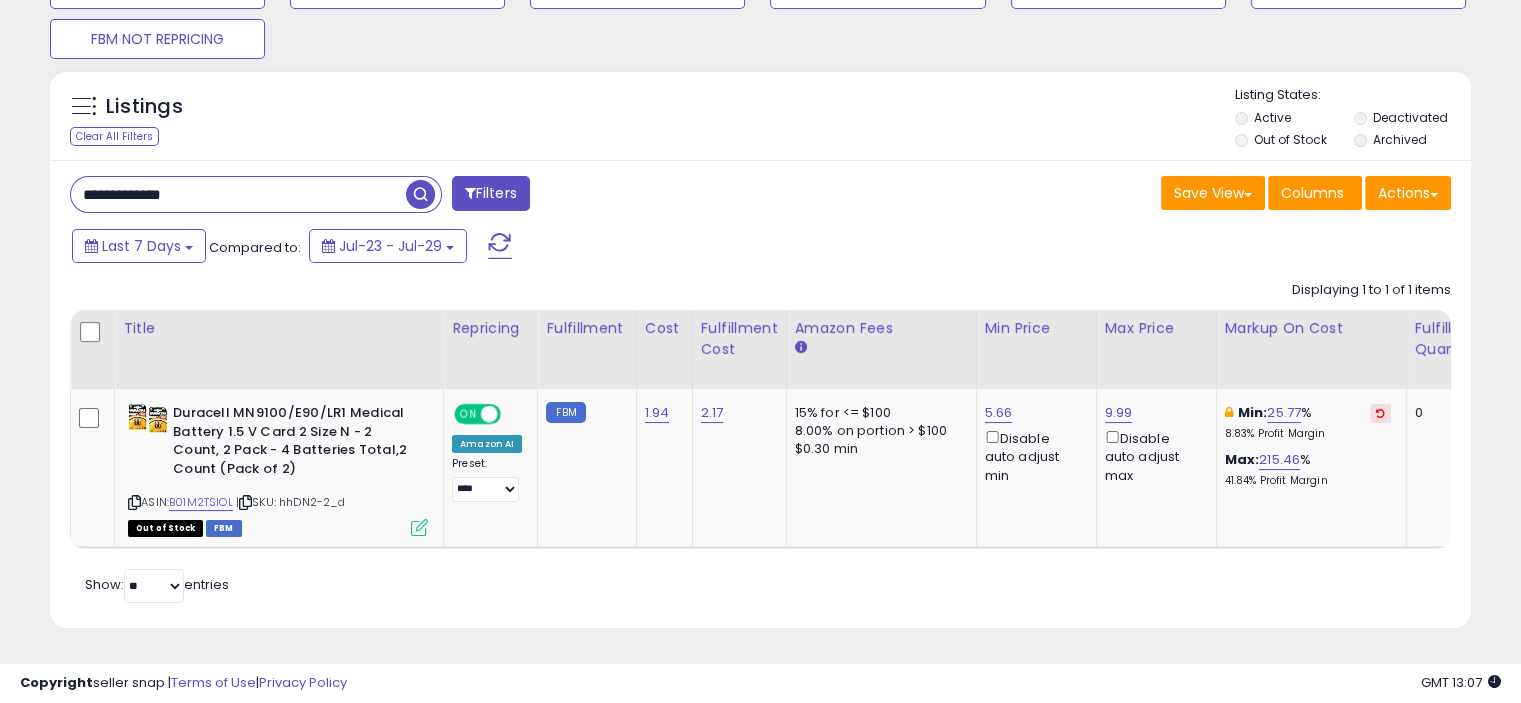 type on "**********" 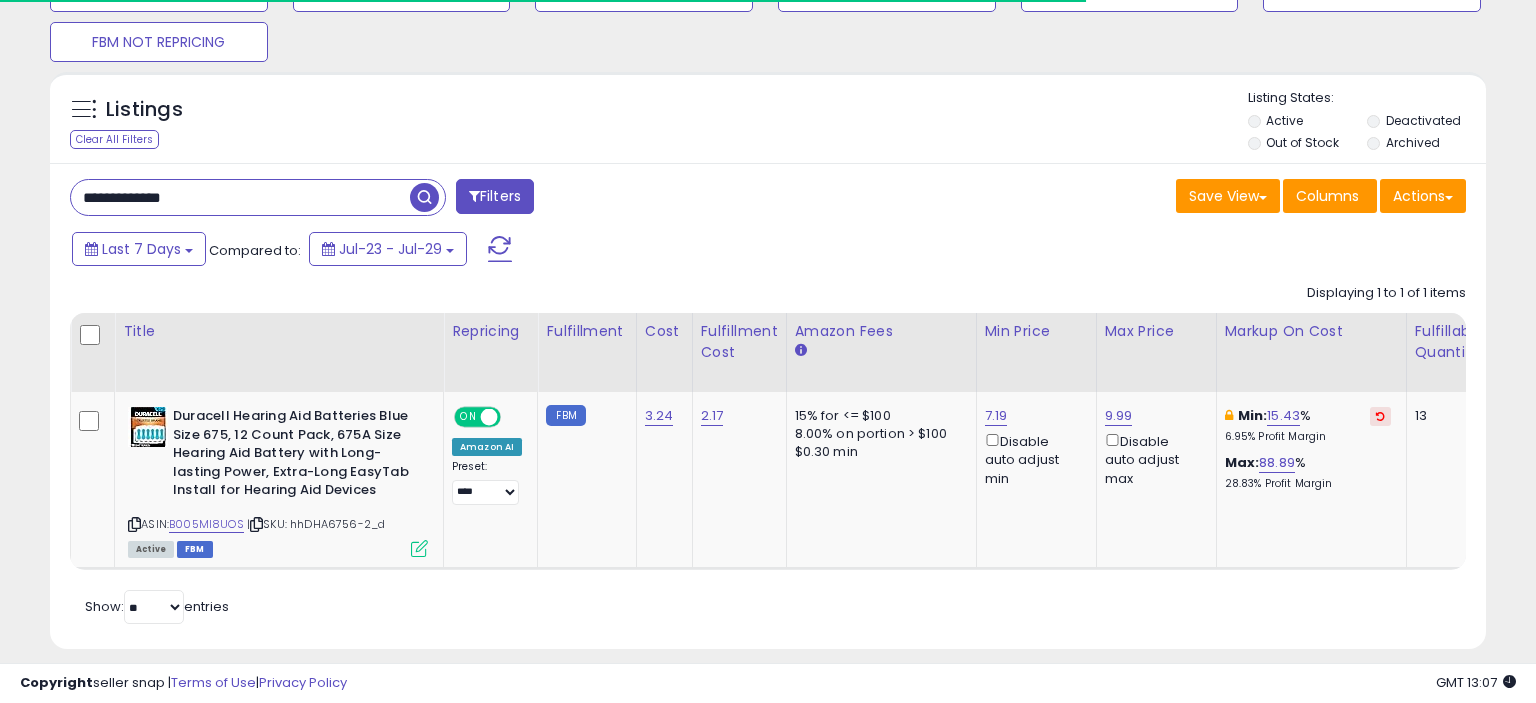scroll, scrollTop: 209, scrollLeft: 0, axis: vertical 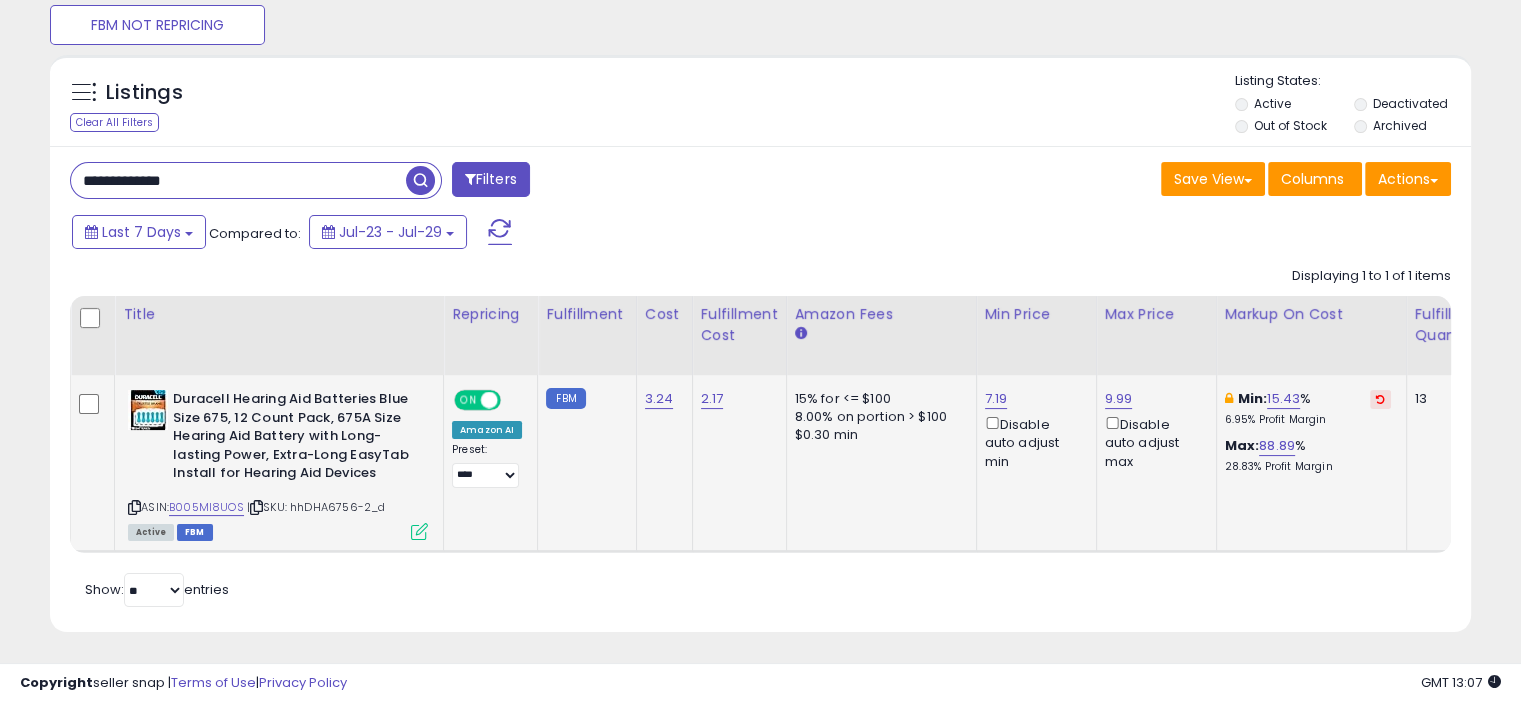 click at bounding box center [419, 531] 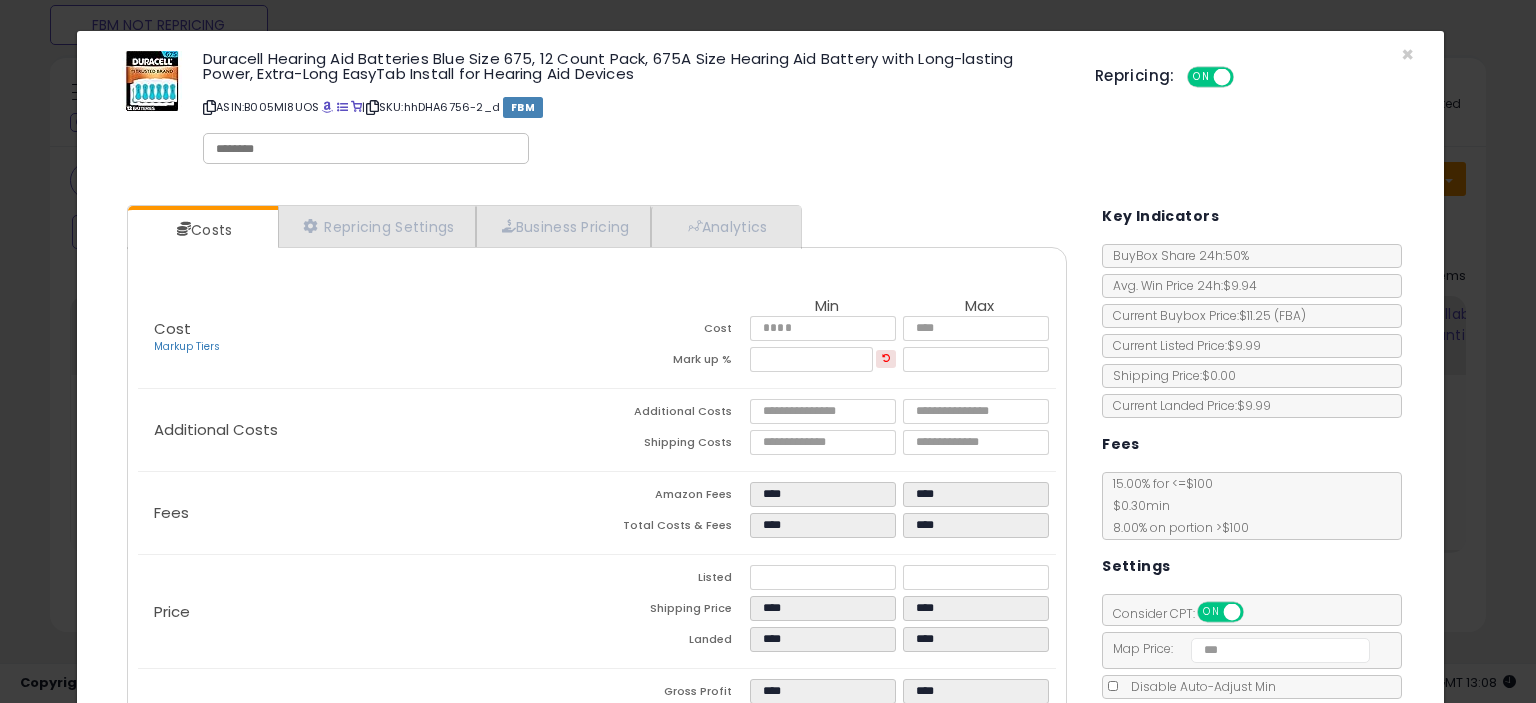 click at bounding box center (366, 149) 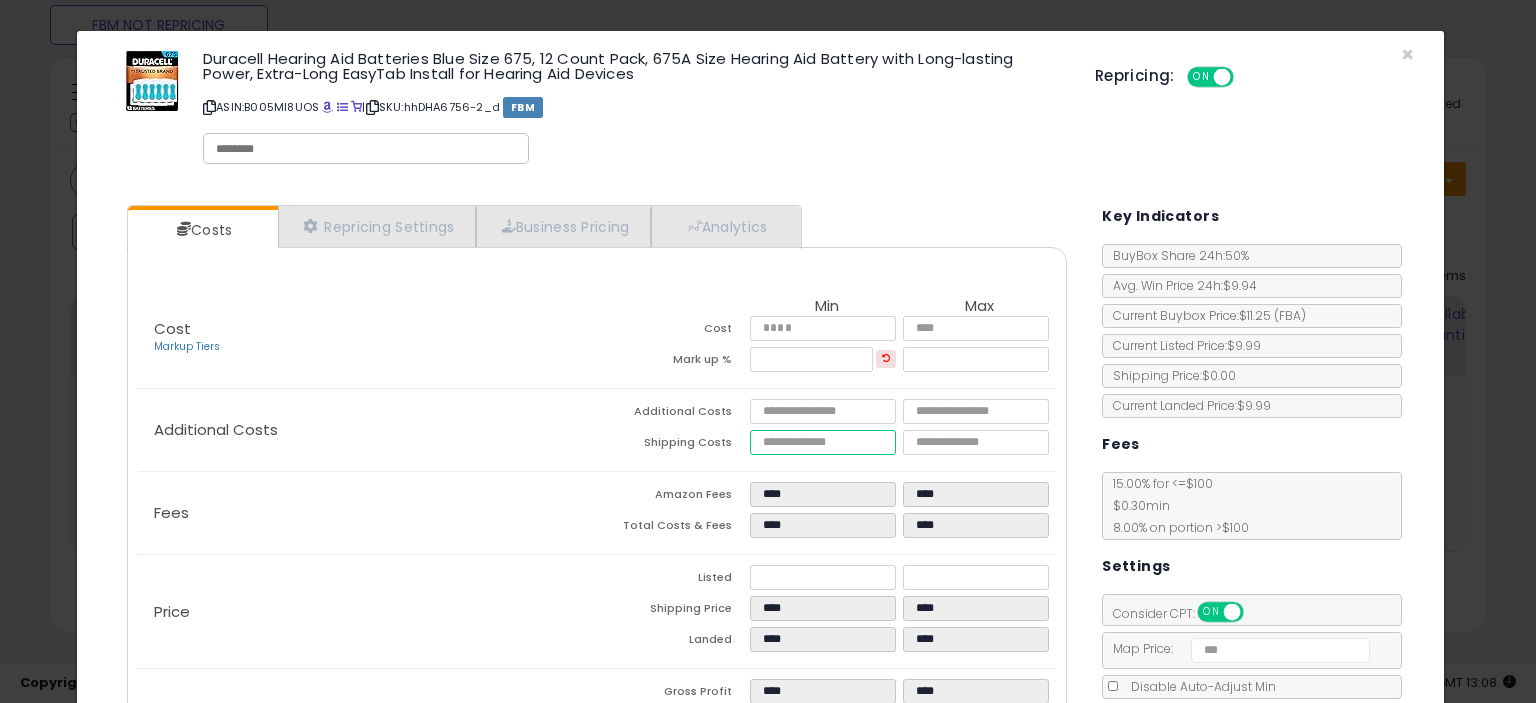 drag, startPoint x: 753, startPoint y: 443, endPoint x: 660, endPoint y: 464, distance: 95.34149 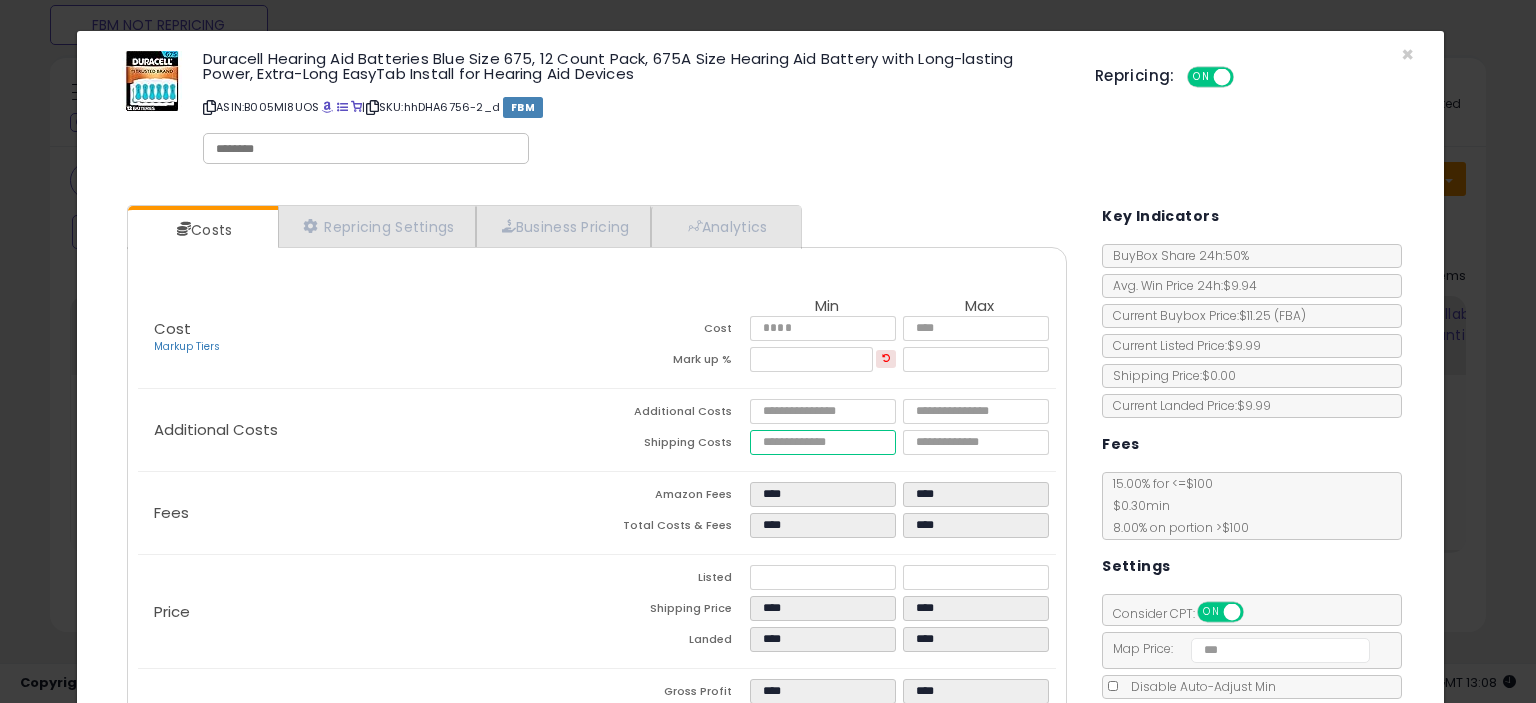 type on "***" 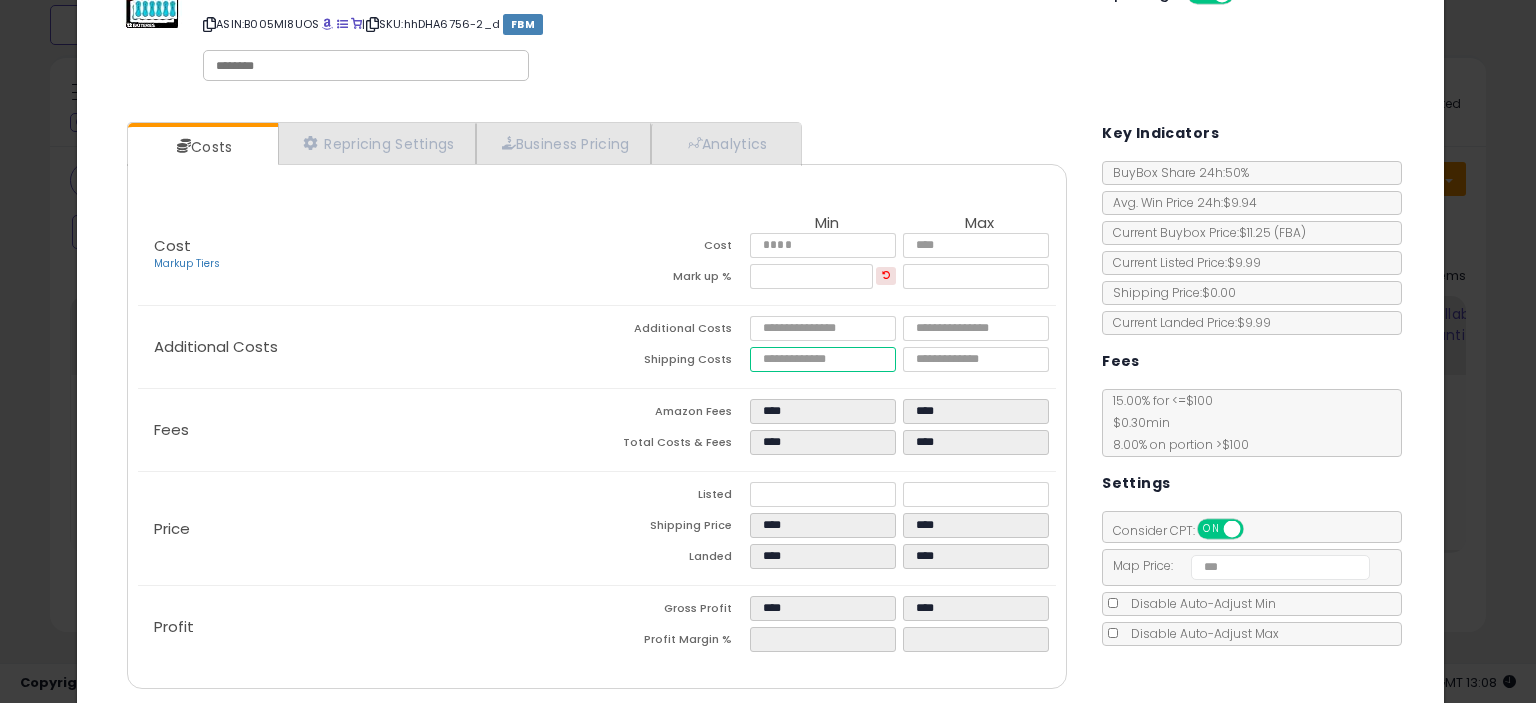 scroll, scrollTop: 151, scrollLeft: 0, axis: vertical 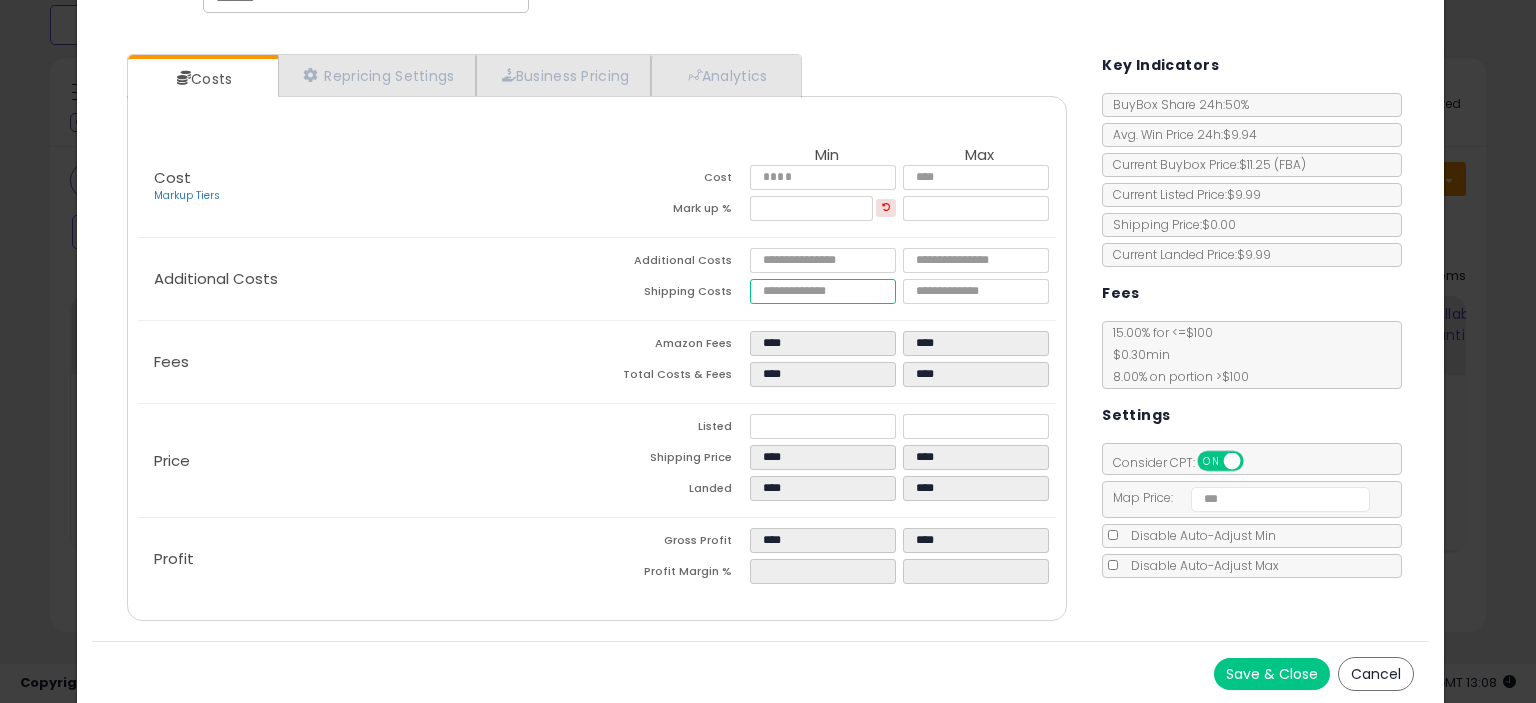 type on "****" 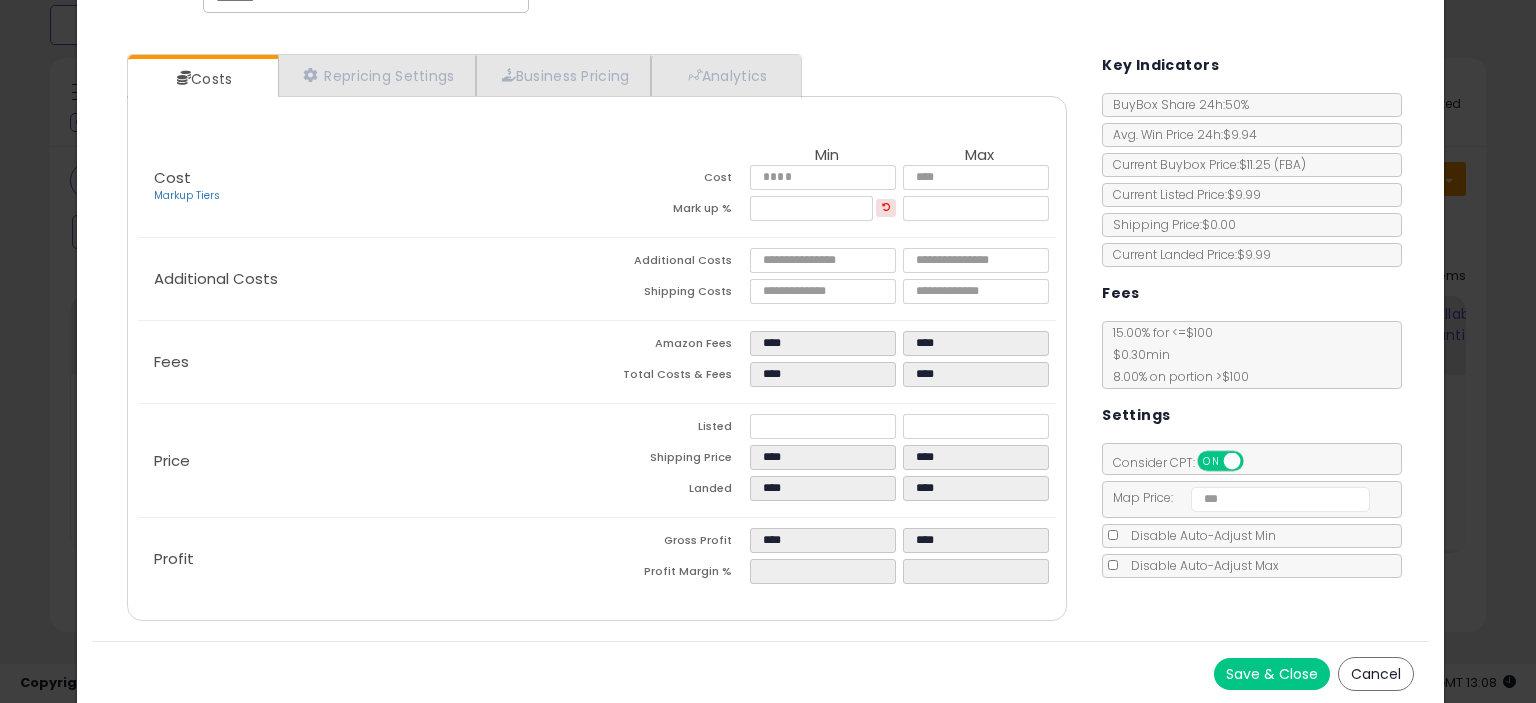 type on "*****" 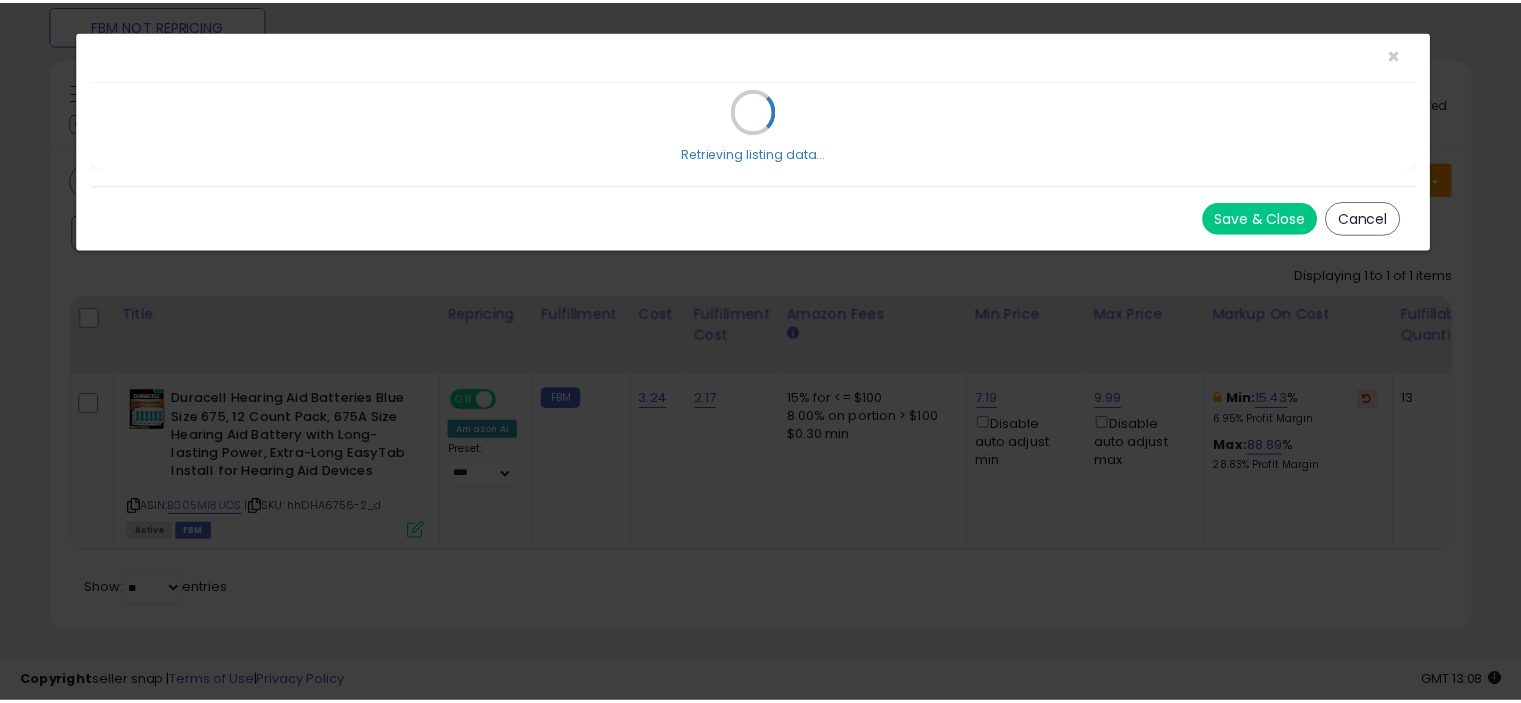 scroll, scrollTop: 0, scrollLeft: 0, axis: both 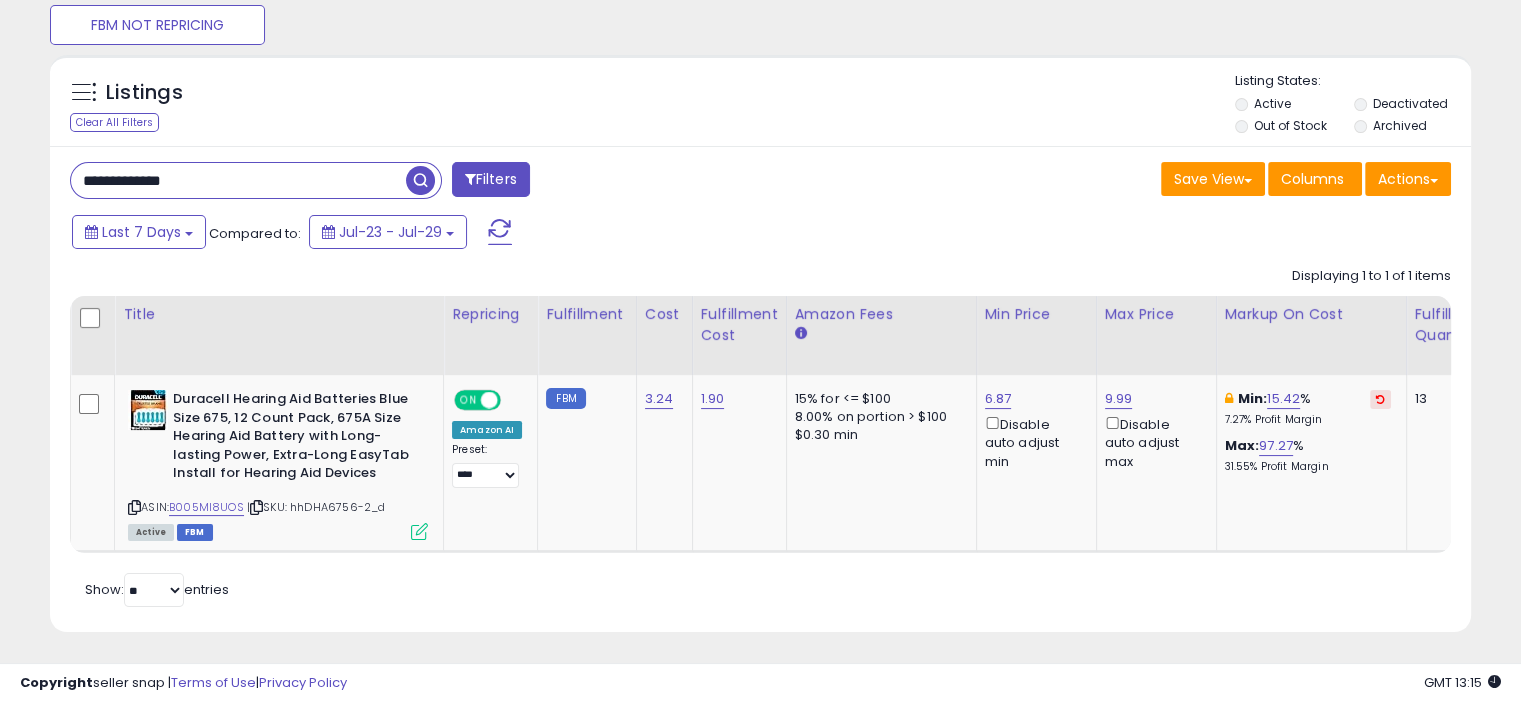 drag, startPoint x: 253, startPoint y: 172, endPoint x: 80, endPoint y: 176, distance: 173.04623 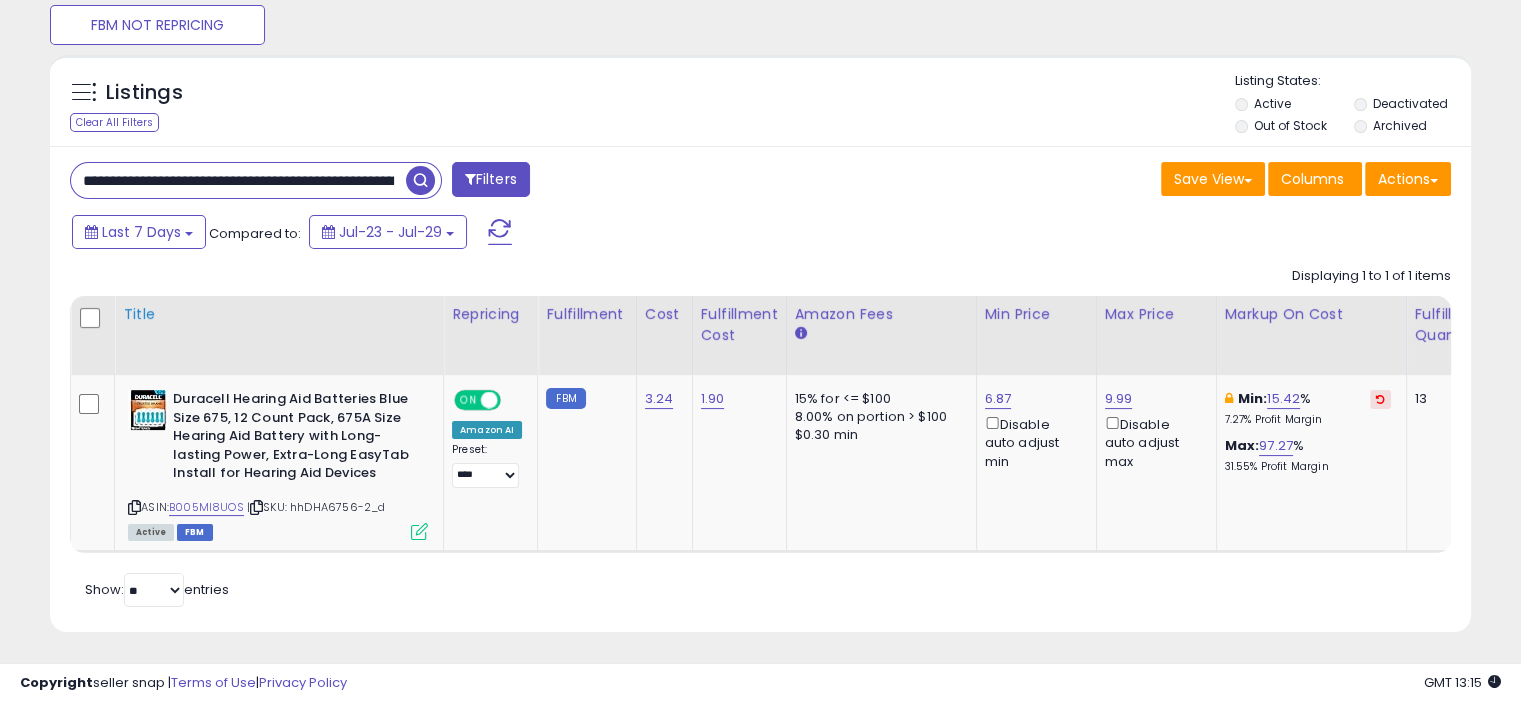 scroll, scrollTop: 0, scrollLeft: 936, axis: horizontal 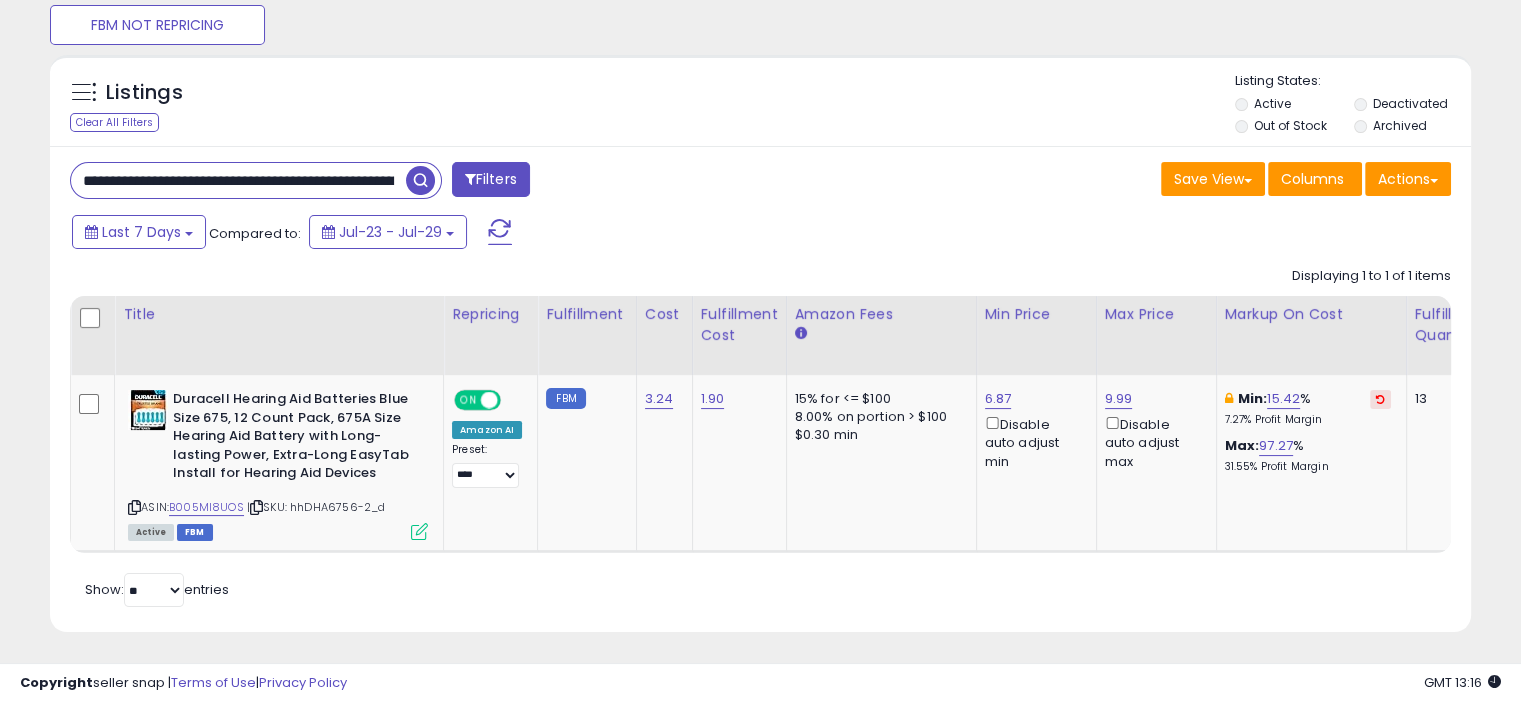 drag, startPoint x: 392, startPoint y: 180, endPoint x: 209, endPoint y: 182, distance: 183.01093 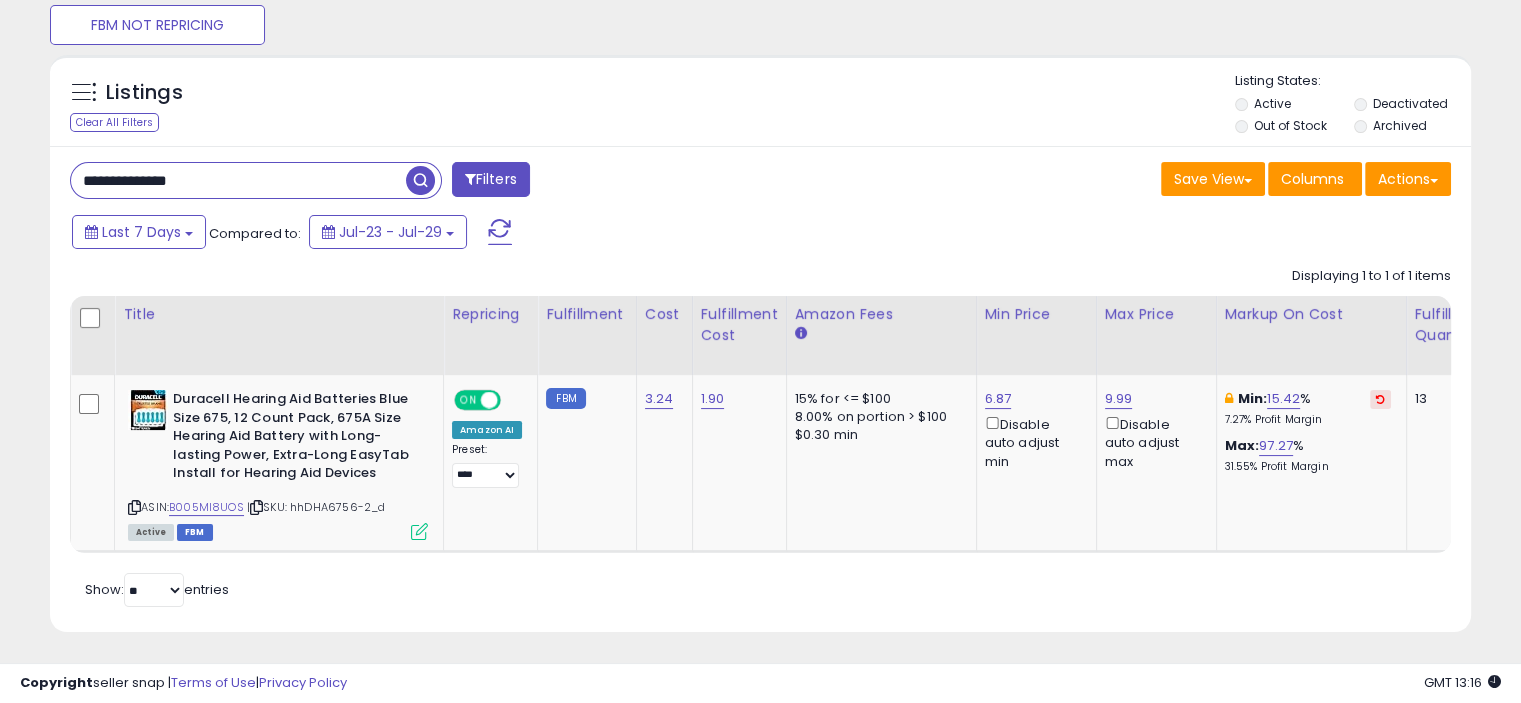 click at bounding box center [420, 180] 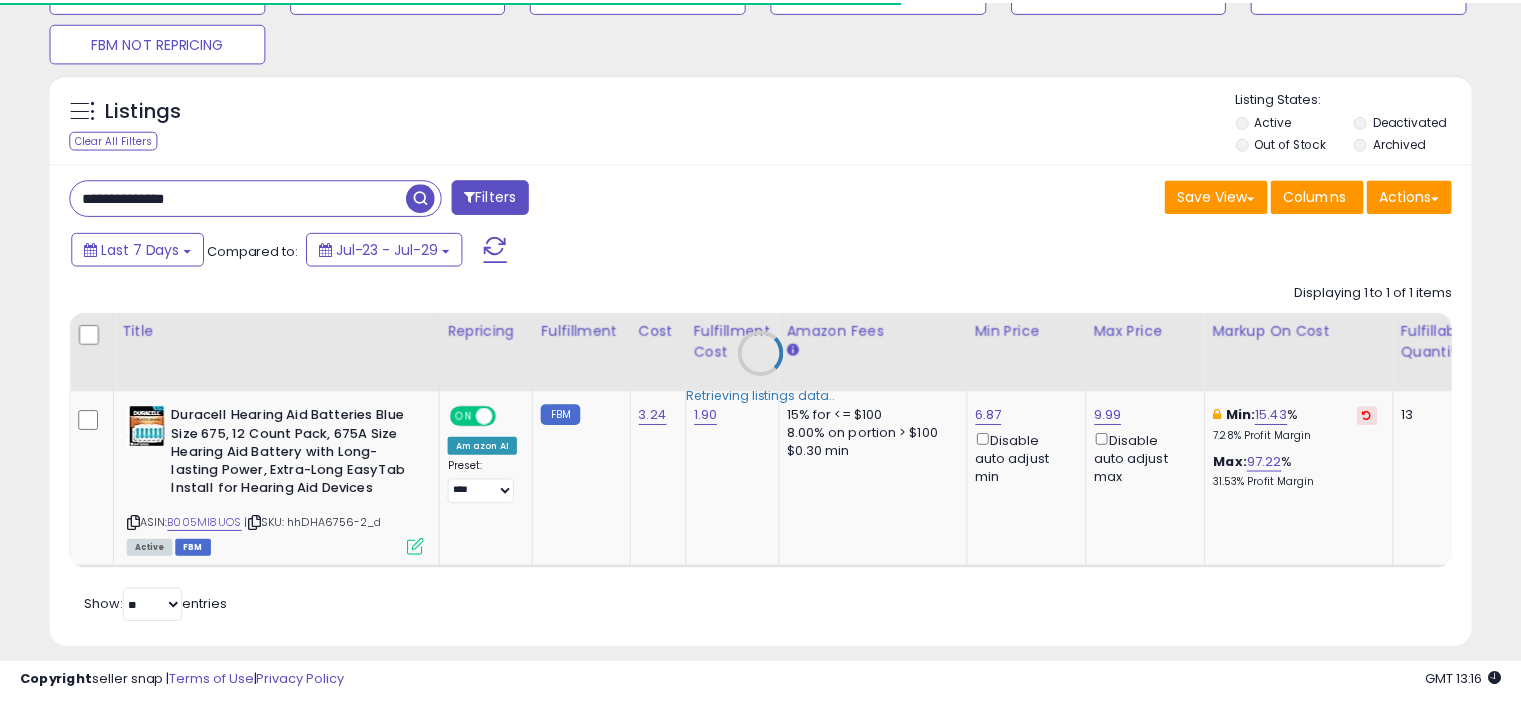scroll, scrollTop: 209, scrollLeft: 0, axis: vertical 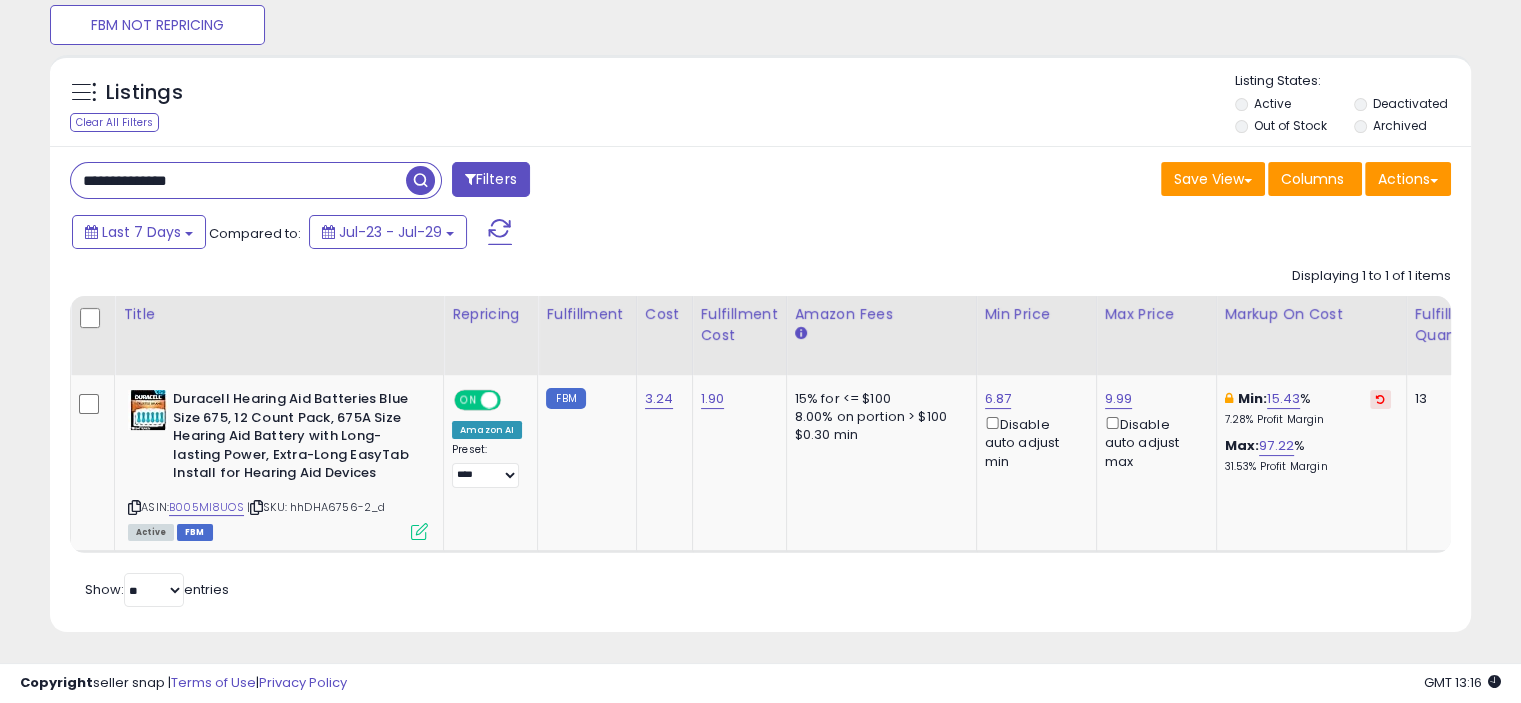 drag, startPoint x: 308, startPoint y: 180, endPoint x: 0, endPoint y: 173, distance: 308.07953 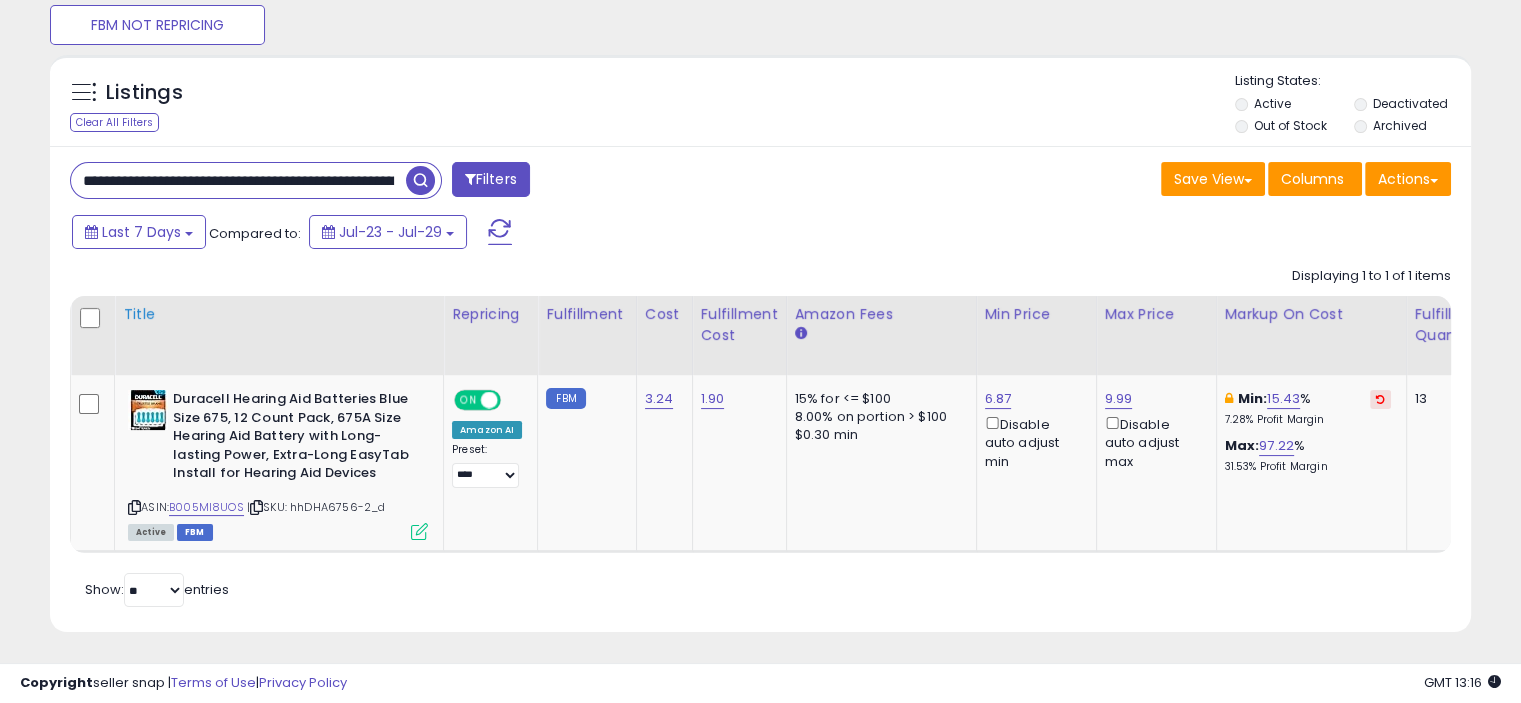 scroll, scrollTop: 0, scrollLeft: 936, axis: horizontal 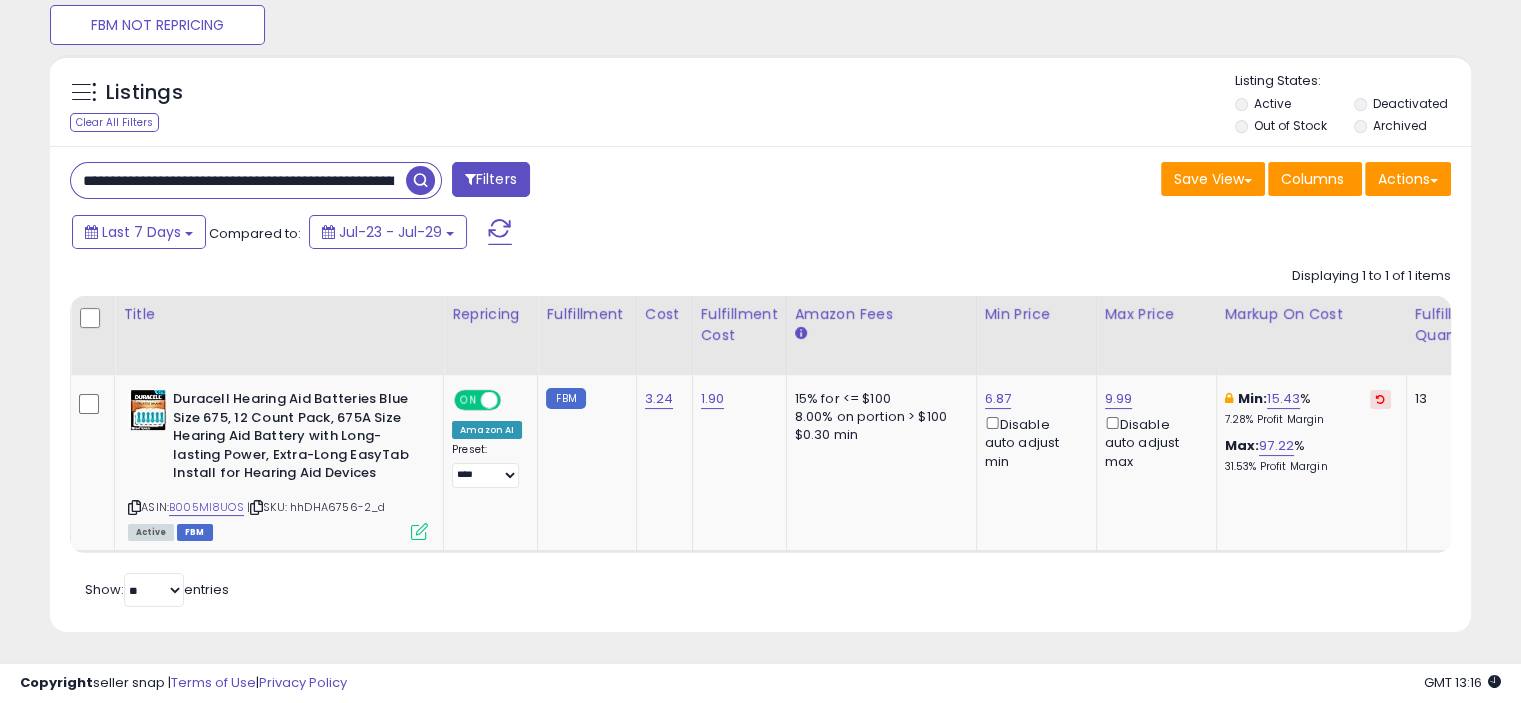 drag, startPoint x: 389, startPoint y: 179, endPoint x: 0, endPoint y: 224, distance: 391.59418 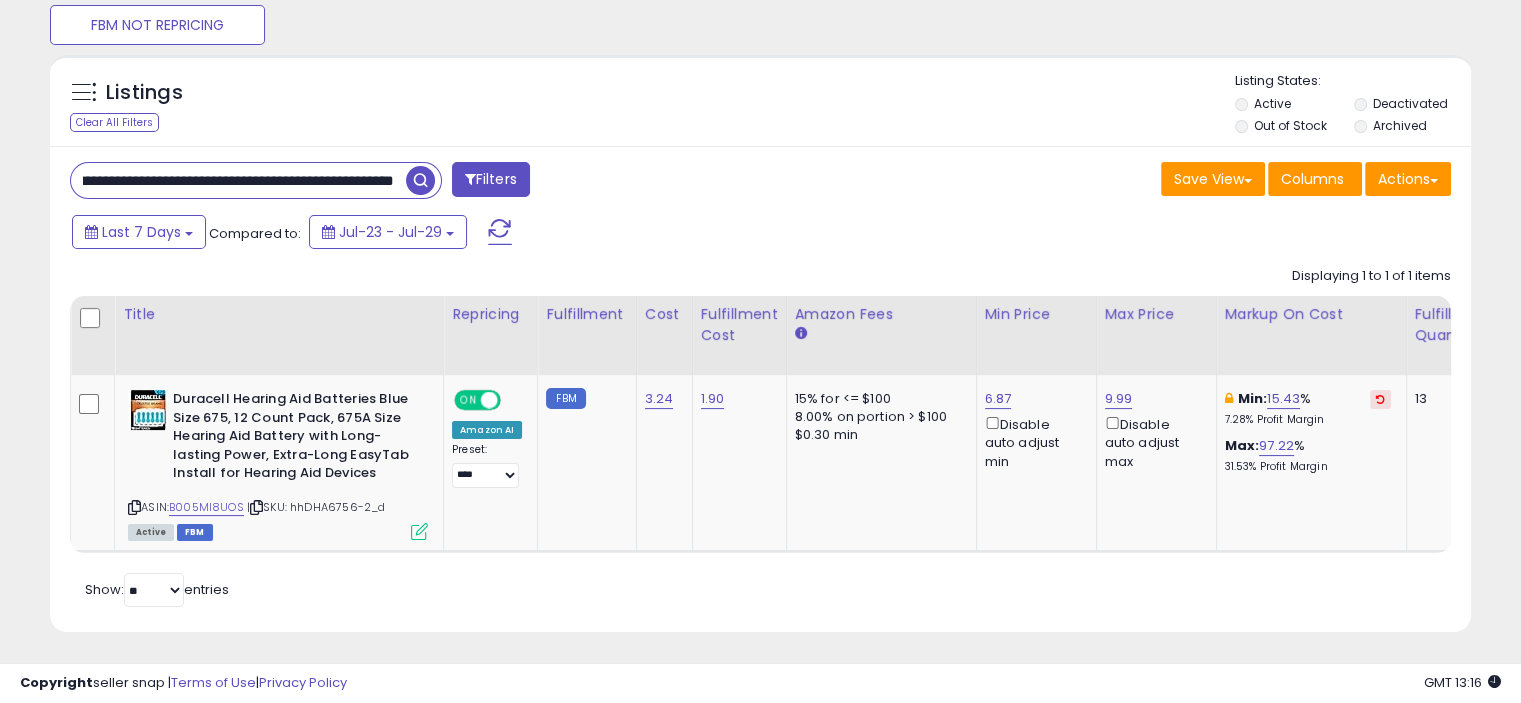 scroll, scrollTop: 0, scrollLeft: 804, axis: horizontal 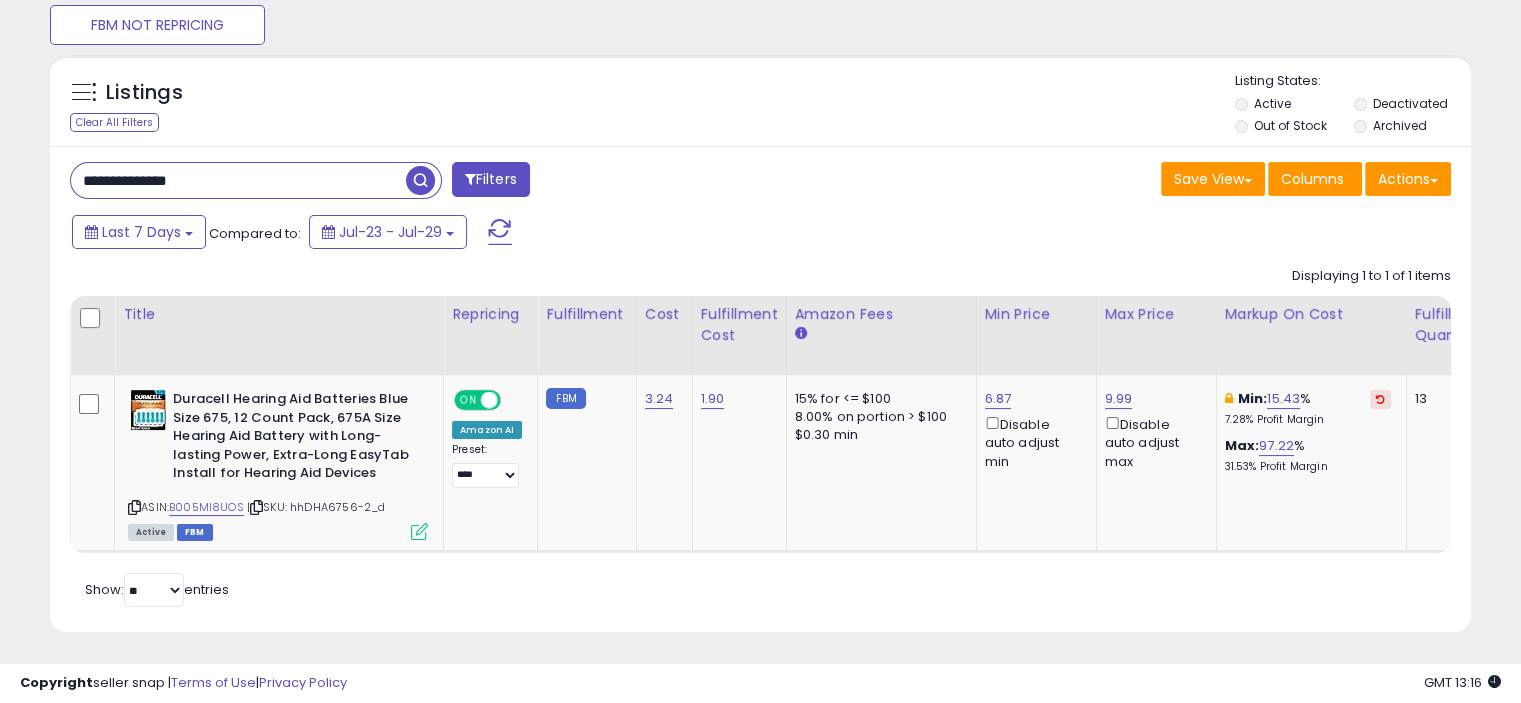 type on "**********" 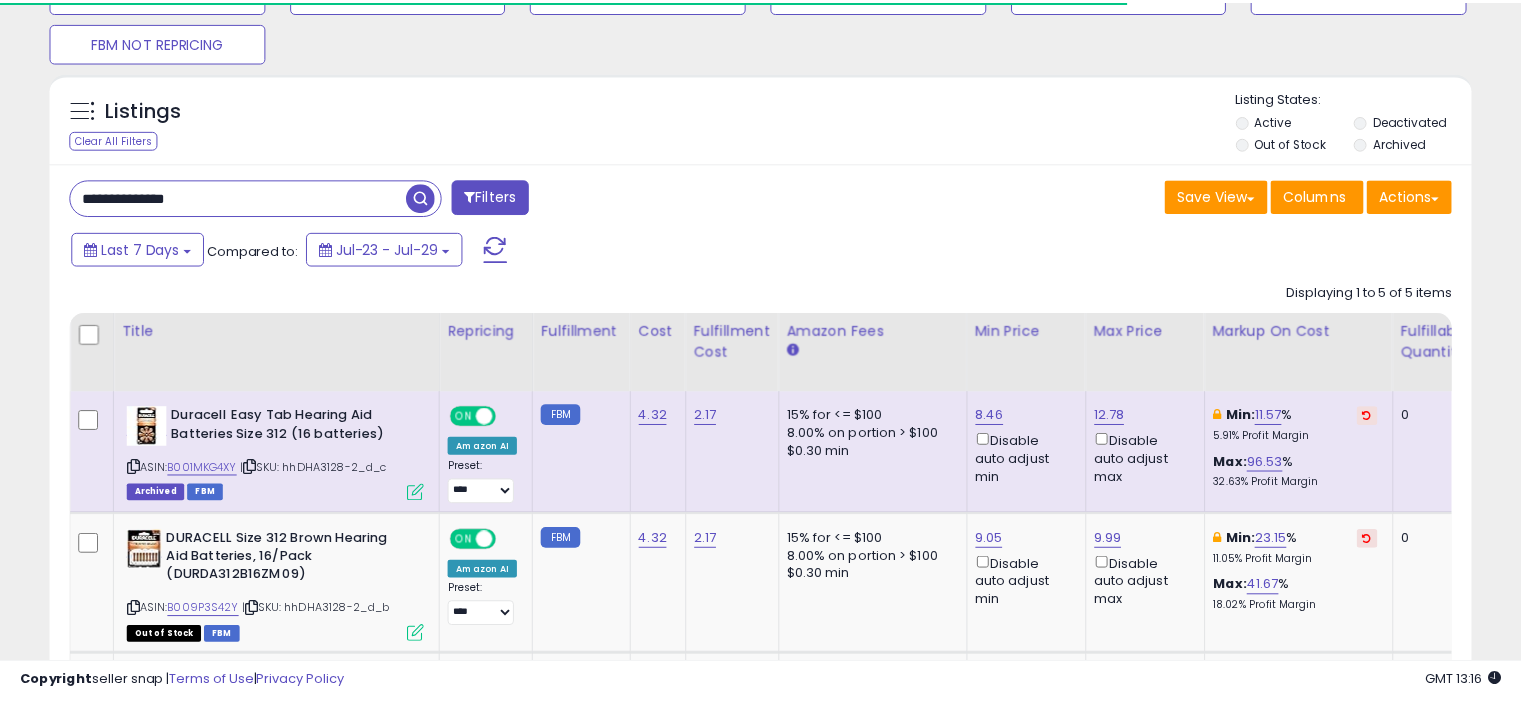 scroll, scrollTop: 209, scrollLeft: 0, axis: vertical 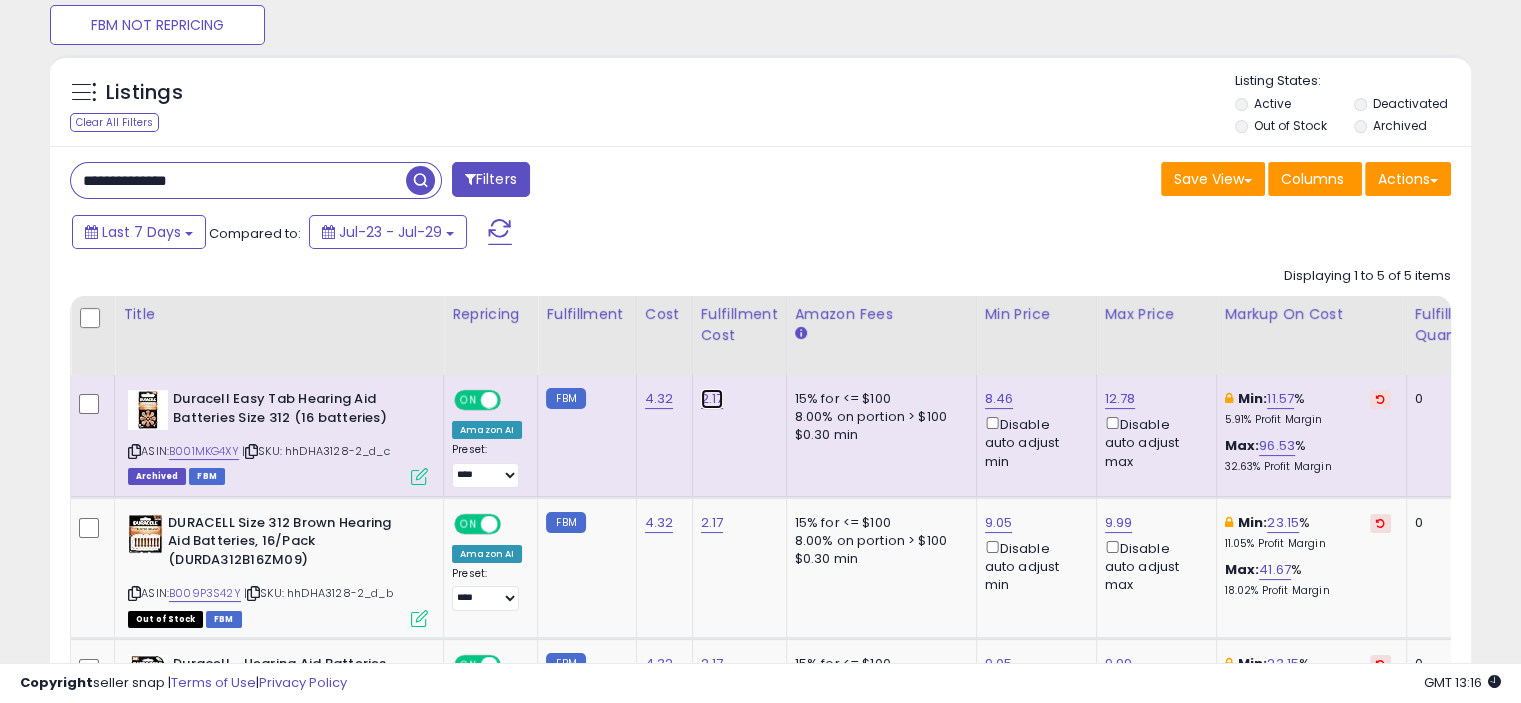 click on "2.17" at bounding box center [712, 399] 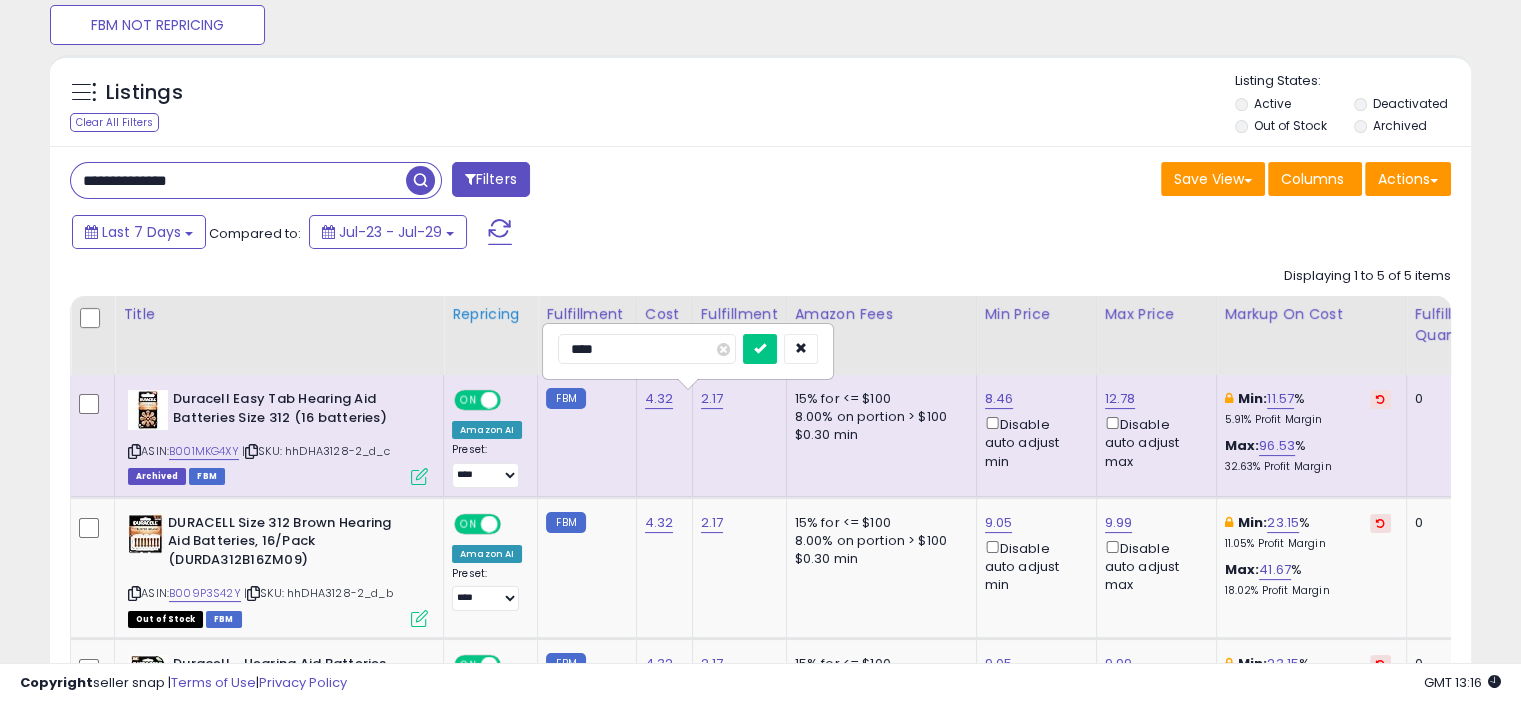 click on "Title
Repricing" at bounding box center [1578, 699] 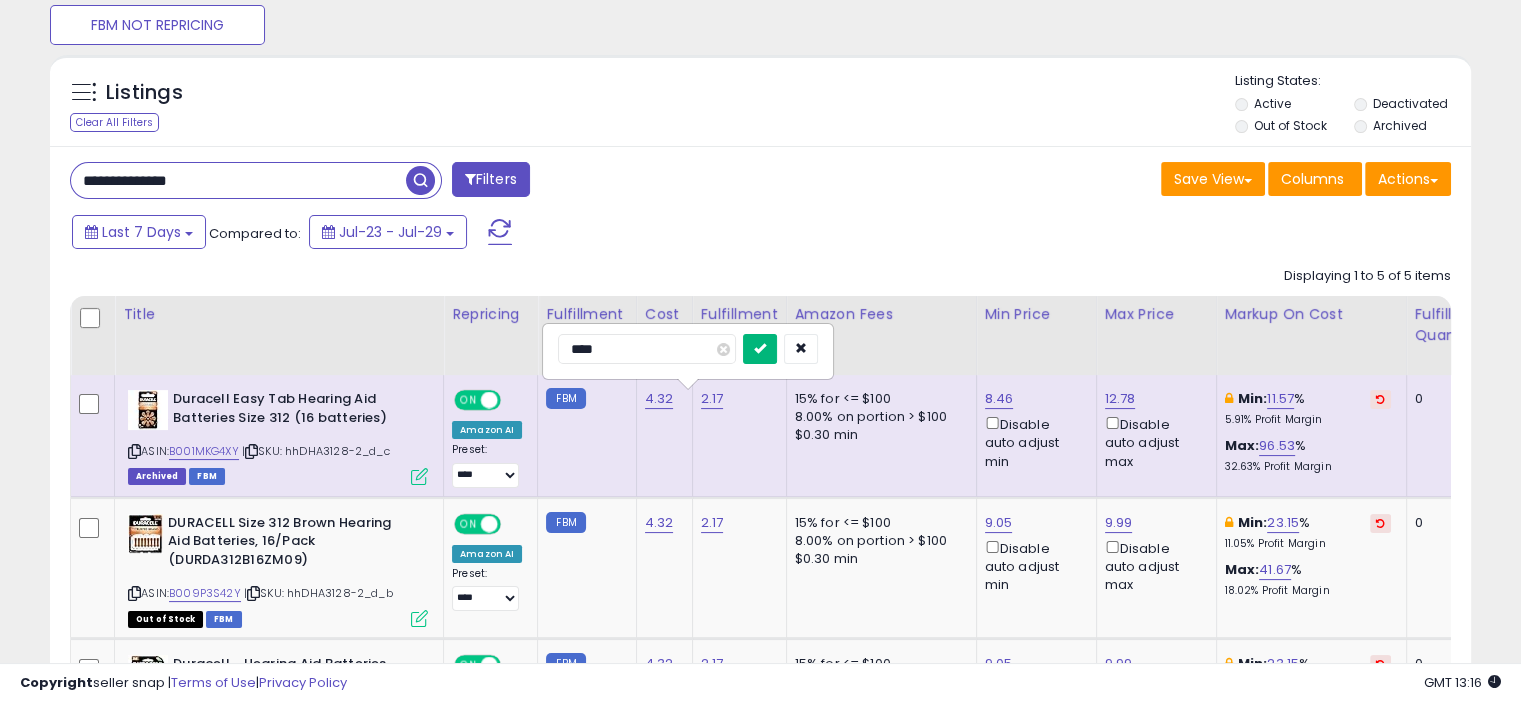 type on "****" 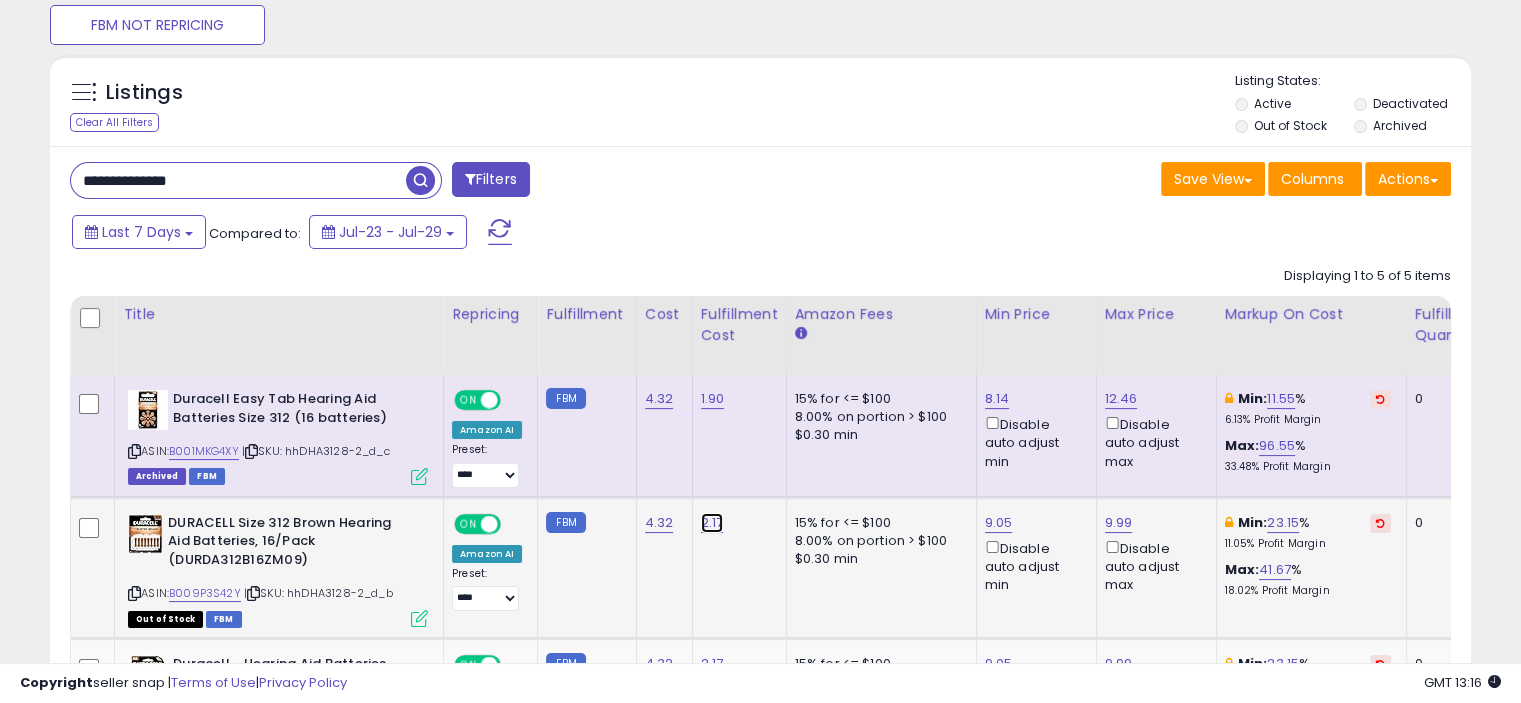 click on "2.17" at bounding box center [713, 399] 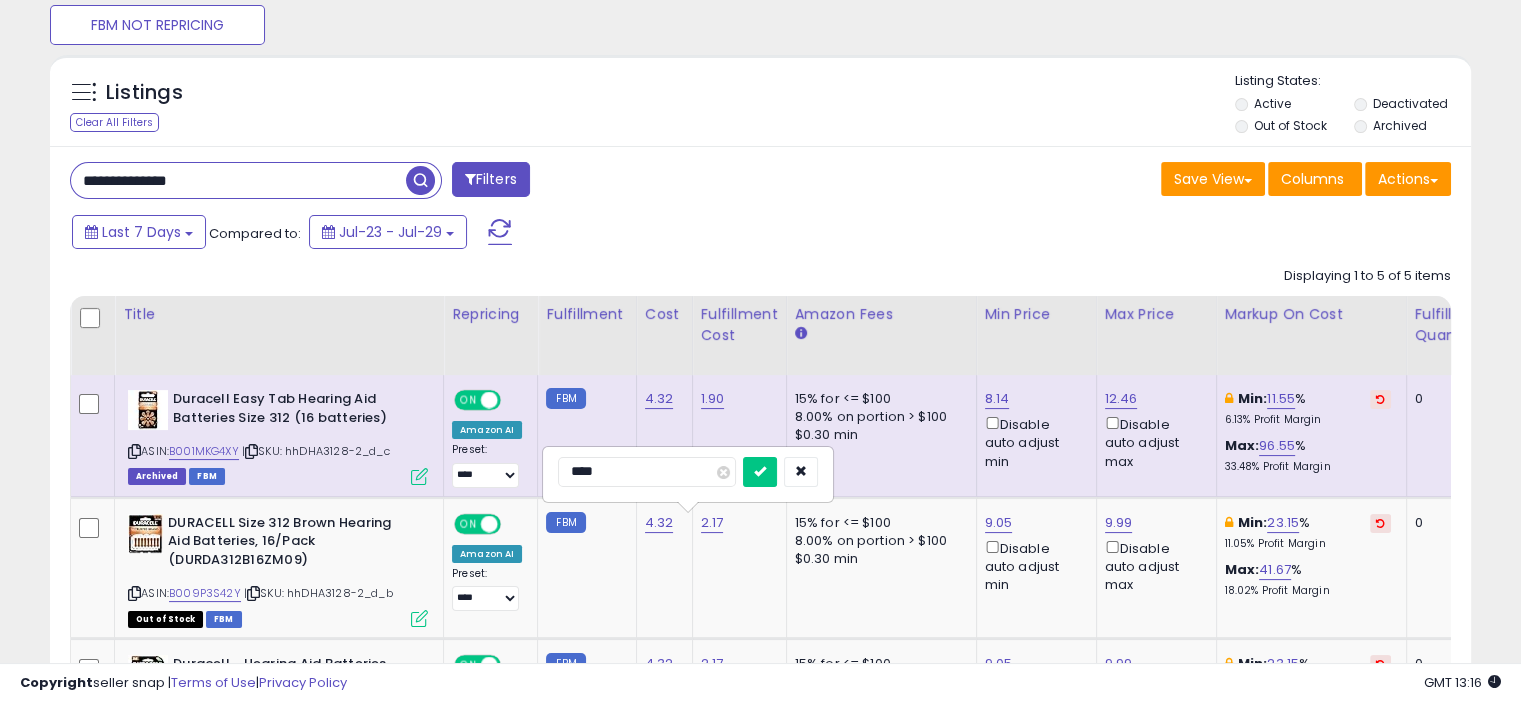 drag, startPoint x: 643, startPoint y: 470, endPoint x: 508, endPoint y: 471, distance: 135.00371 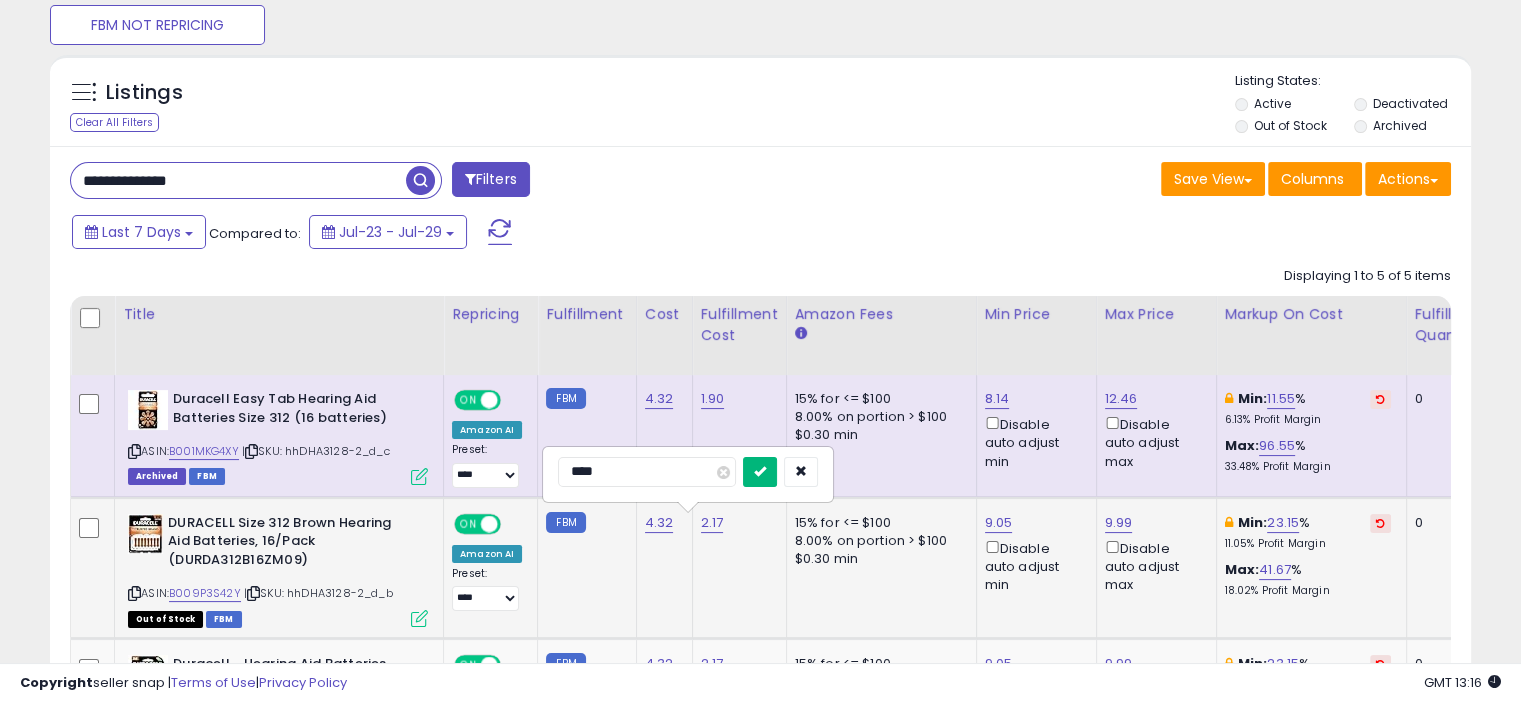 type on "****" 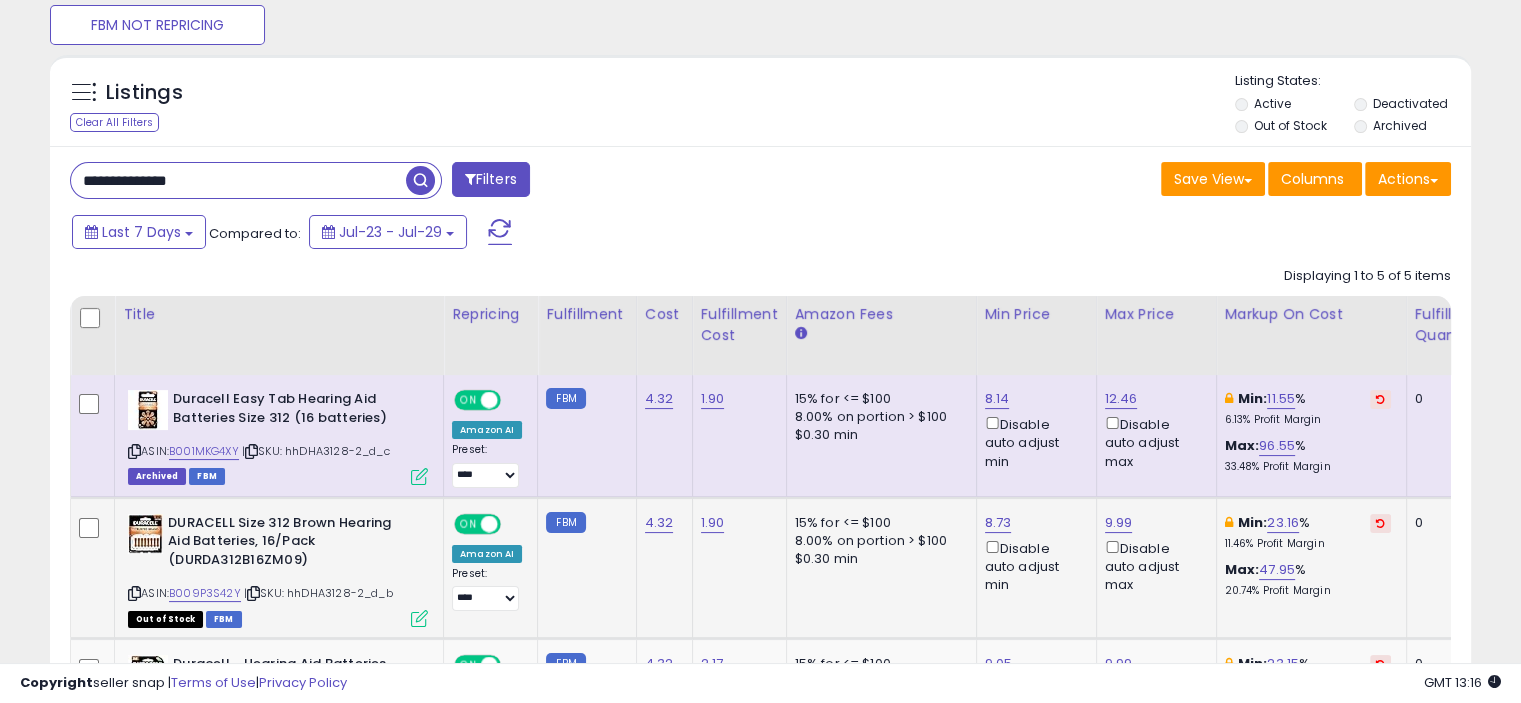 drag, startPoint x: 256, startPoint y: 184, endPoint x: 51, endPoint y: 188, distance: 205.03902 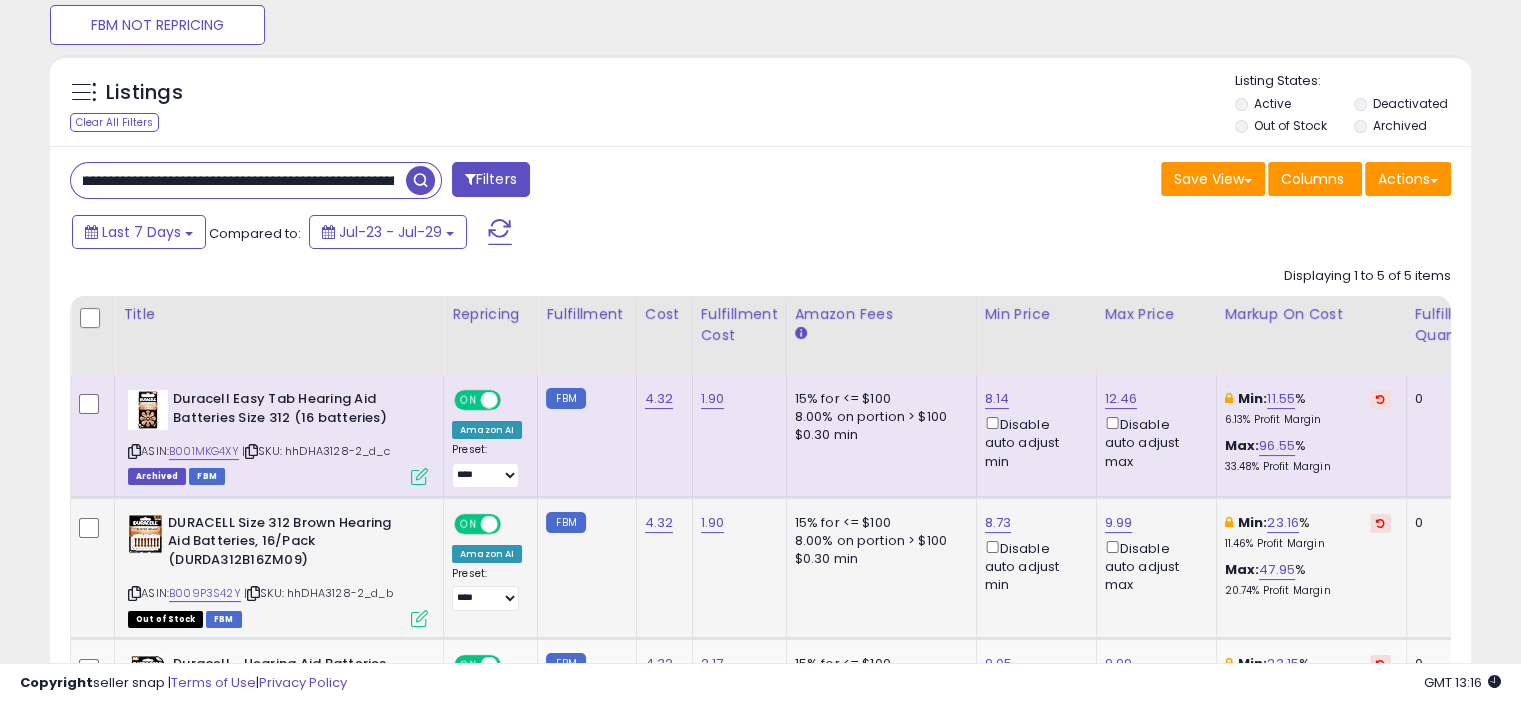 scroll, scrollTop: 0, scrollLeft: 0, axis: both 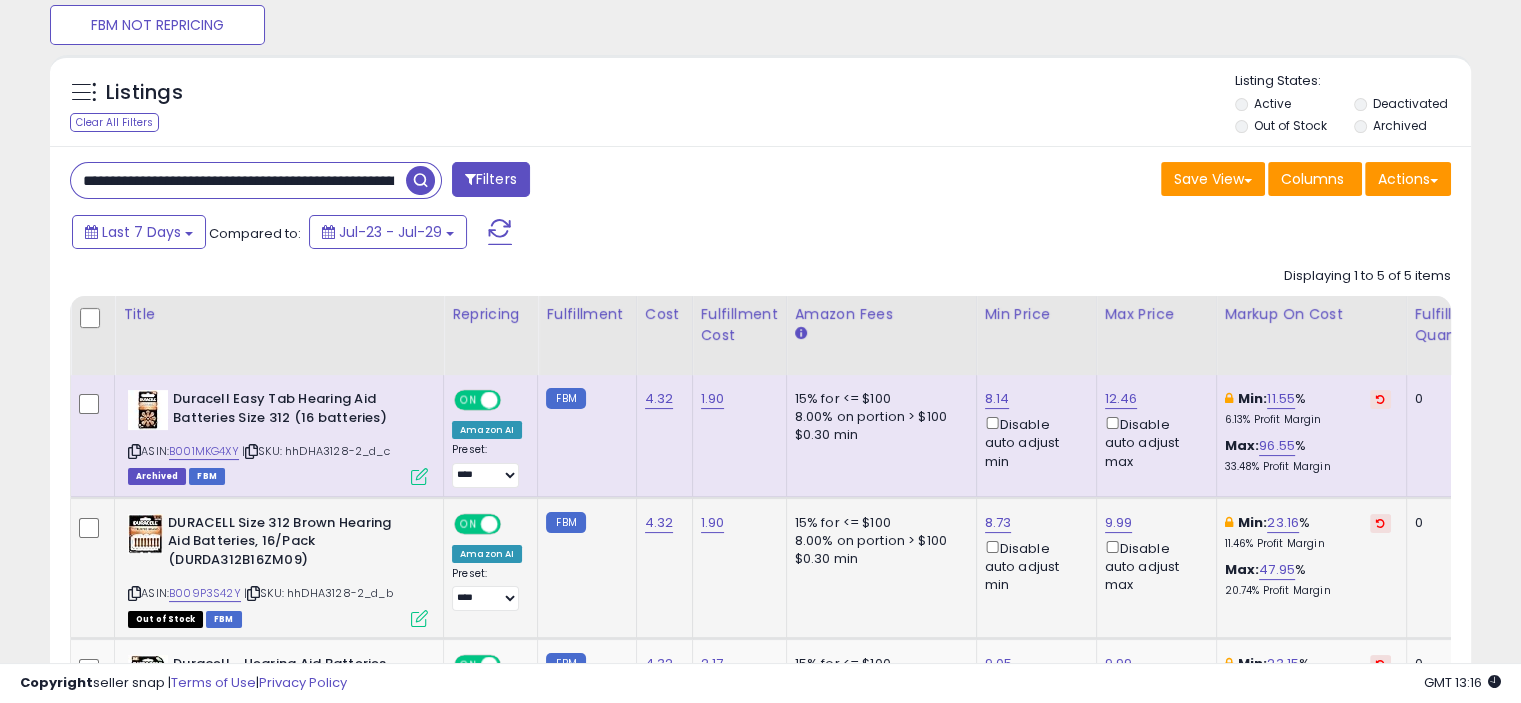 drag, startPoint x: 393, startPoint y: 179, endPoint x: 4, endPoint y: 170, distance: 389.1041 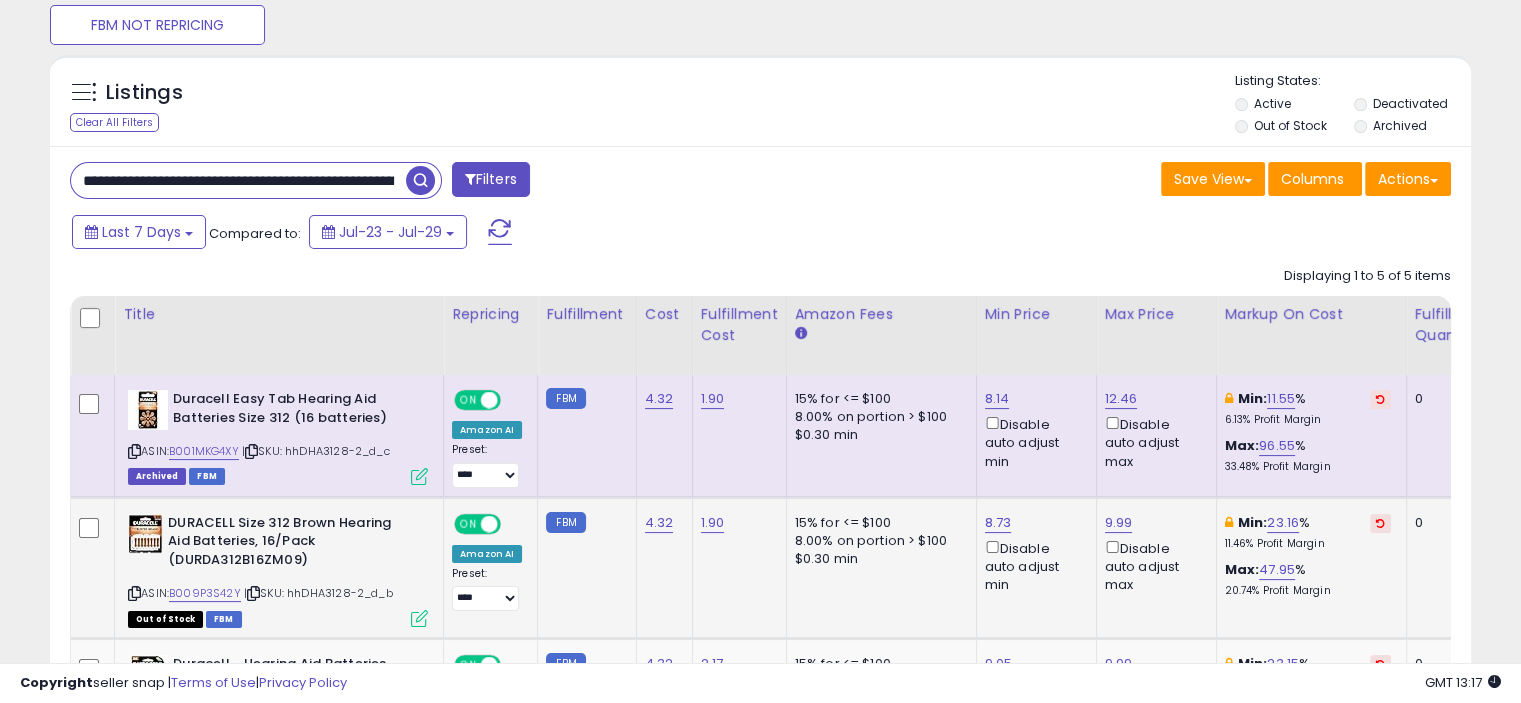 click on "**********" at bounding box center [238, 180] 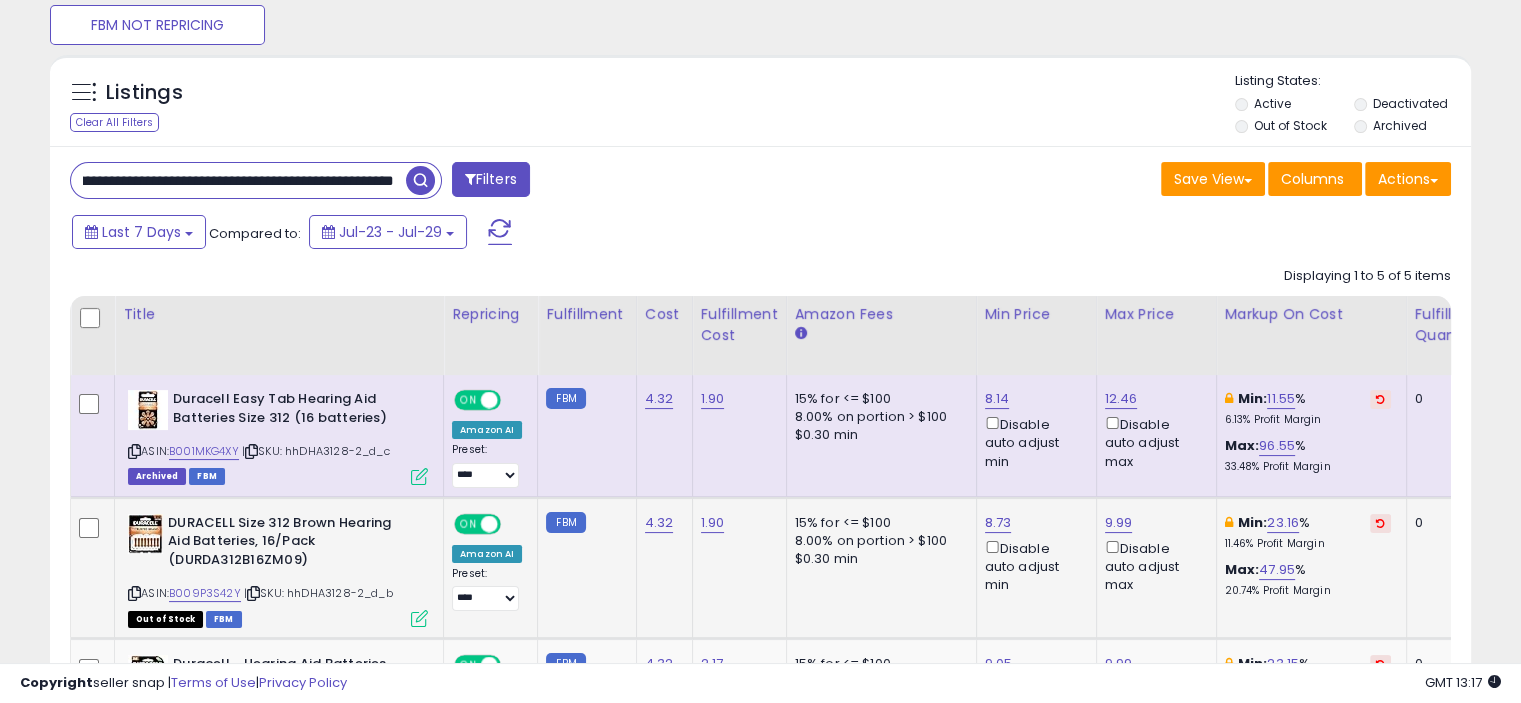 drag, startPoint x: 236, startPoint y: 180, endPoint x: 515, endPoint y: 188, distance: 279.1147 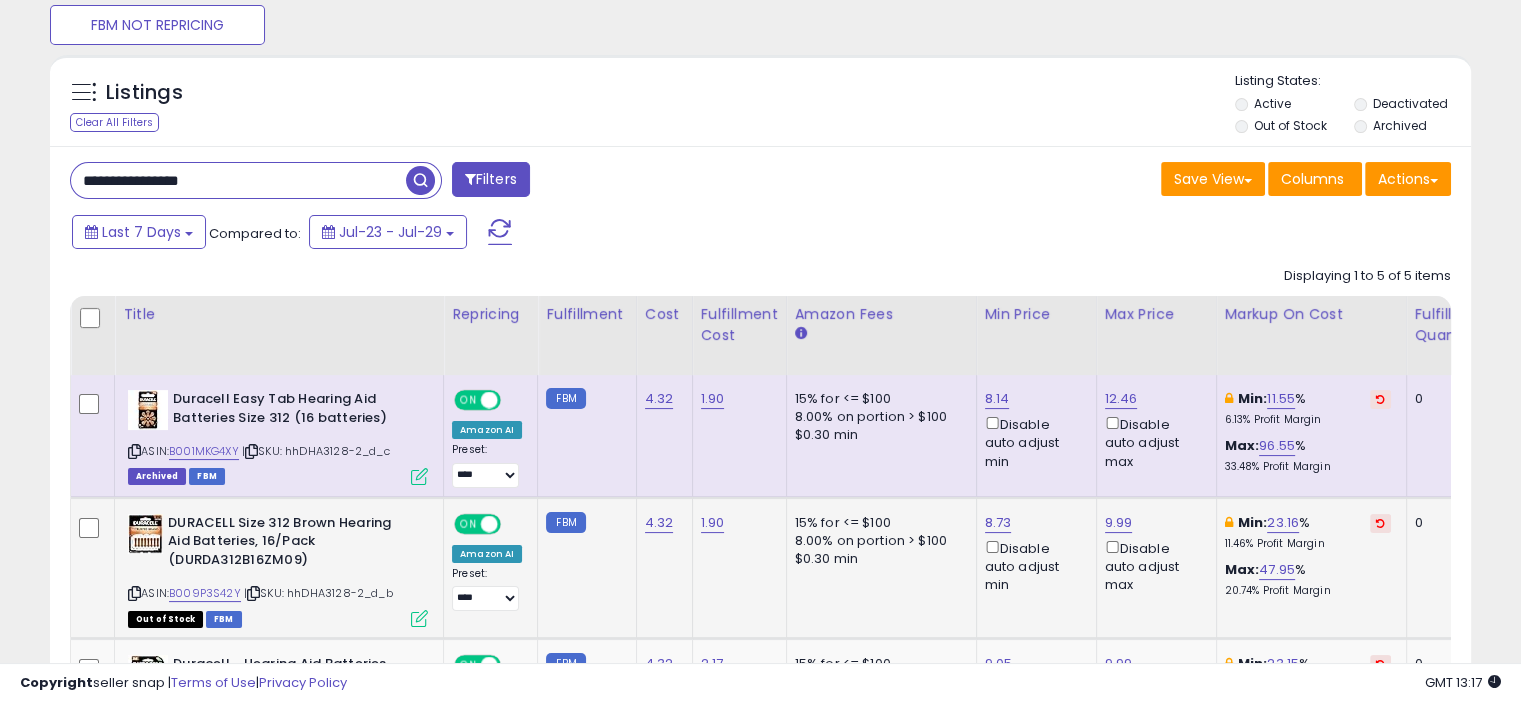 scroll, scrollTop: 0, scrollLeft: 0, axis: both 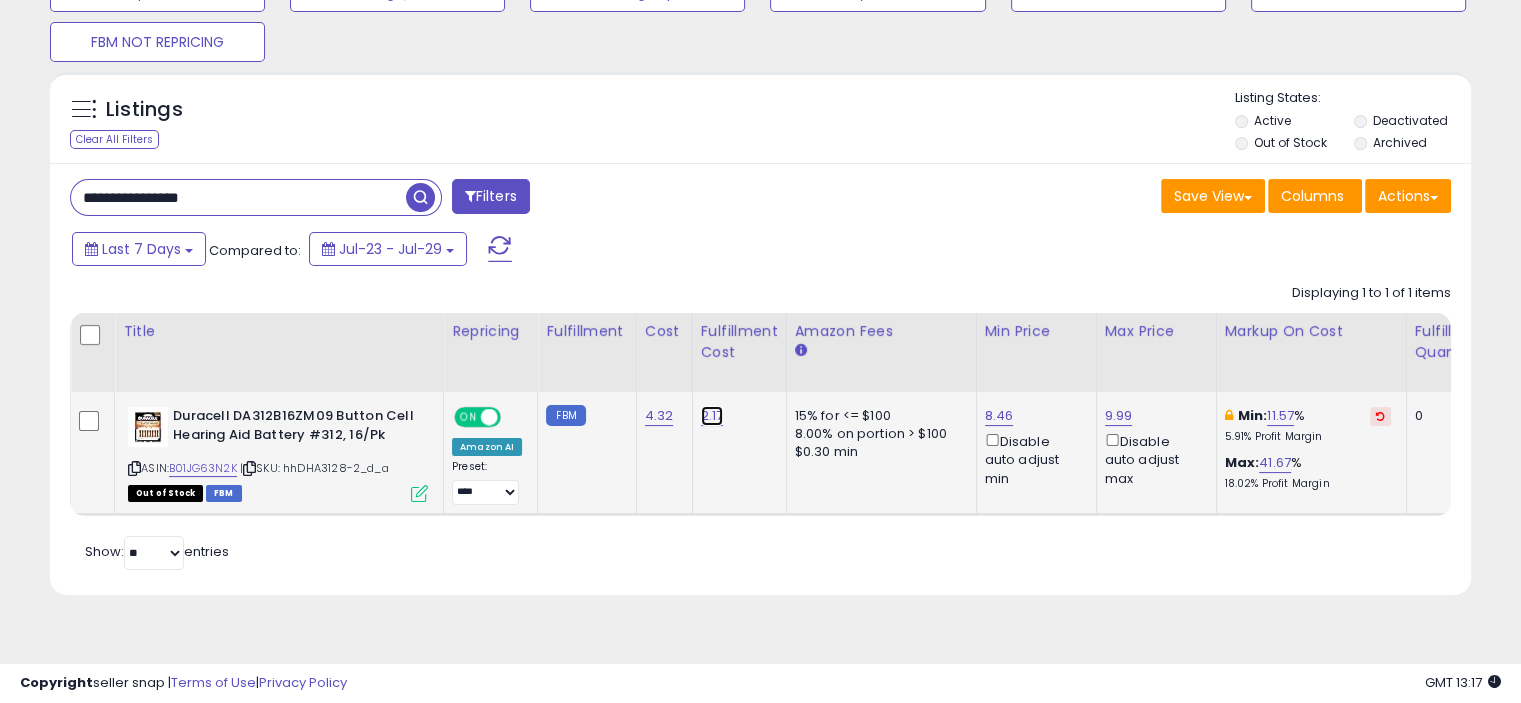 click on "2.17" at bounding box center [712, 416] 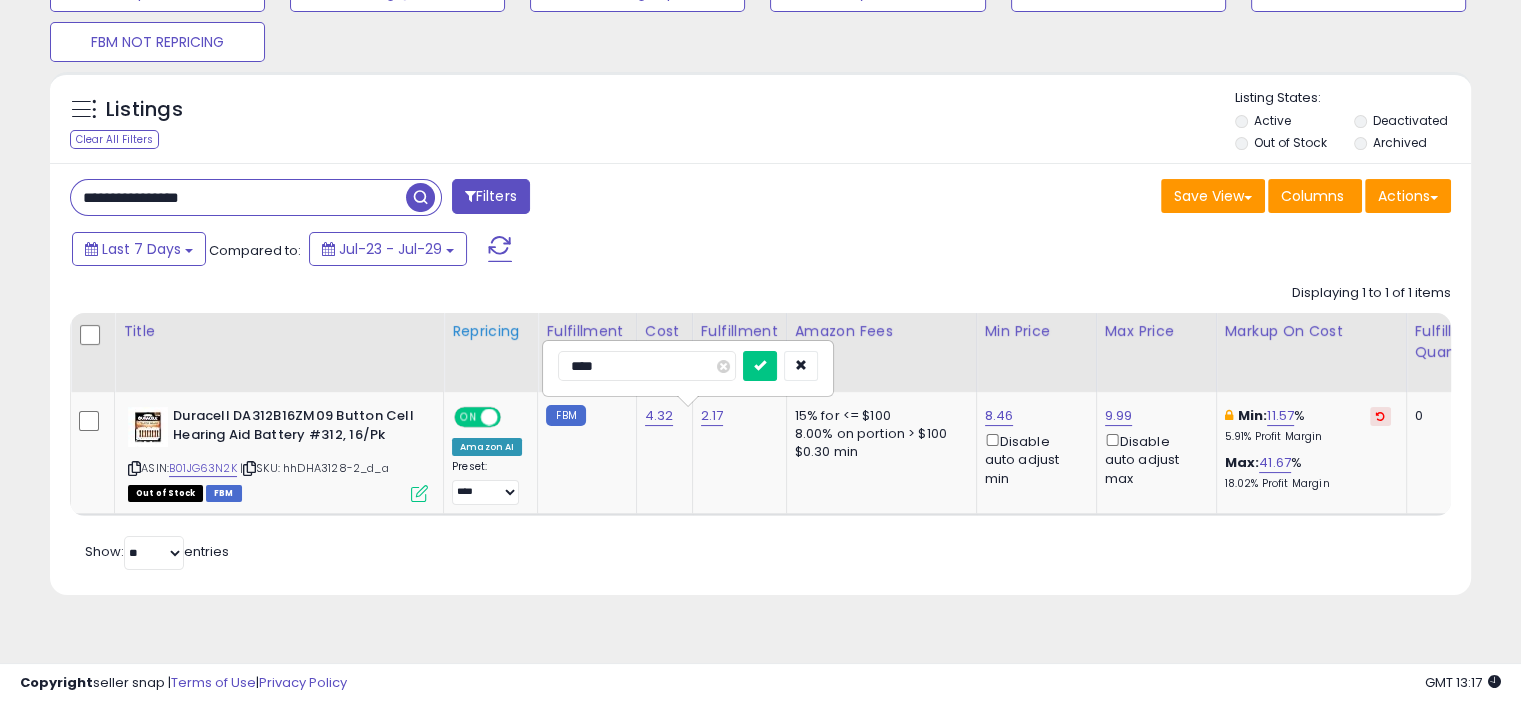drag, startPoint x: 601, startPoint y: 372, endPoint x: 472, endPoint y: 377, distance: 129.09686 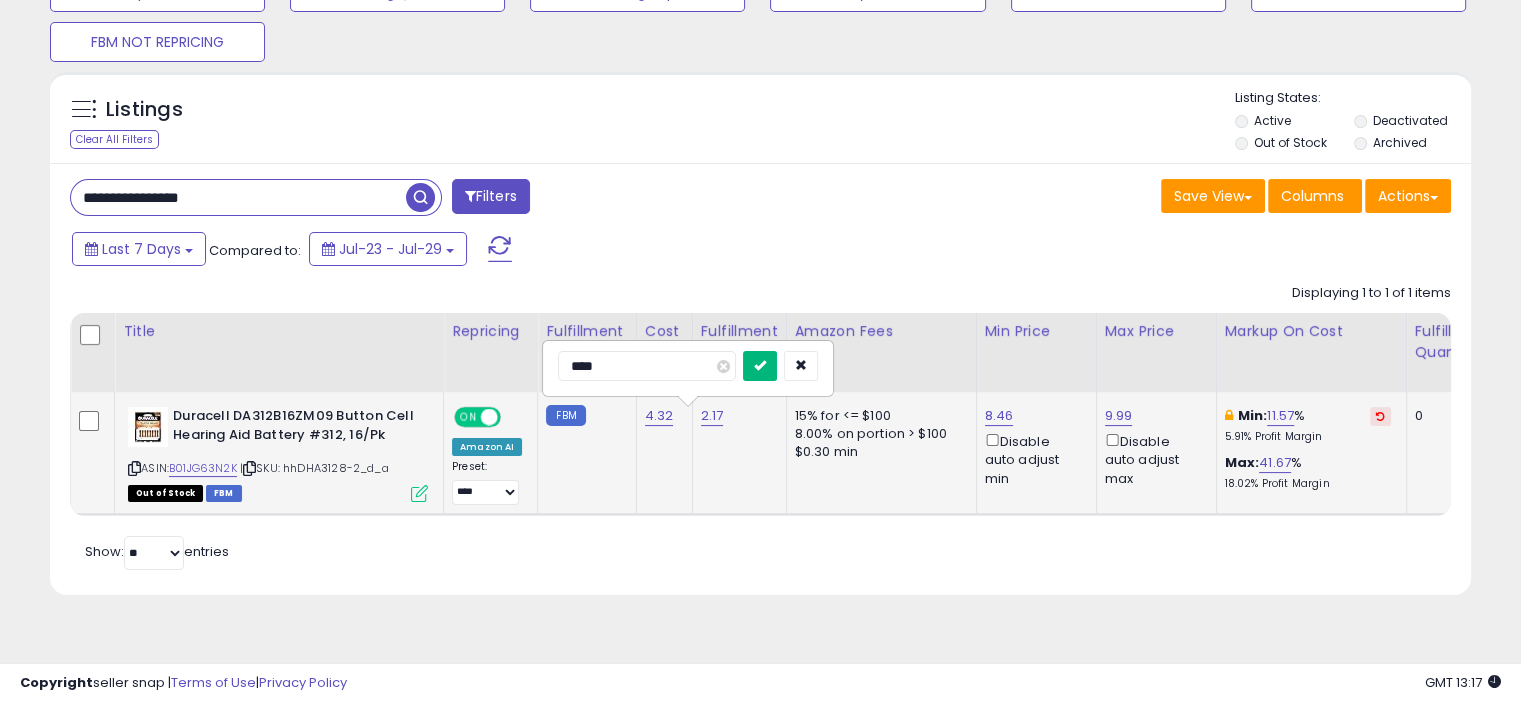 type on "****" 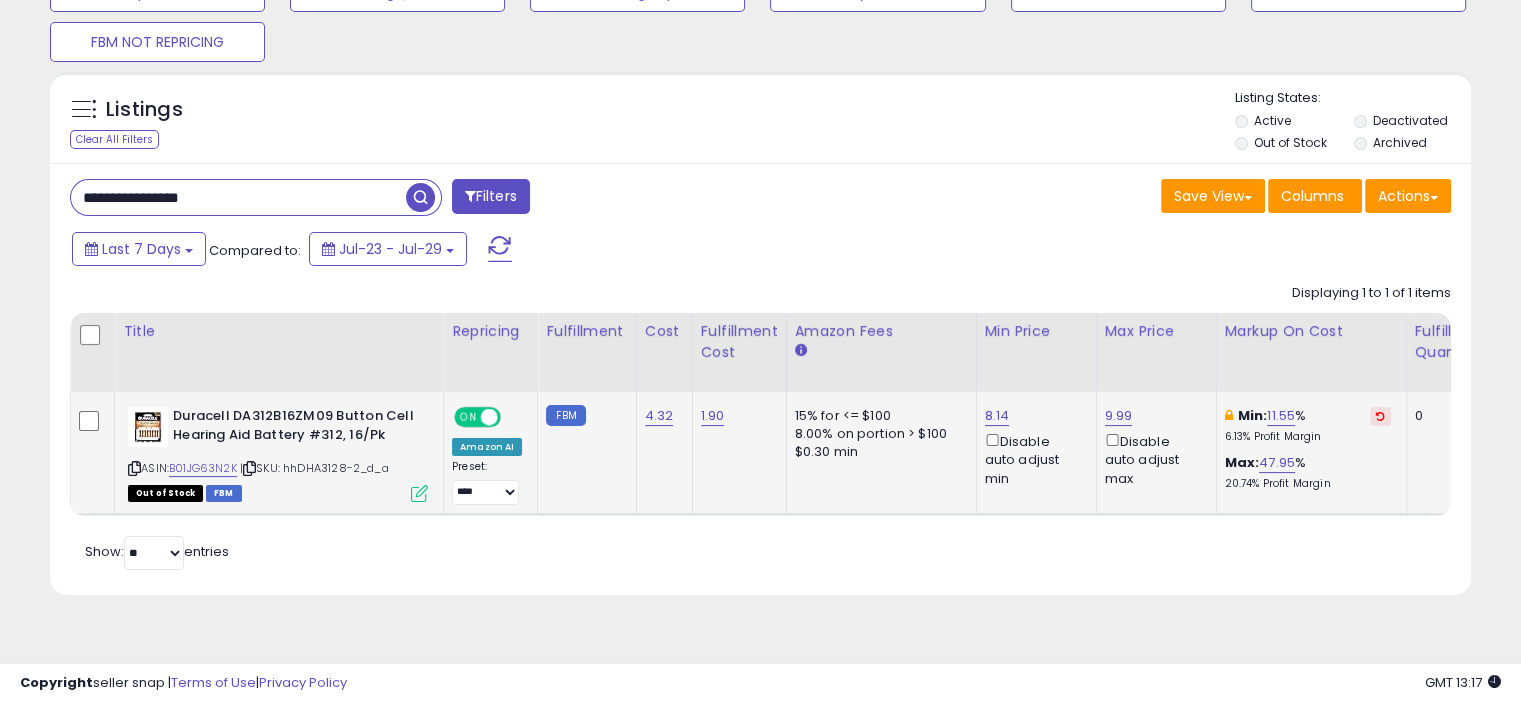 drag, startPoint x: 285, startPoint y: 203, endPoint x: 101, endPoint y: 211, distance: 184.17383 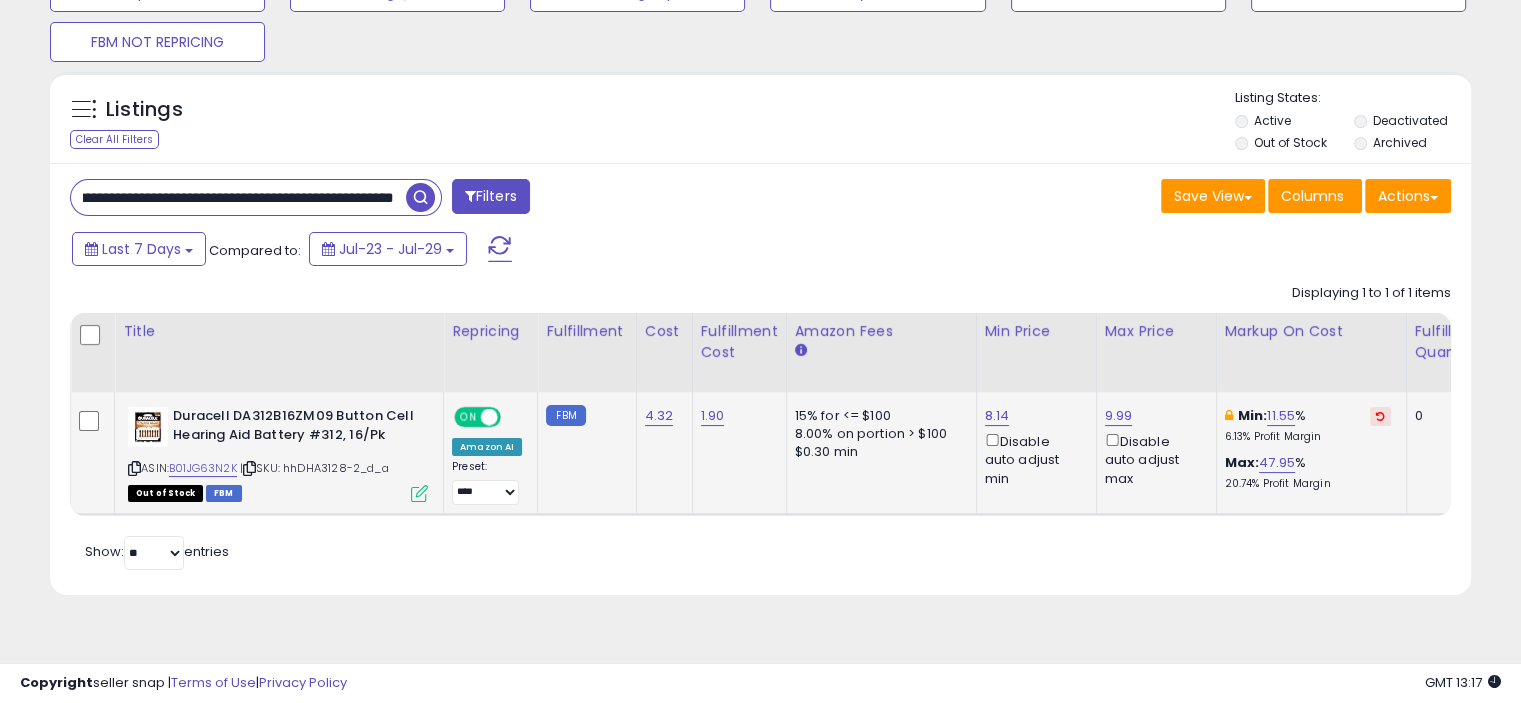 scroll, scrollTop: 0, scrollLeft: 0, axis: both 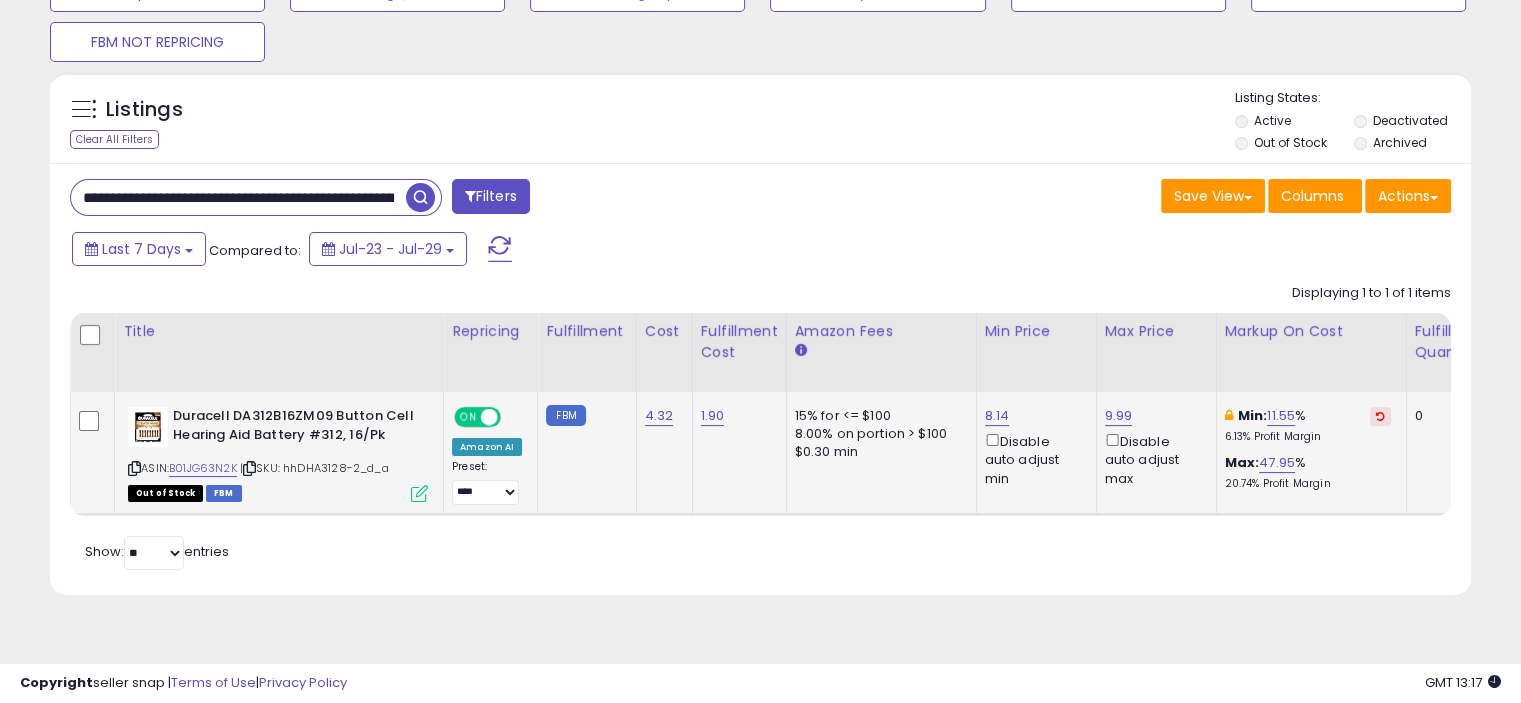 drag, startPoint x: 392, startPoint y: 199, endPoint x: 0, endPoint y: 216, distance: 392.36844 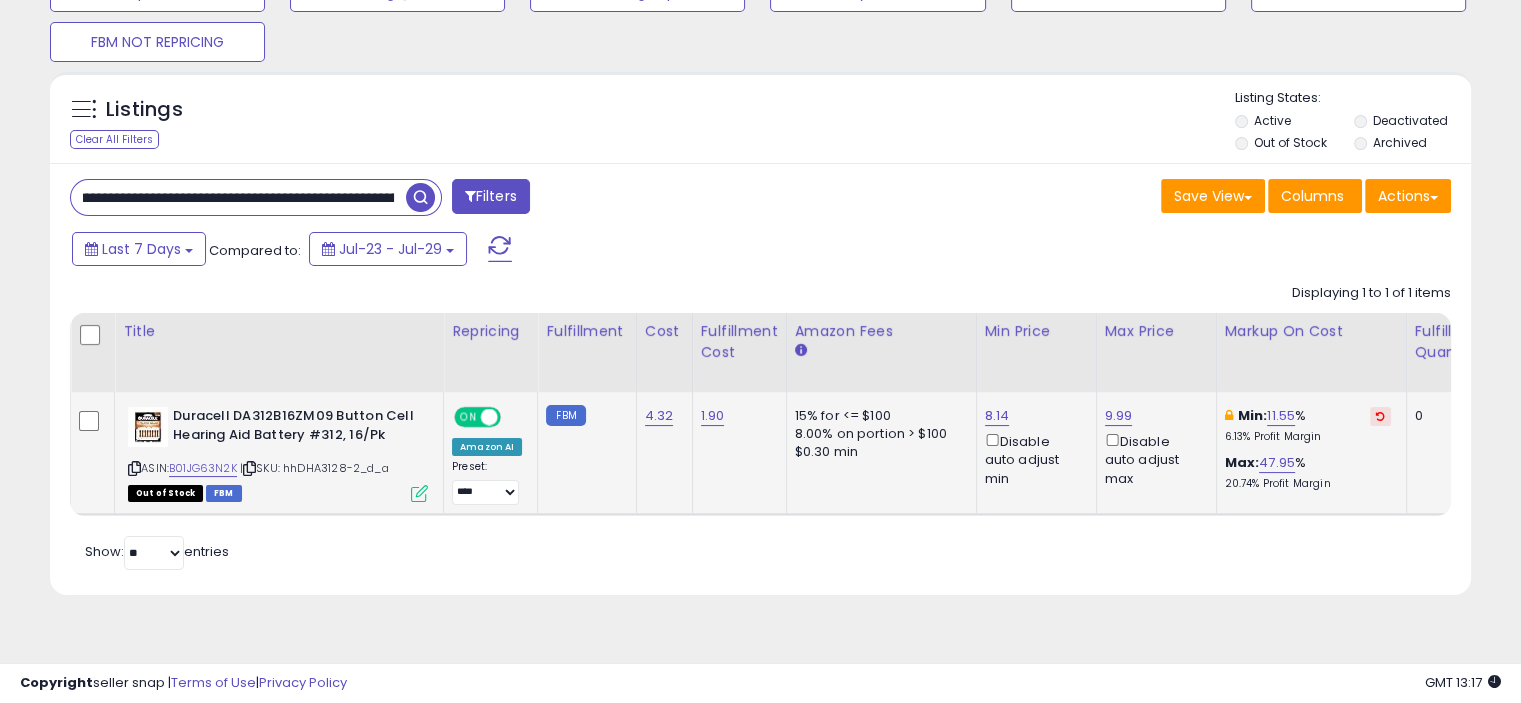 scroll, scrollTop: 0, scrollLeft: 527, axis: horizontal 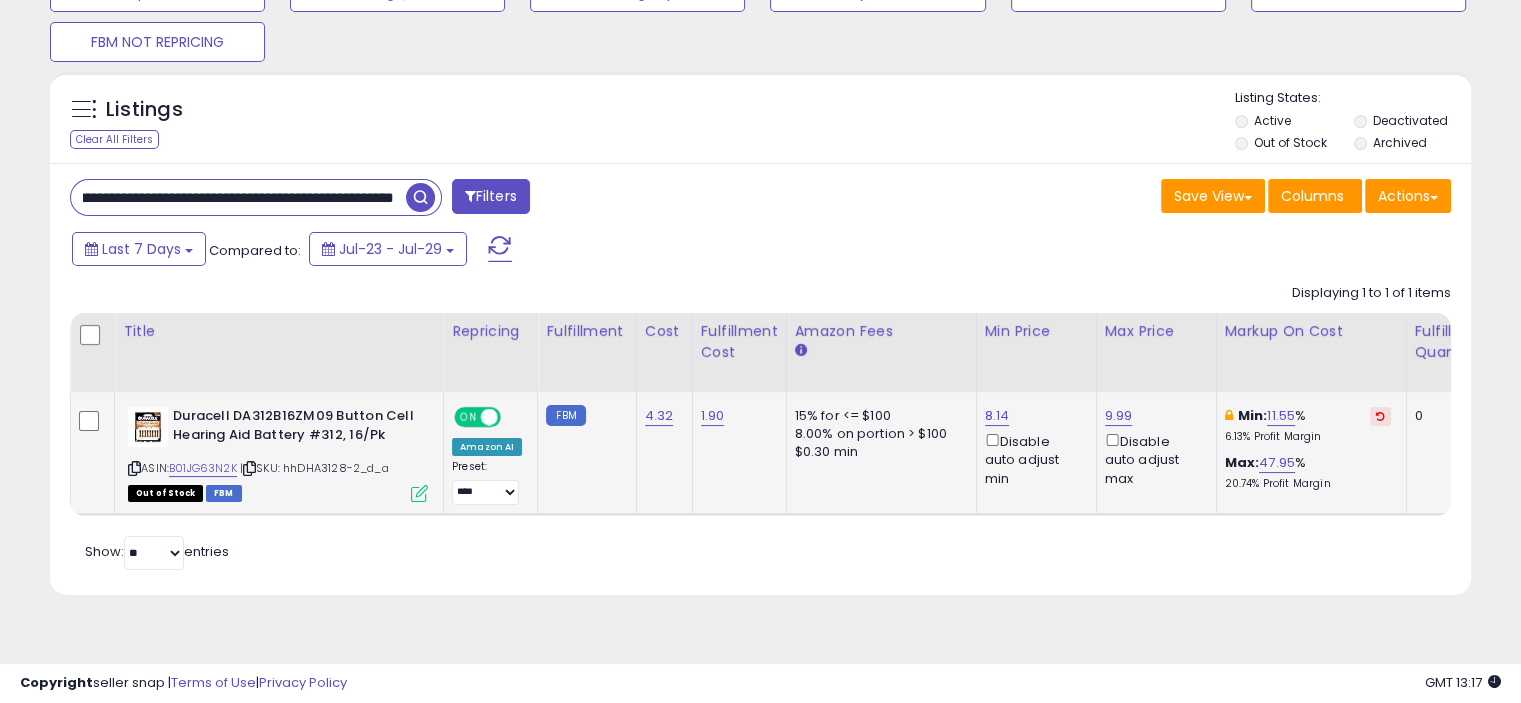 drag, startPoint x: 232, startPoint y: 202, endPoint x: 496, endPoint y: 215, distance: 264.3199 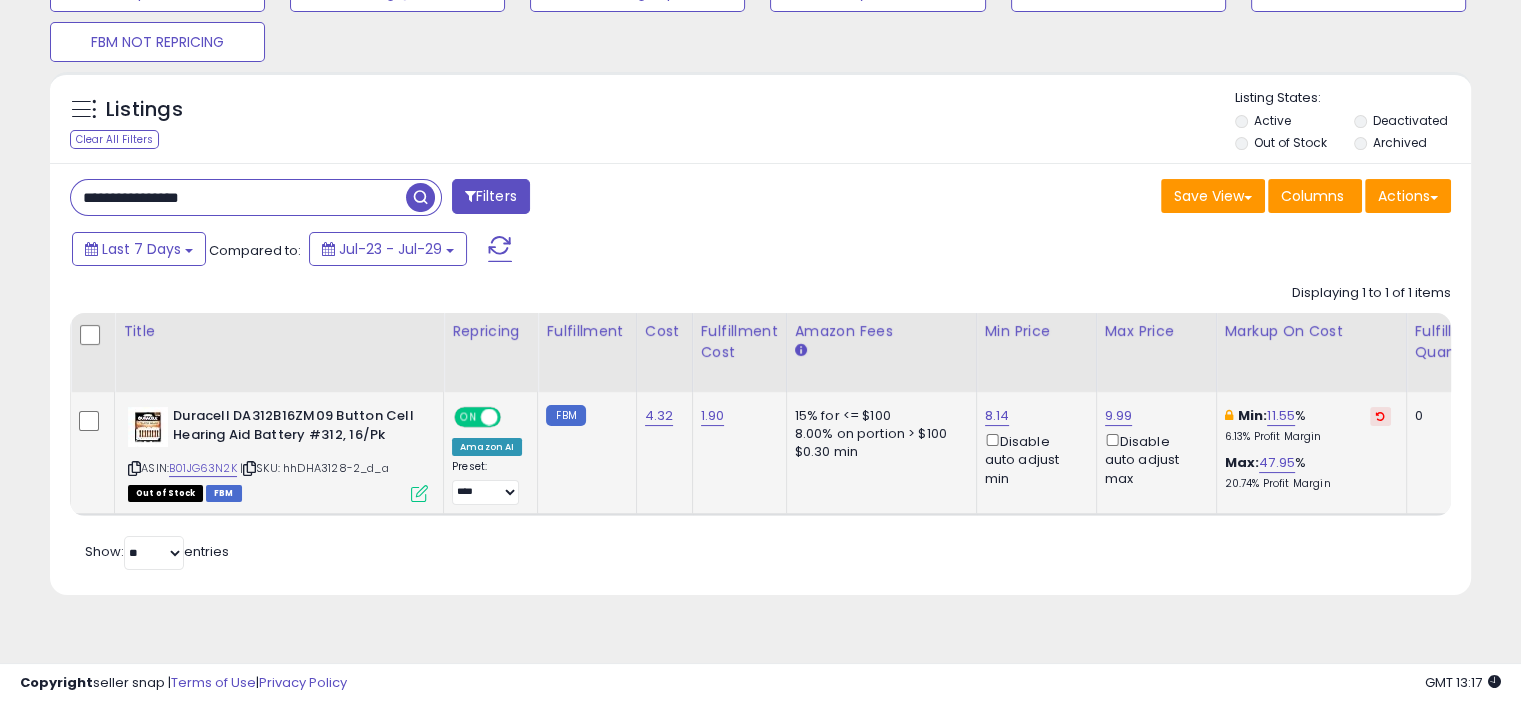 scroll, scrollTop: 0, scrollLeft: 0, axis: both 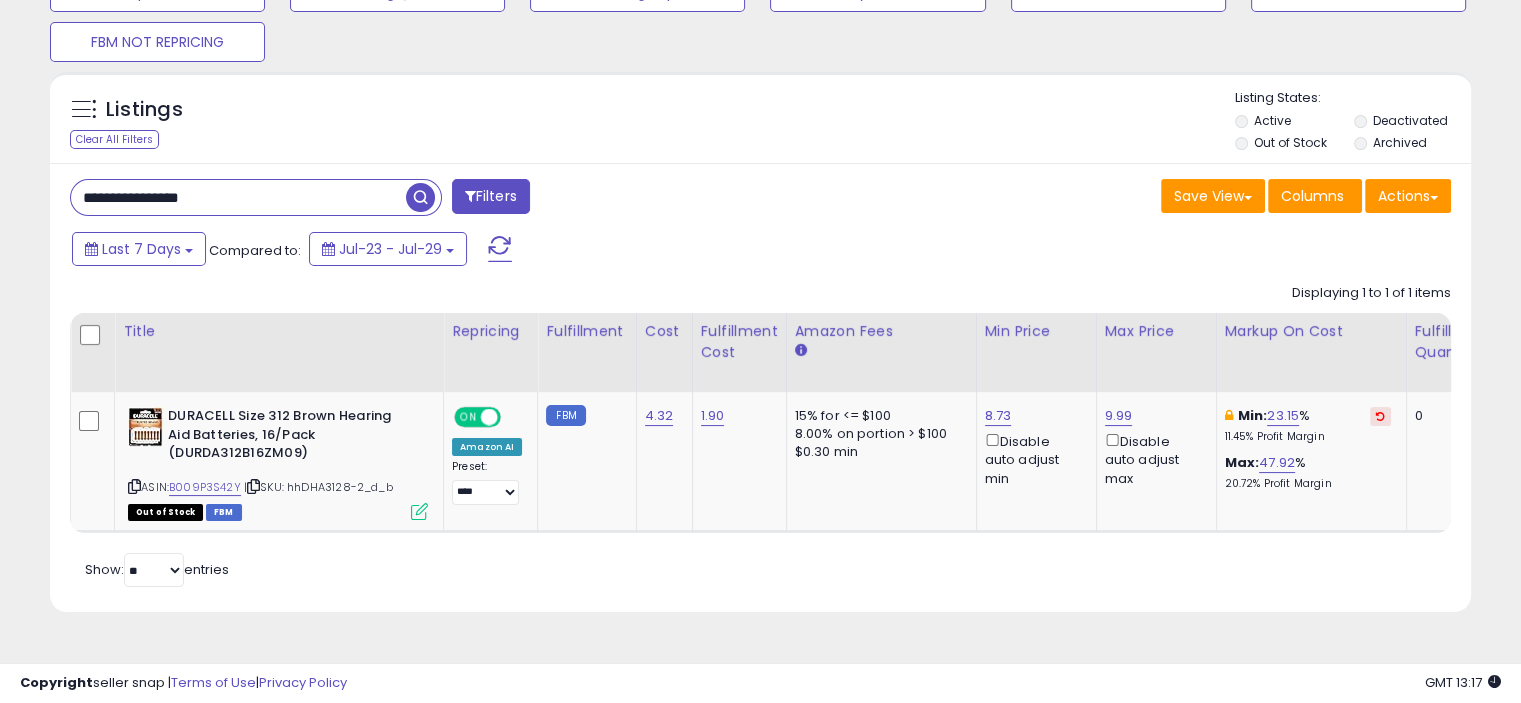 drag, startPoint x: 332, startPoint y: 193, endPoint x: 0, endPoint y: 194, distance: 332.0015 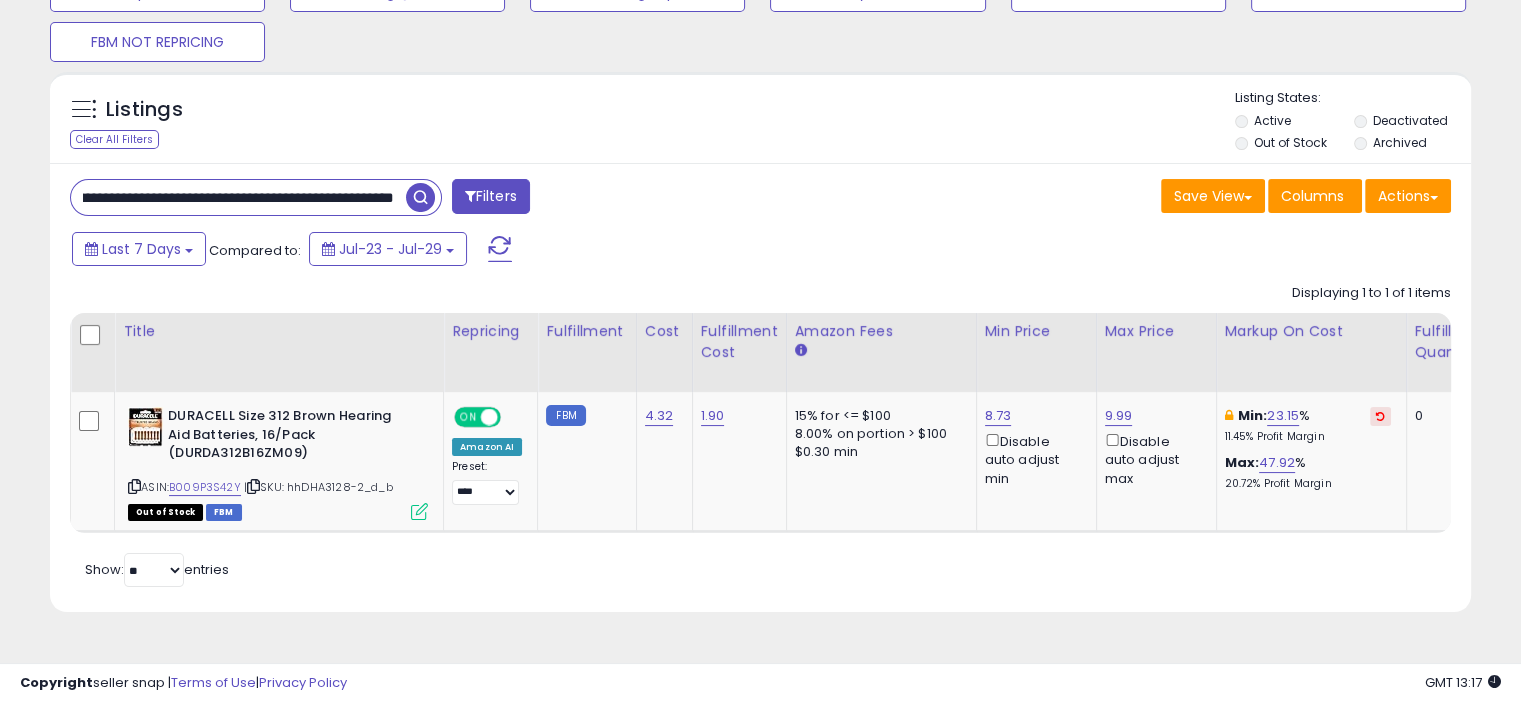 scroll, scrollTop: 0, scrollLeft: 0, axis: both 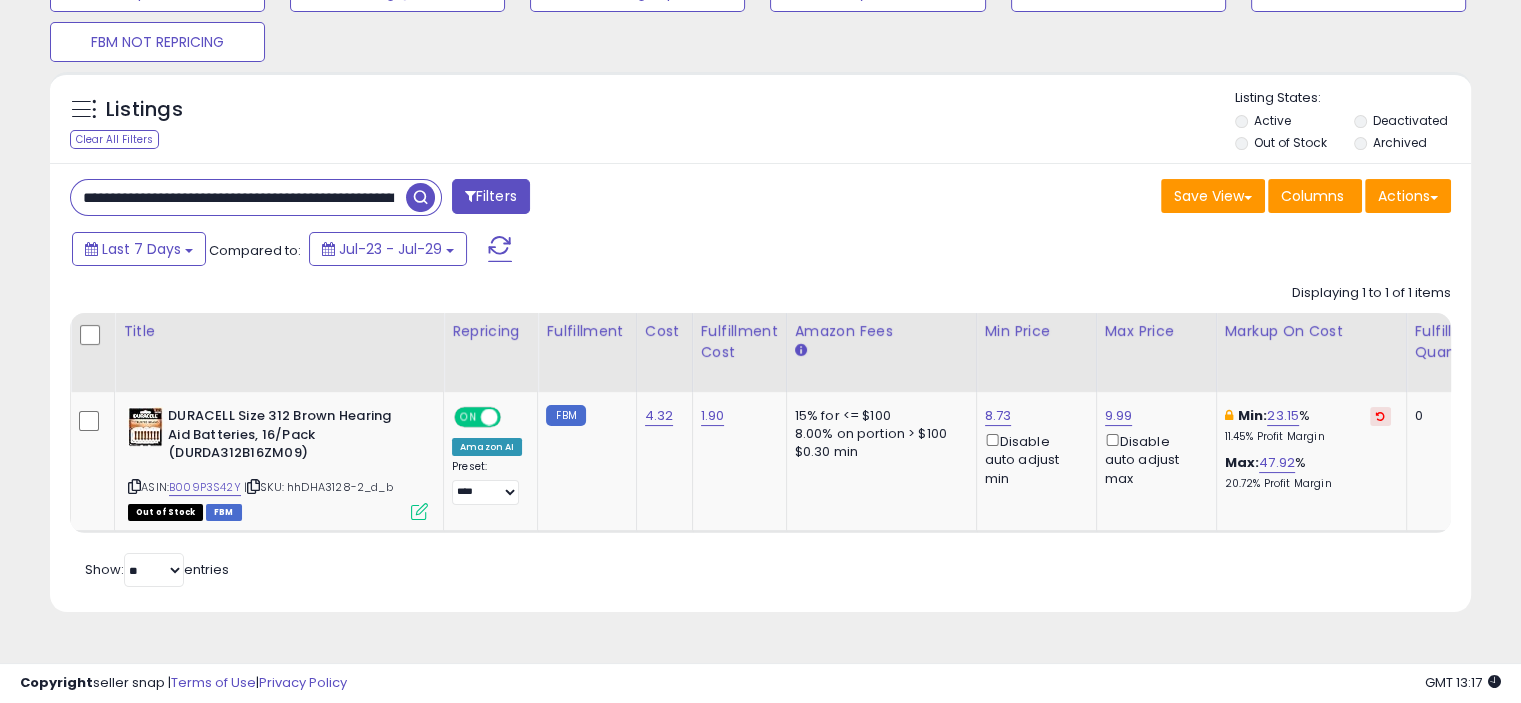 drag, startPoint x: 393, startPoint y: 199, endPoint x: 0, endPoint y: 227, distance: 393.9962 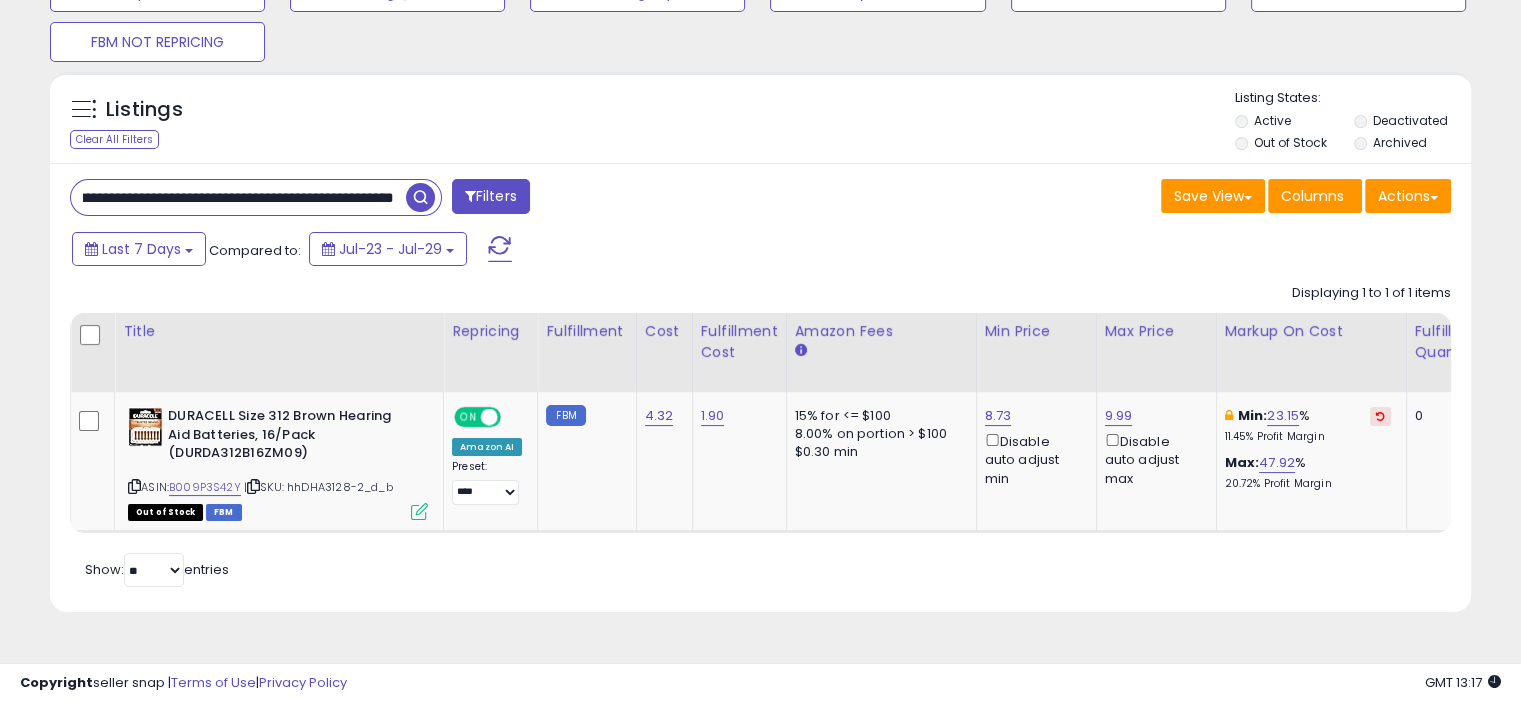 drag, startPoint x: 227, startPoint y: 198, endPoint x: 408, endPoint y: 230, distance: 183.80696 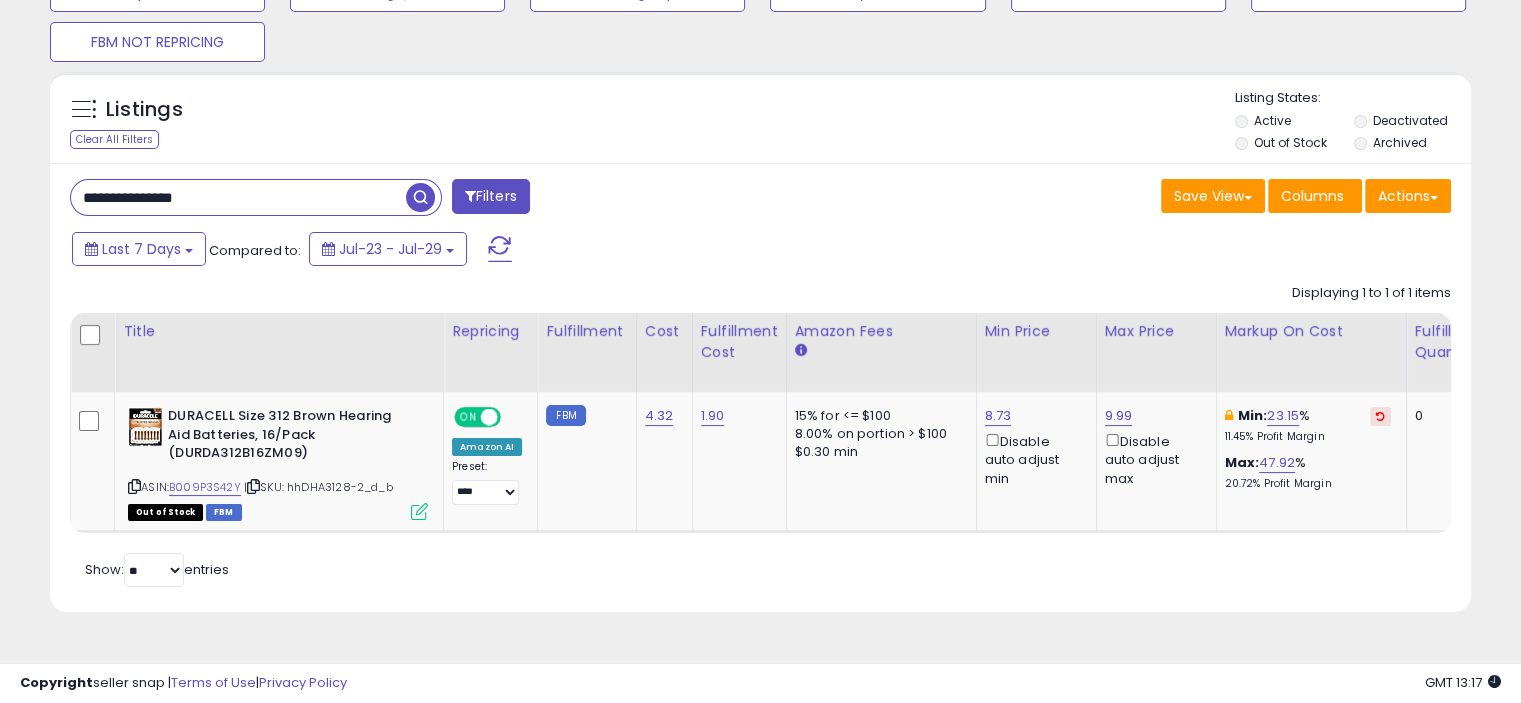 scroll, scrollTop: 0, scrollLeft: 0, axis: both 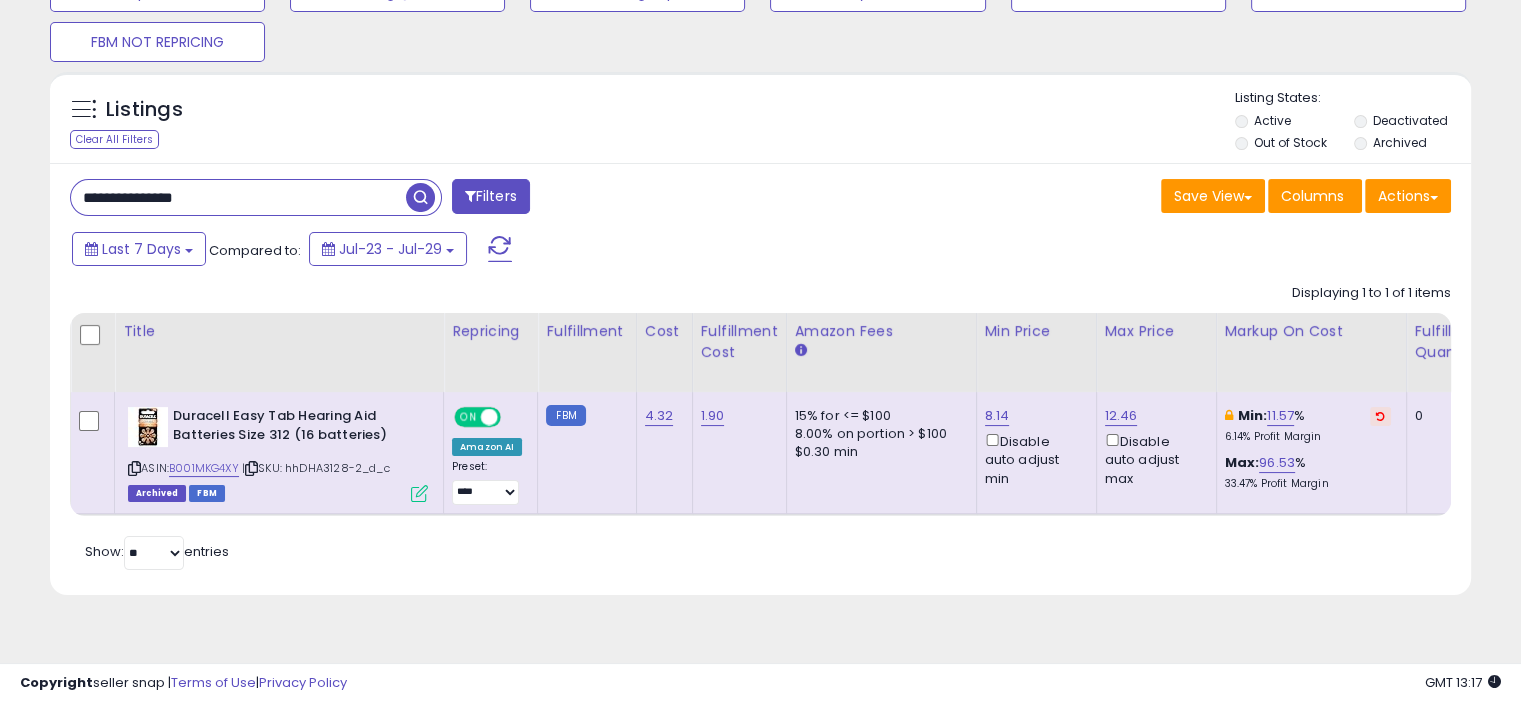 drag, startPoint x: 296, startPoint y: 207, endPoint x: 0, endPoint y: 196, distance: 296.2043 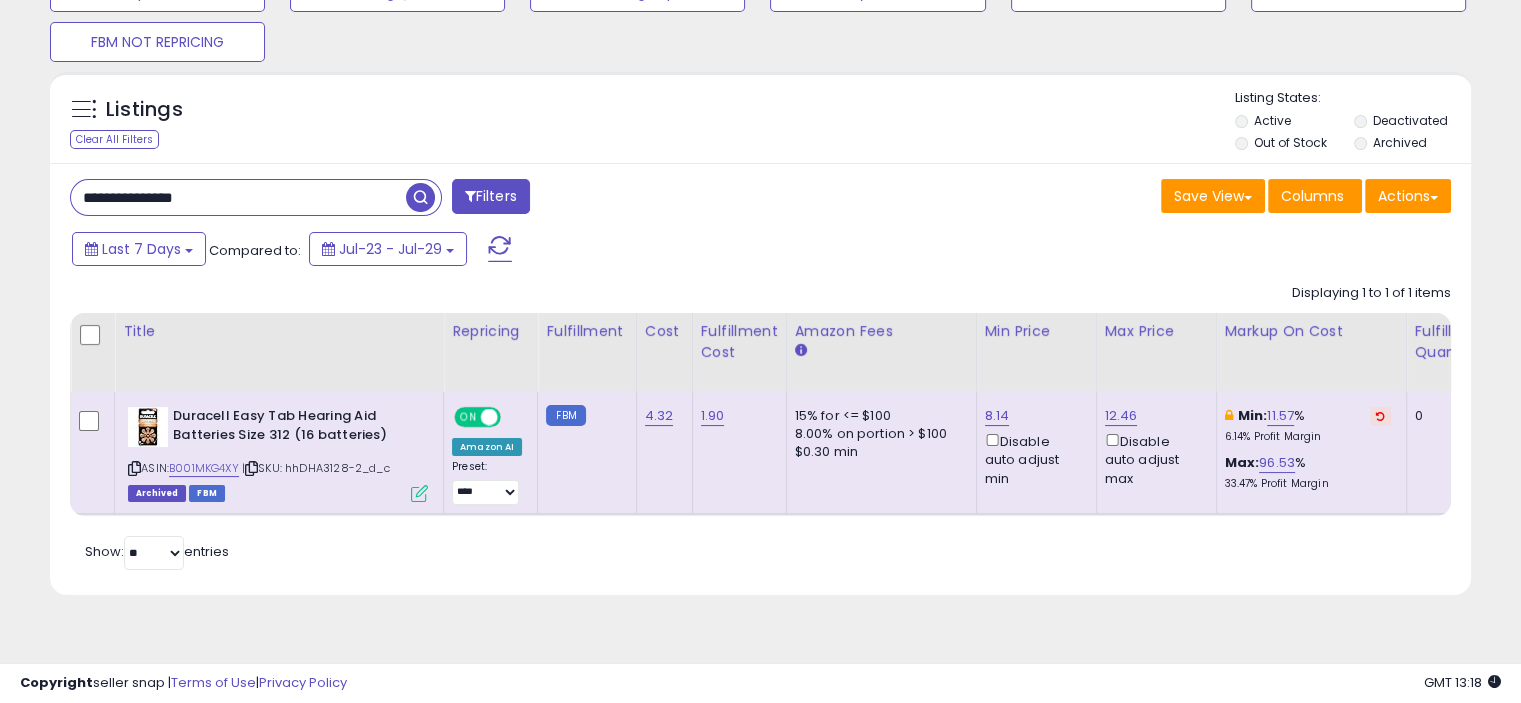 paste on "**********" 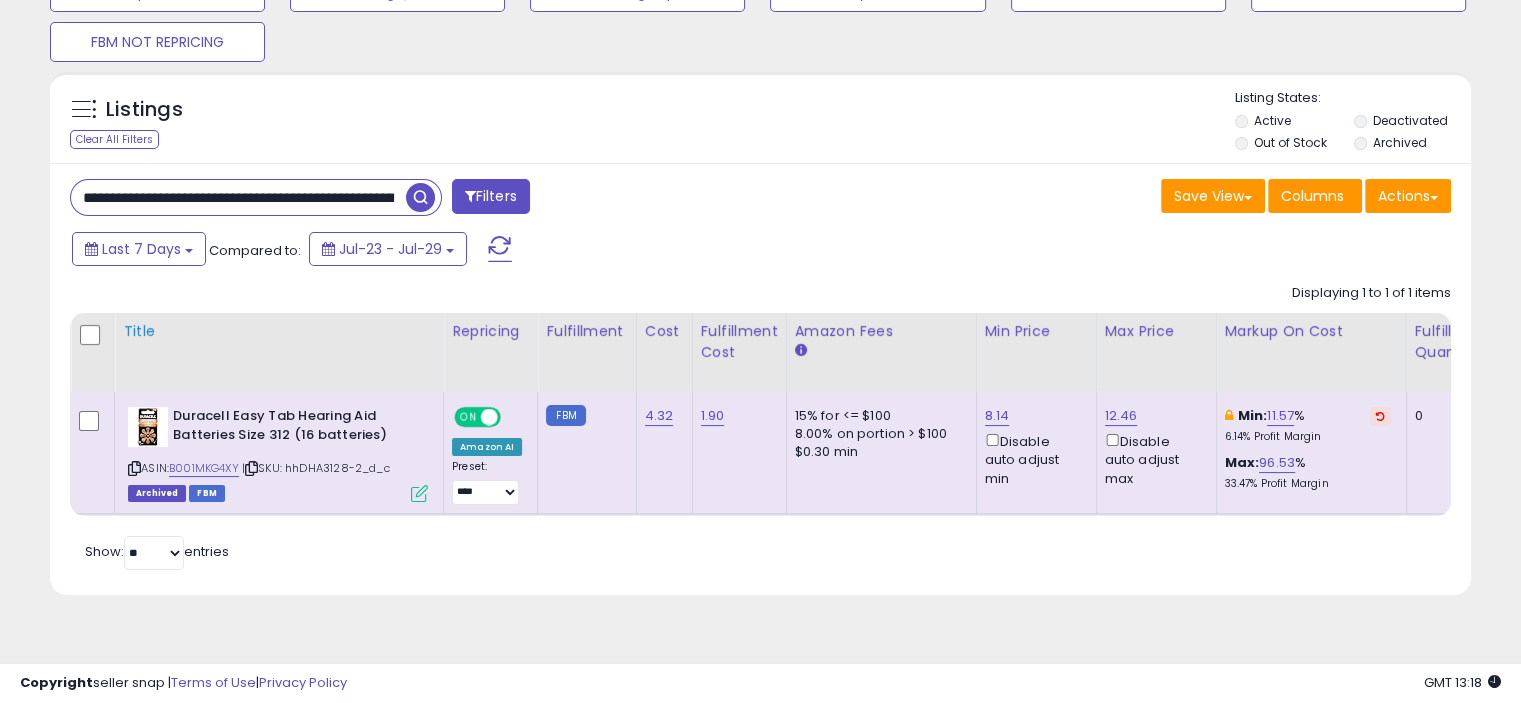 scroll, scrollTop: 0, scrollLeft: 233, axis: horizontal 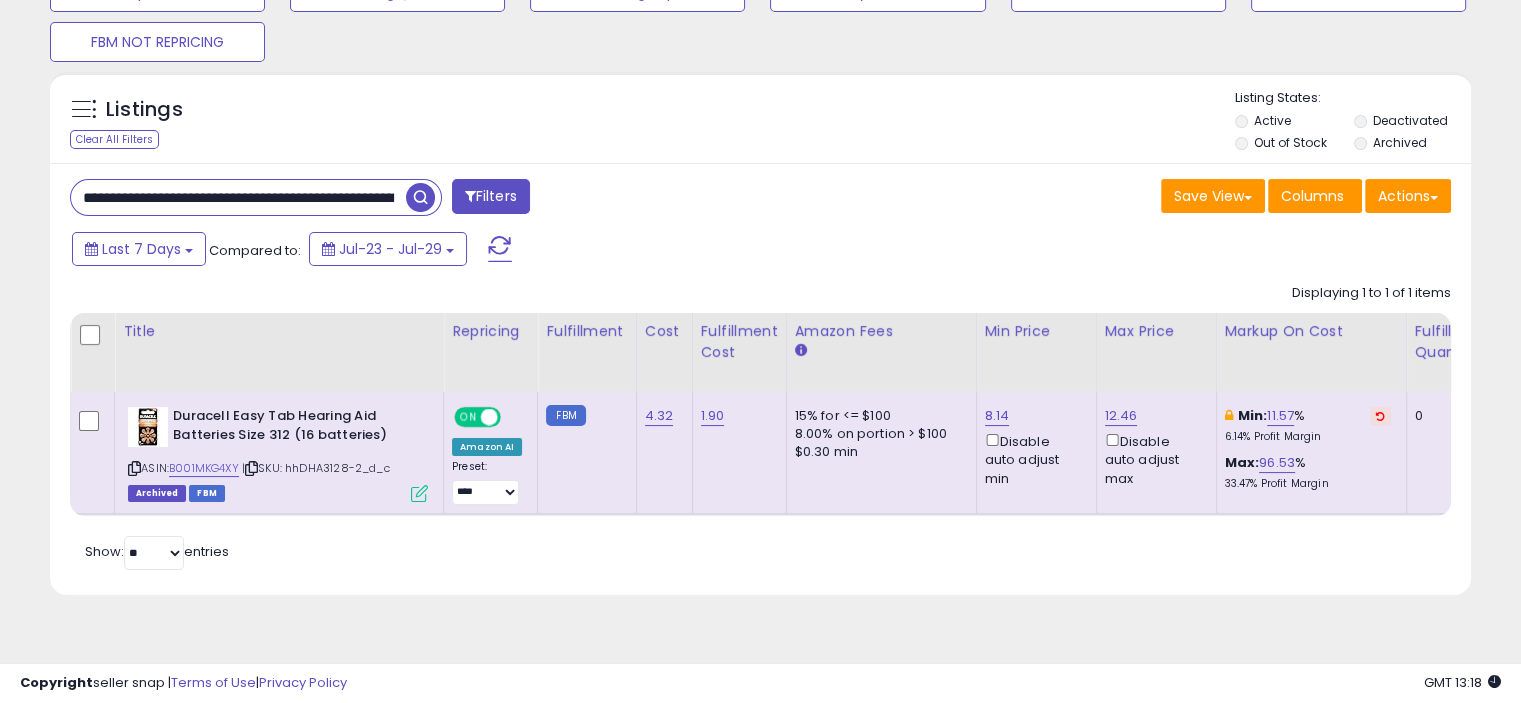 click at bounding box center [420, 197] 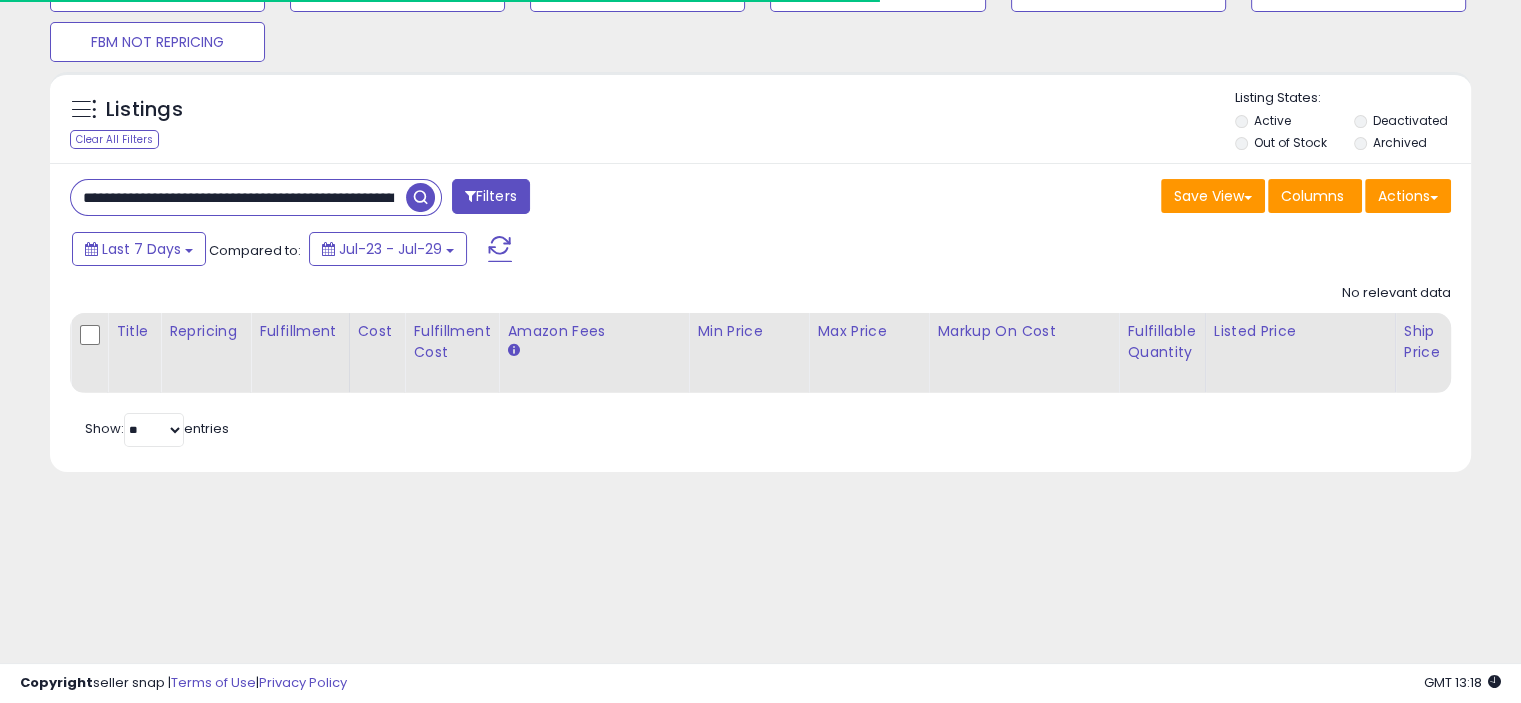 click on "**********" at bounding box center [238, 197] 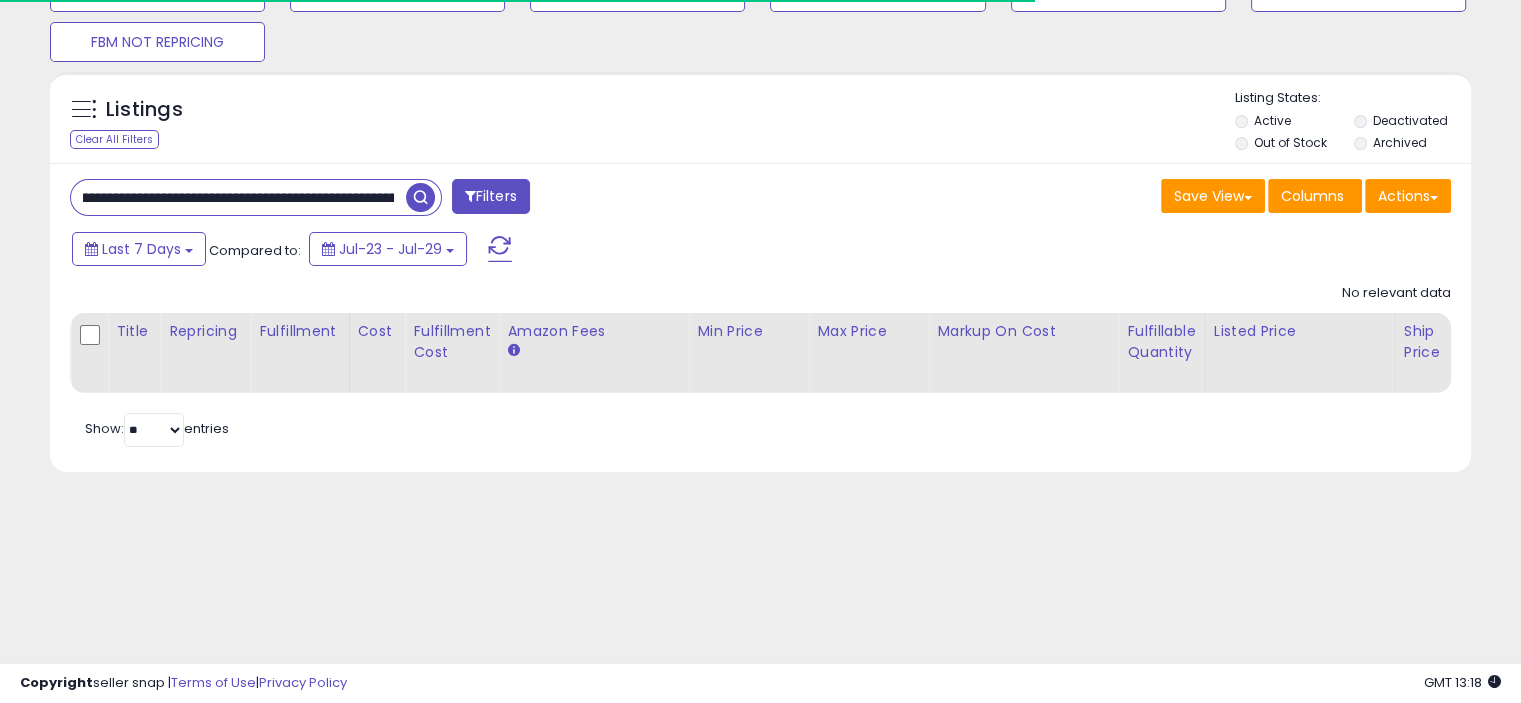 scroll, scrollTop: 0, scrollLeft: 0, axis: both 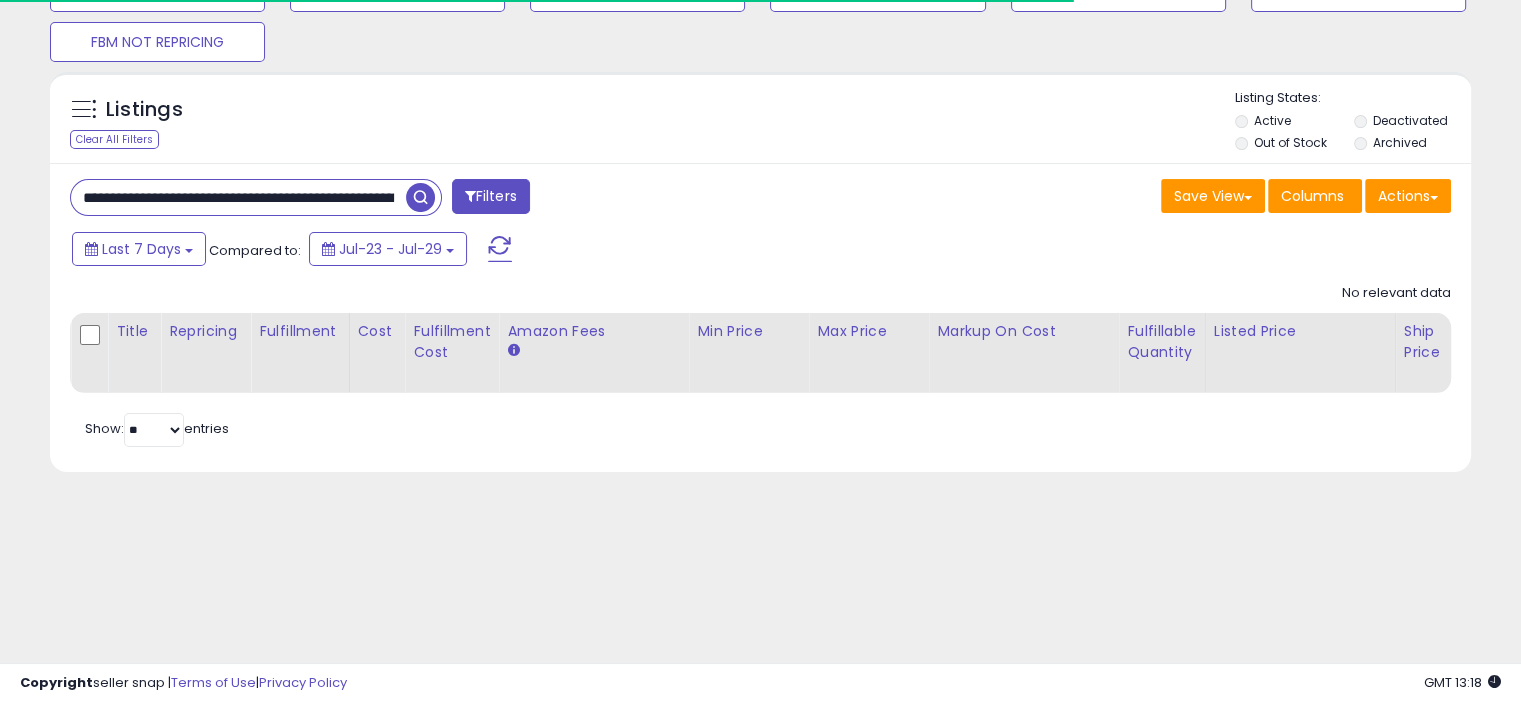 drag, startPoint x: 396, startPoint y: 196, endPoint x: 0, endPoint y: 211, distance: 396.284 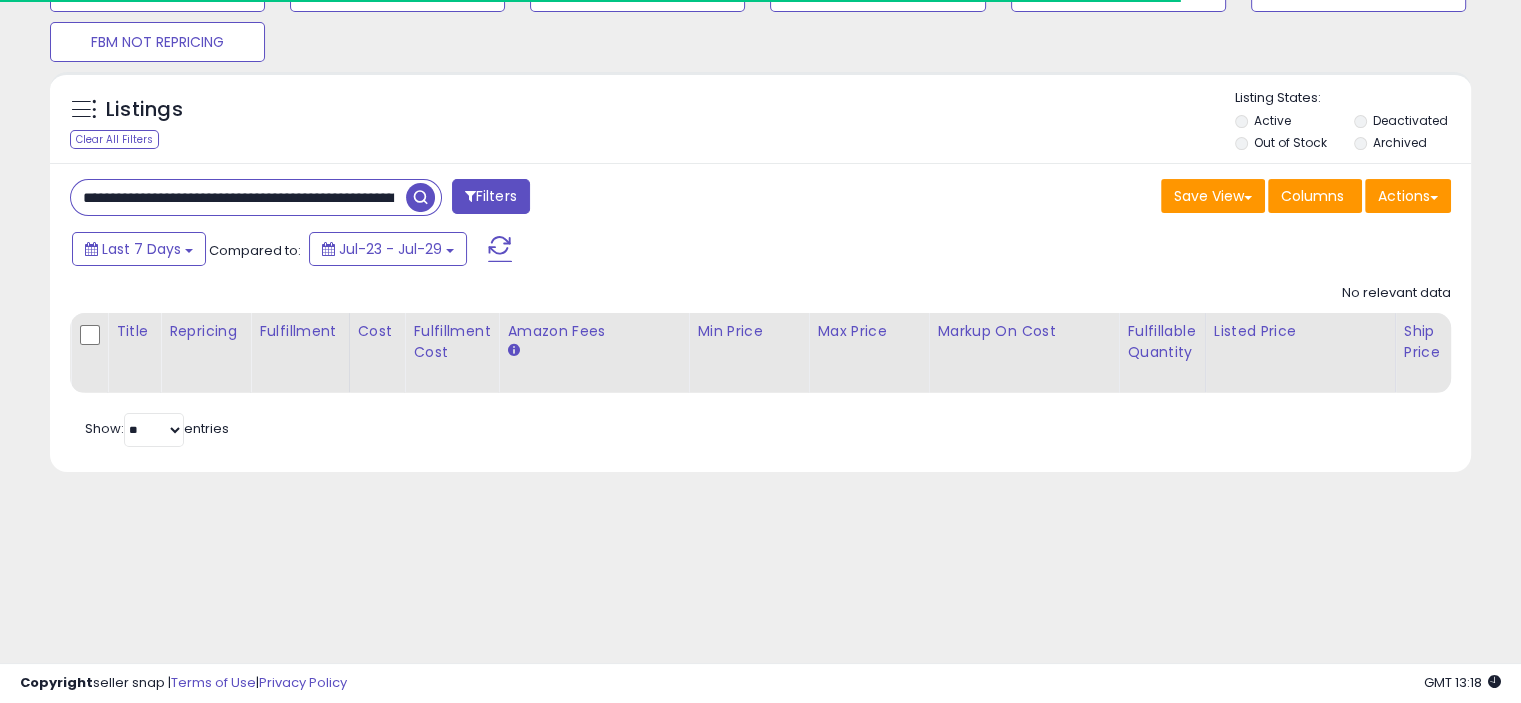 click on "**********" at bounding box center (238, 197) 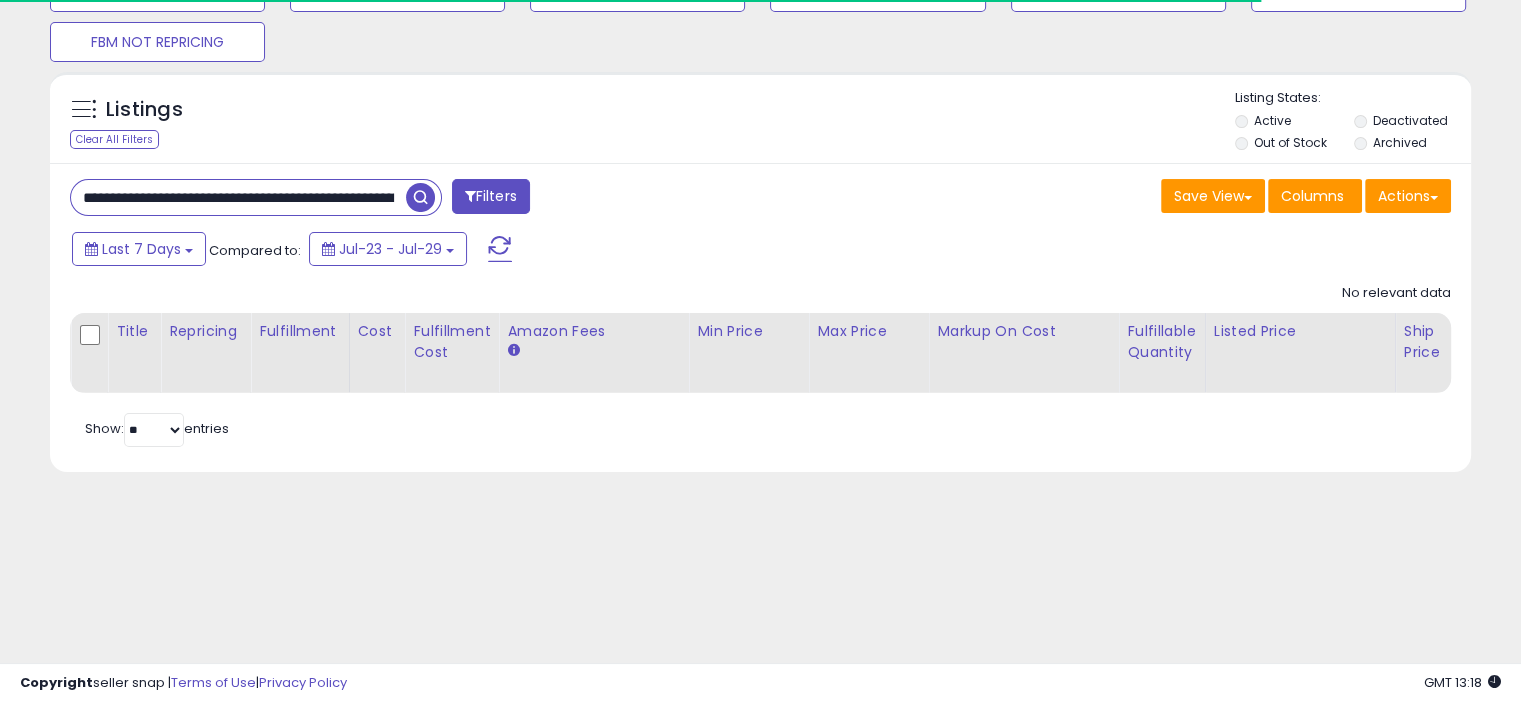 click on "**********" at bounding box center [238, 197] 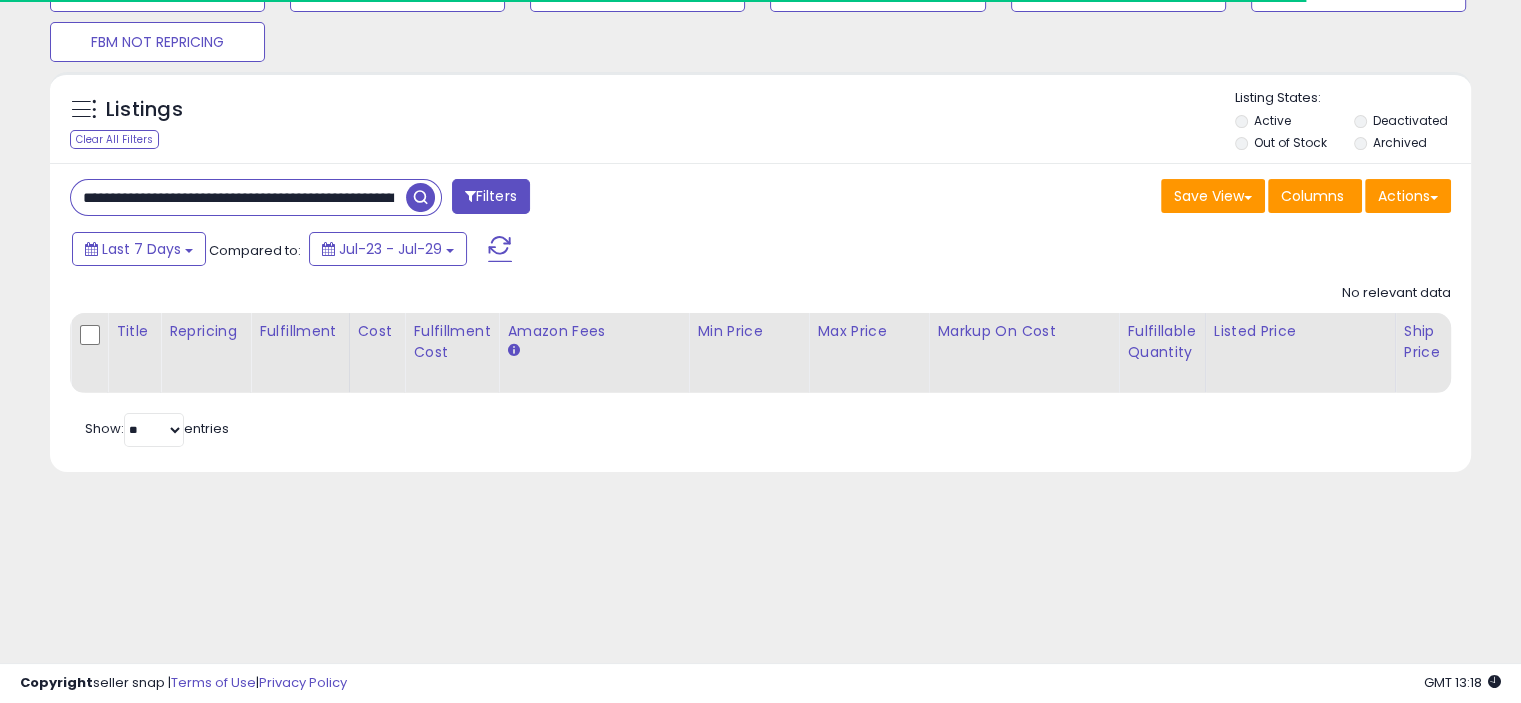 click on "**********" at bounding box center (238, 197) 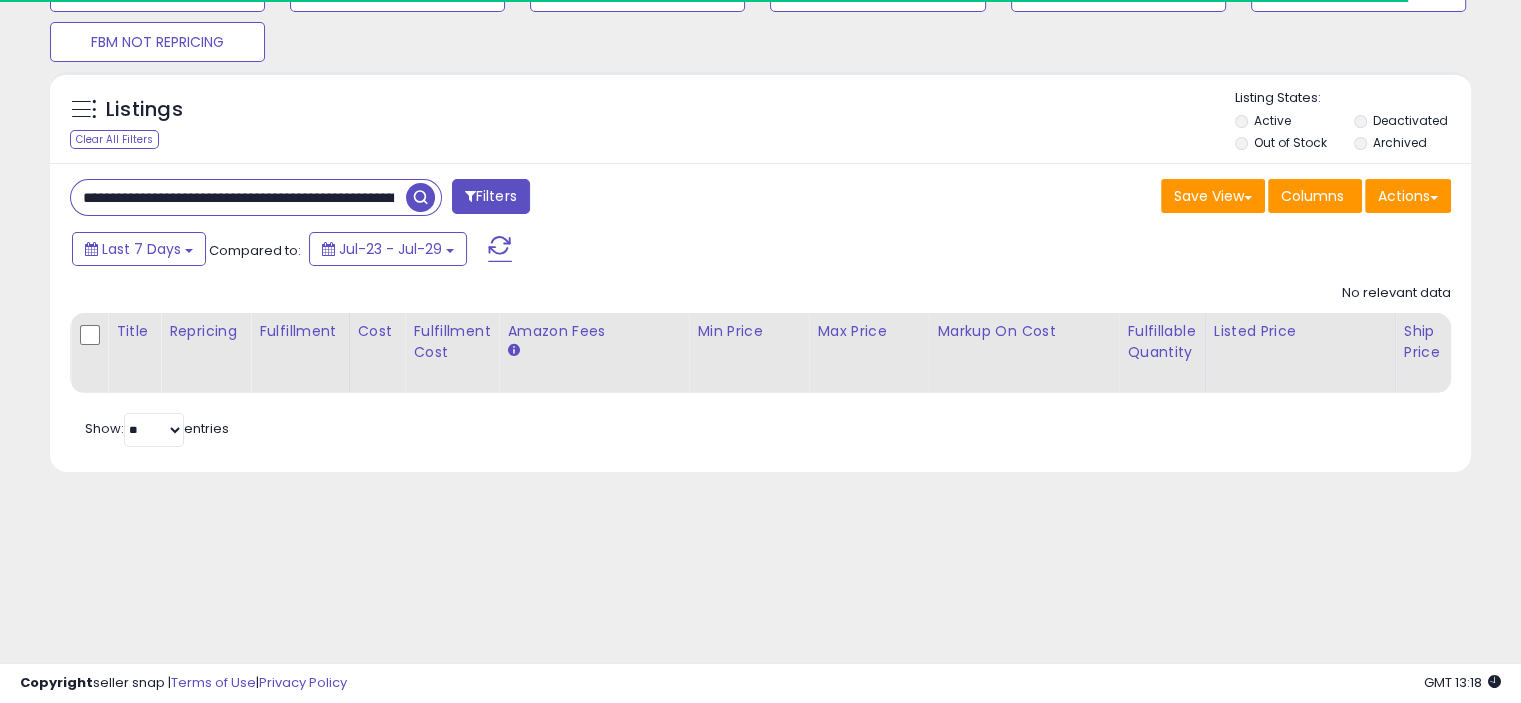 scroll, scrollTop: 0, scrollLeft: 234, axis: horizontal 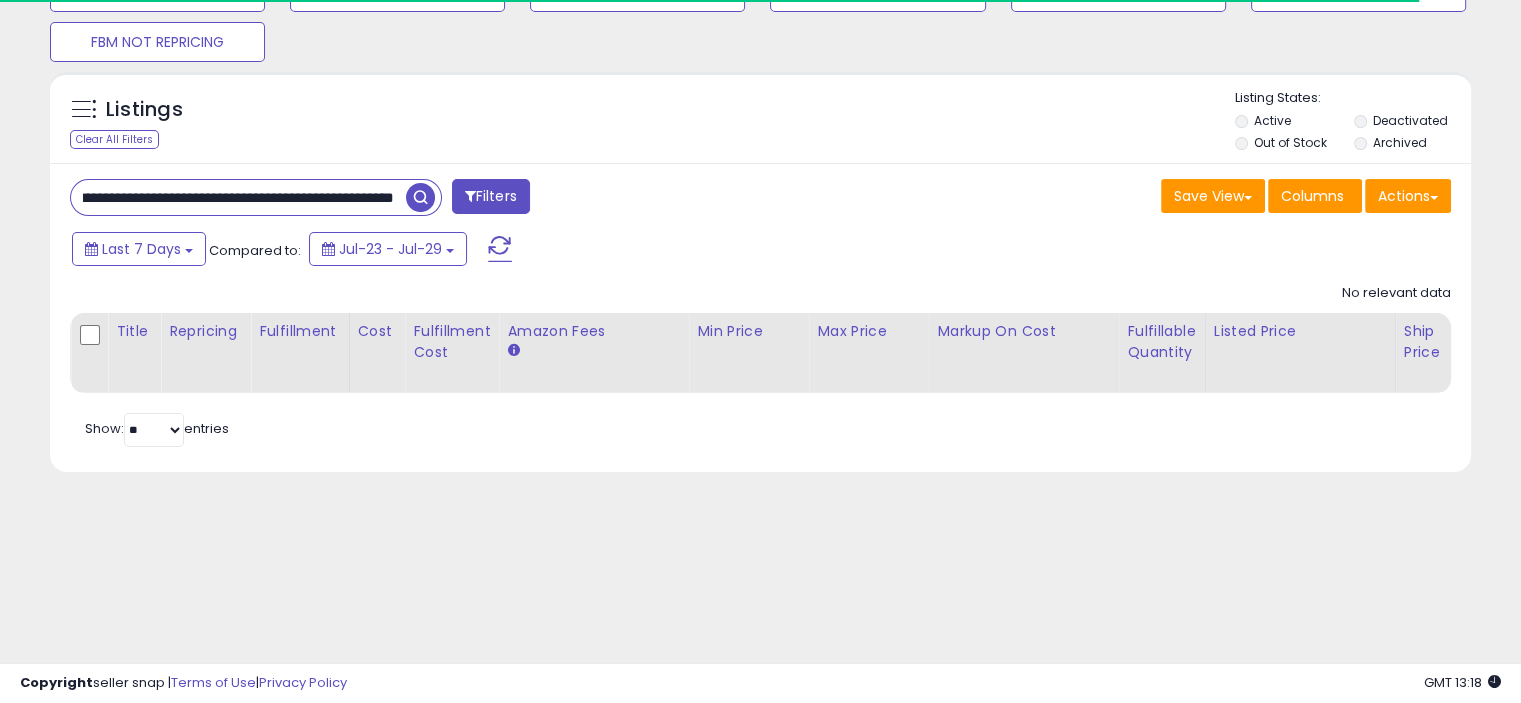 drag, startPoint x: 224, startPoint y: 202, endPoint x: 569, endPoint y: 257, distance: 349.35654 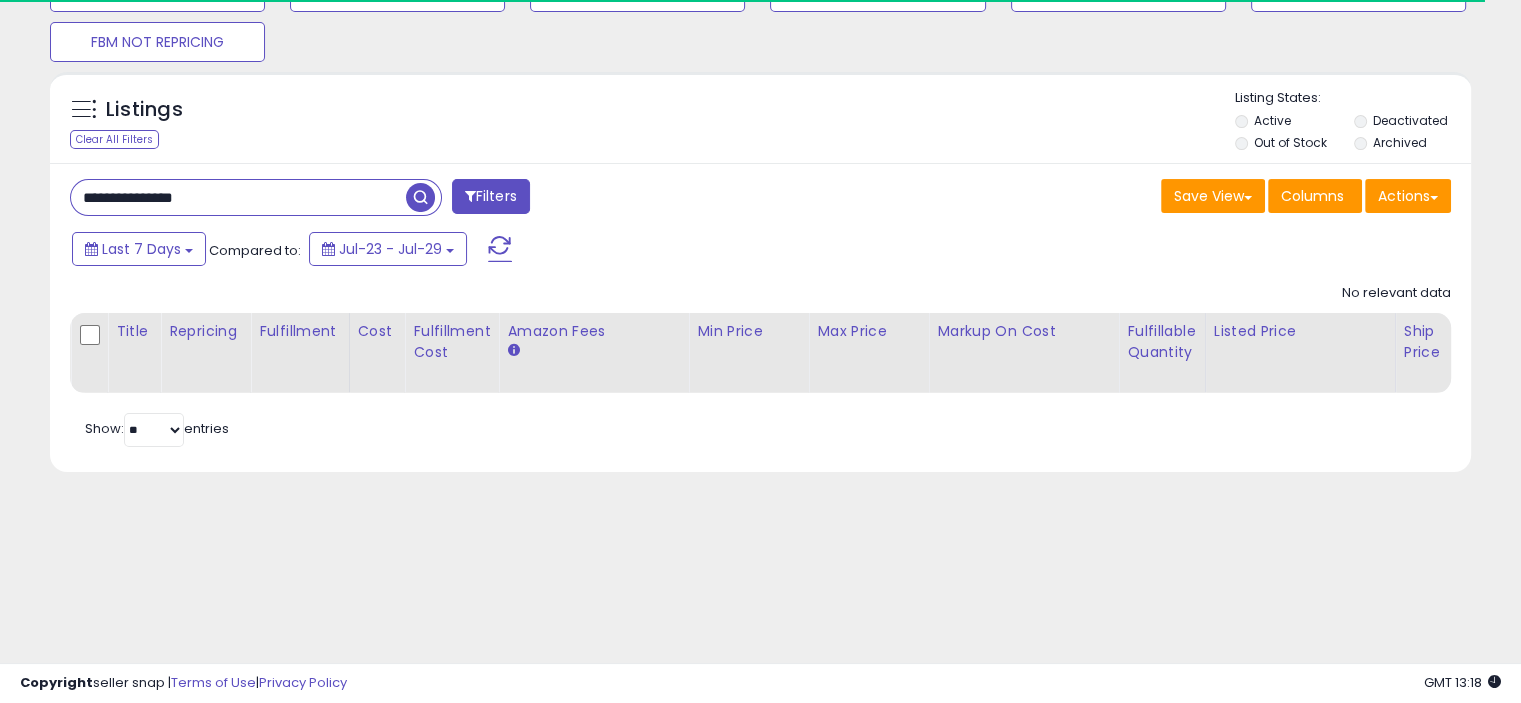 scroll, scrollTop: 0, scrollLeft: 0, axis: both 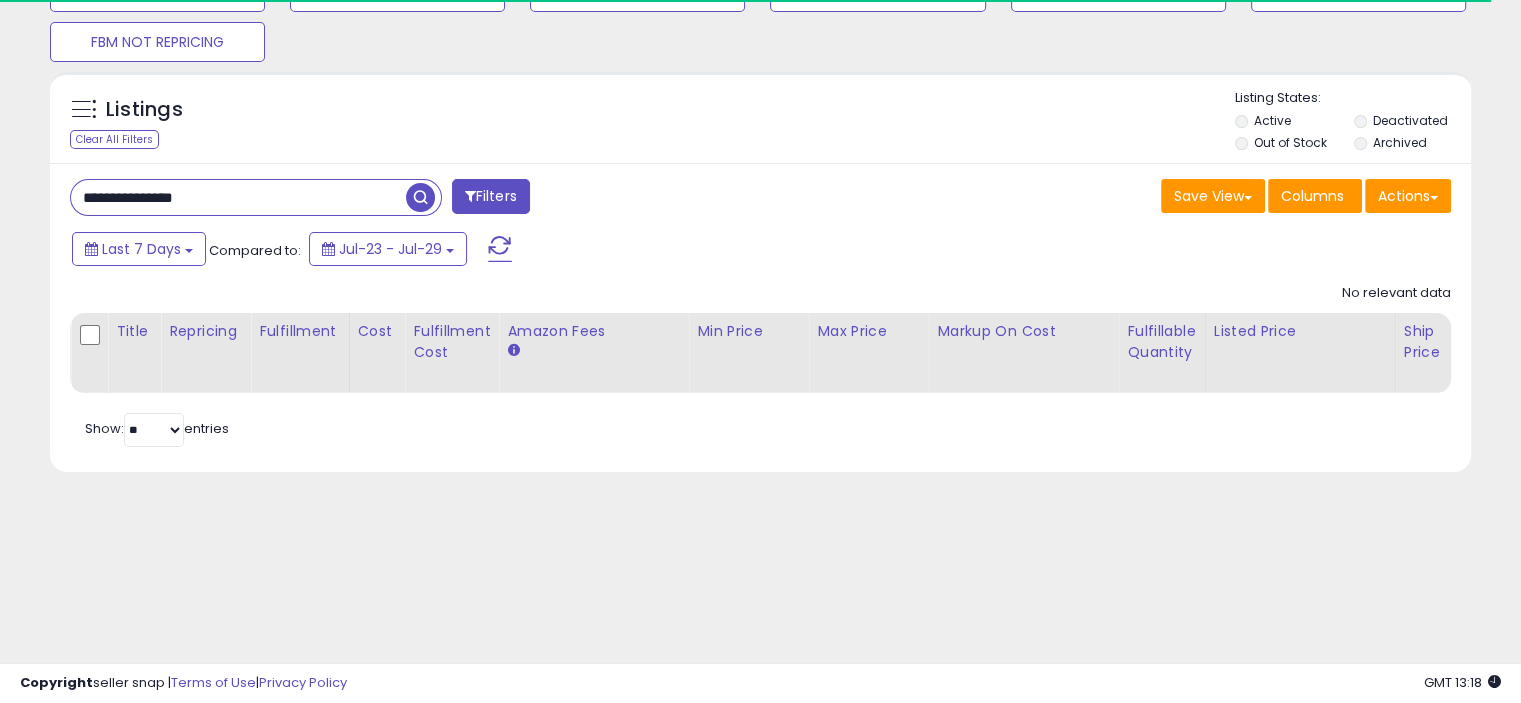 type on "**********" 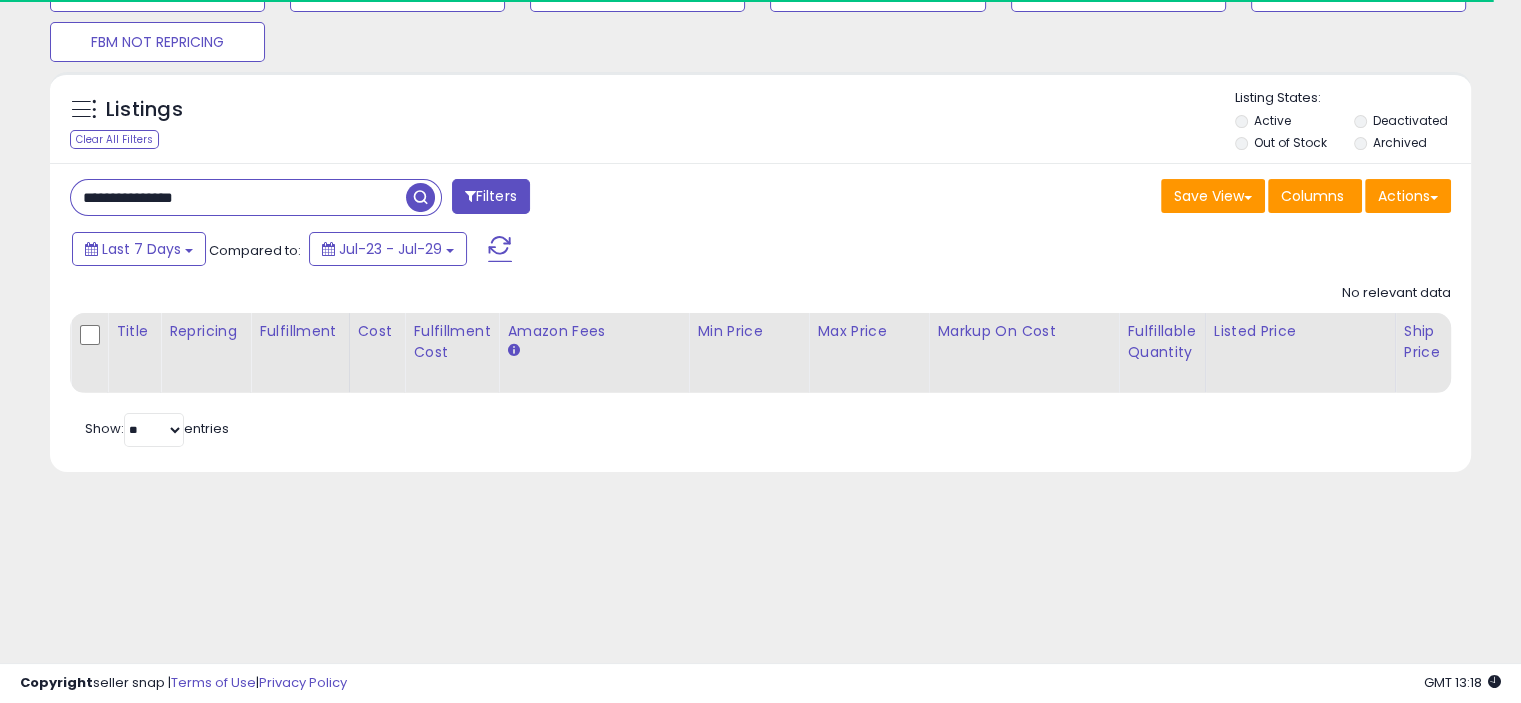 click at bounding box center [420, 197] 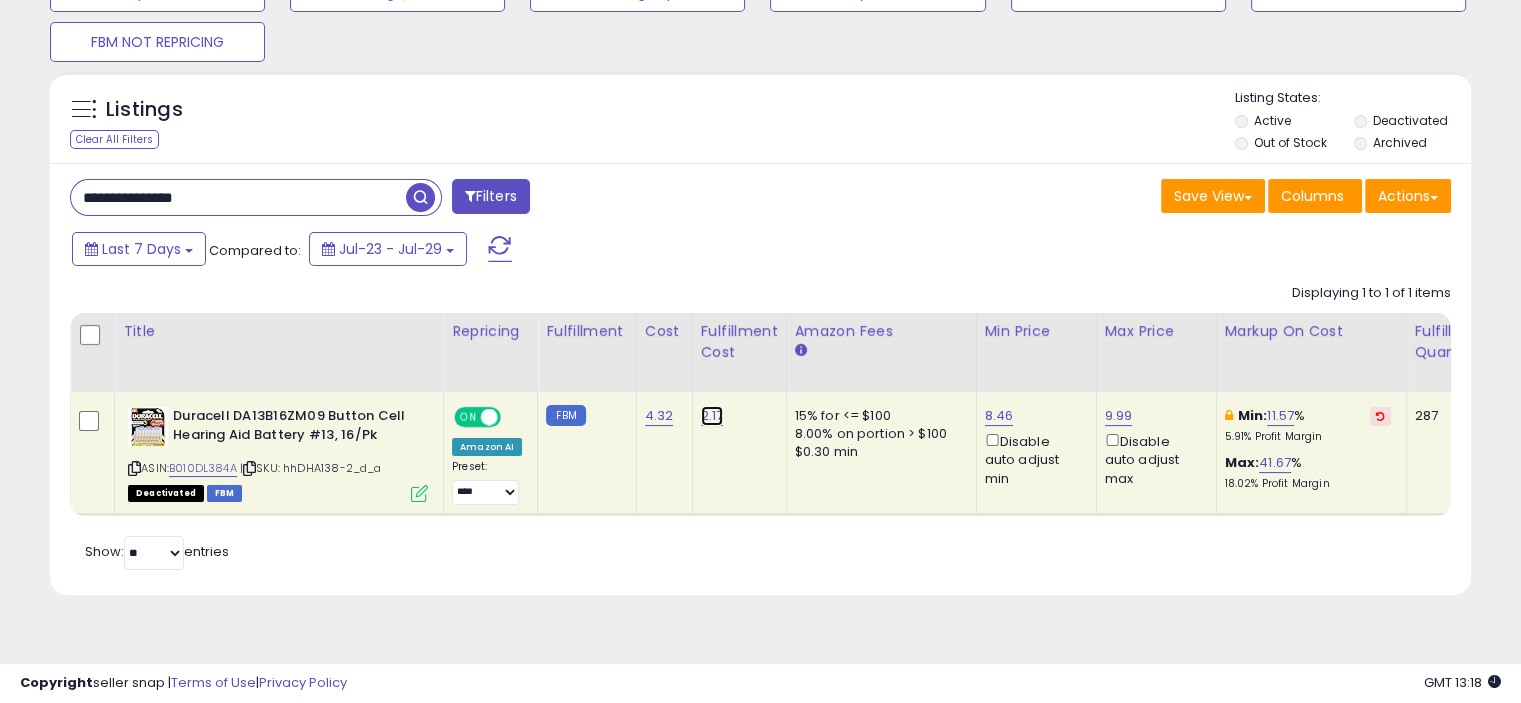 click on "2.17" at bounding box center [712, 416] 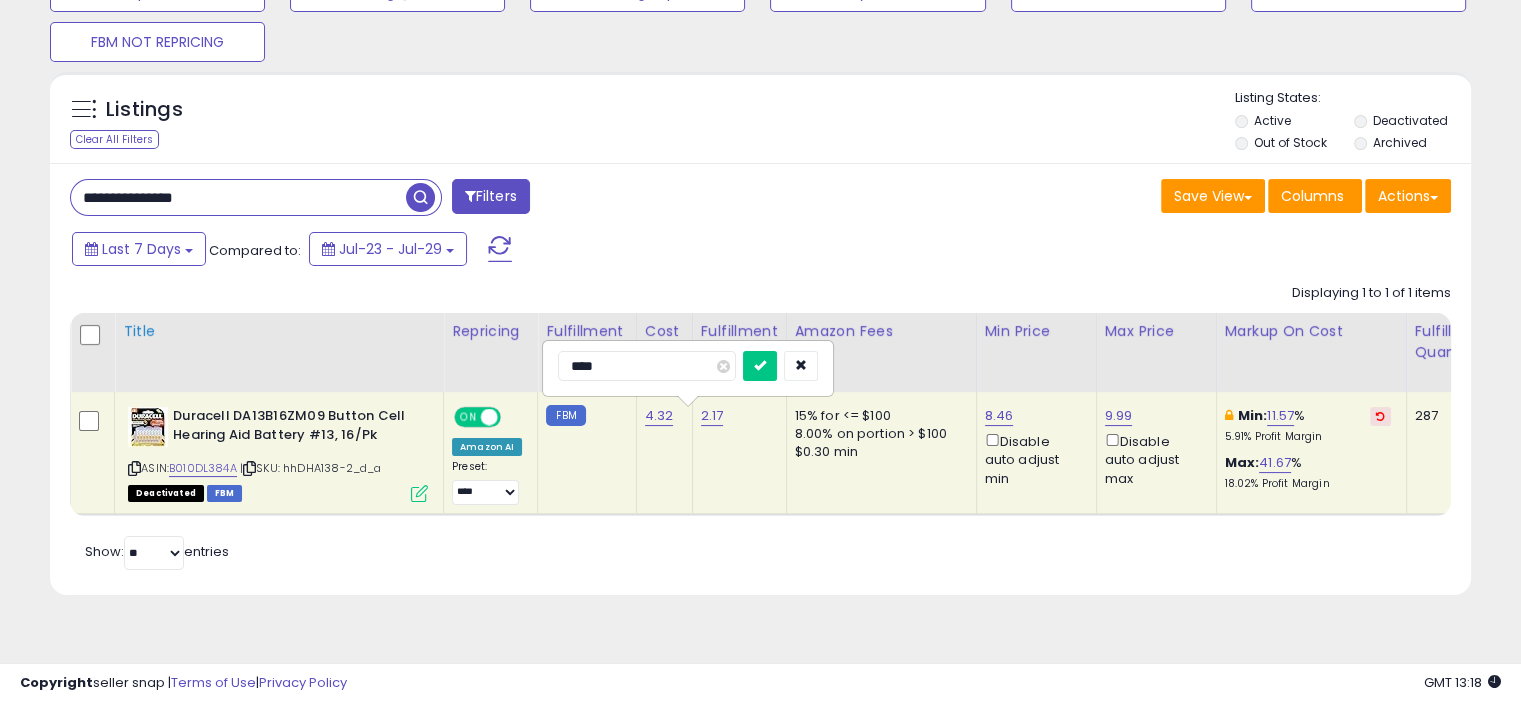 drag, startPoint x: 604, startPoint y: 371, endPoint x: 368, endPoint y: 360, distance: 236.25621 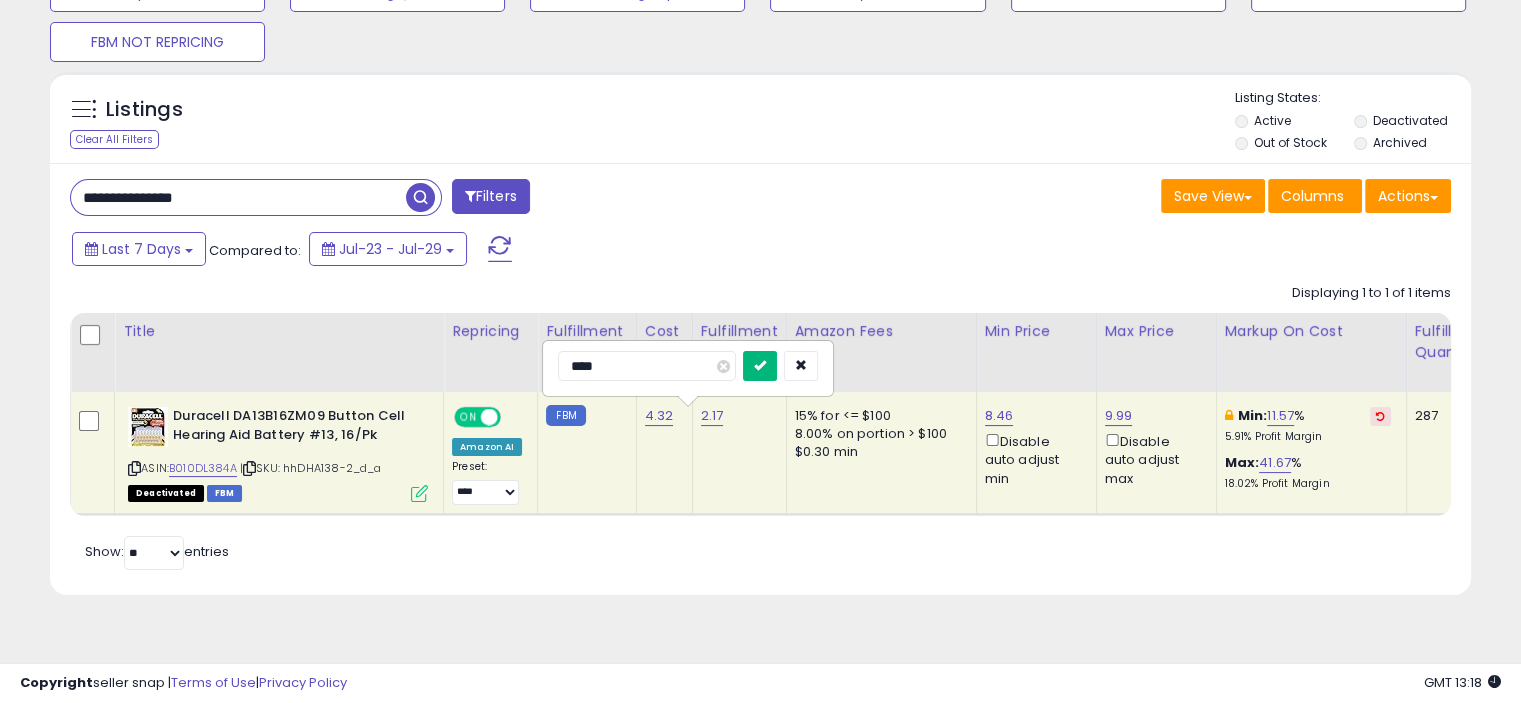 type on "****" 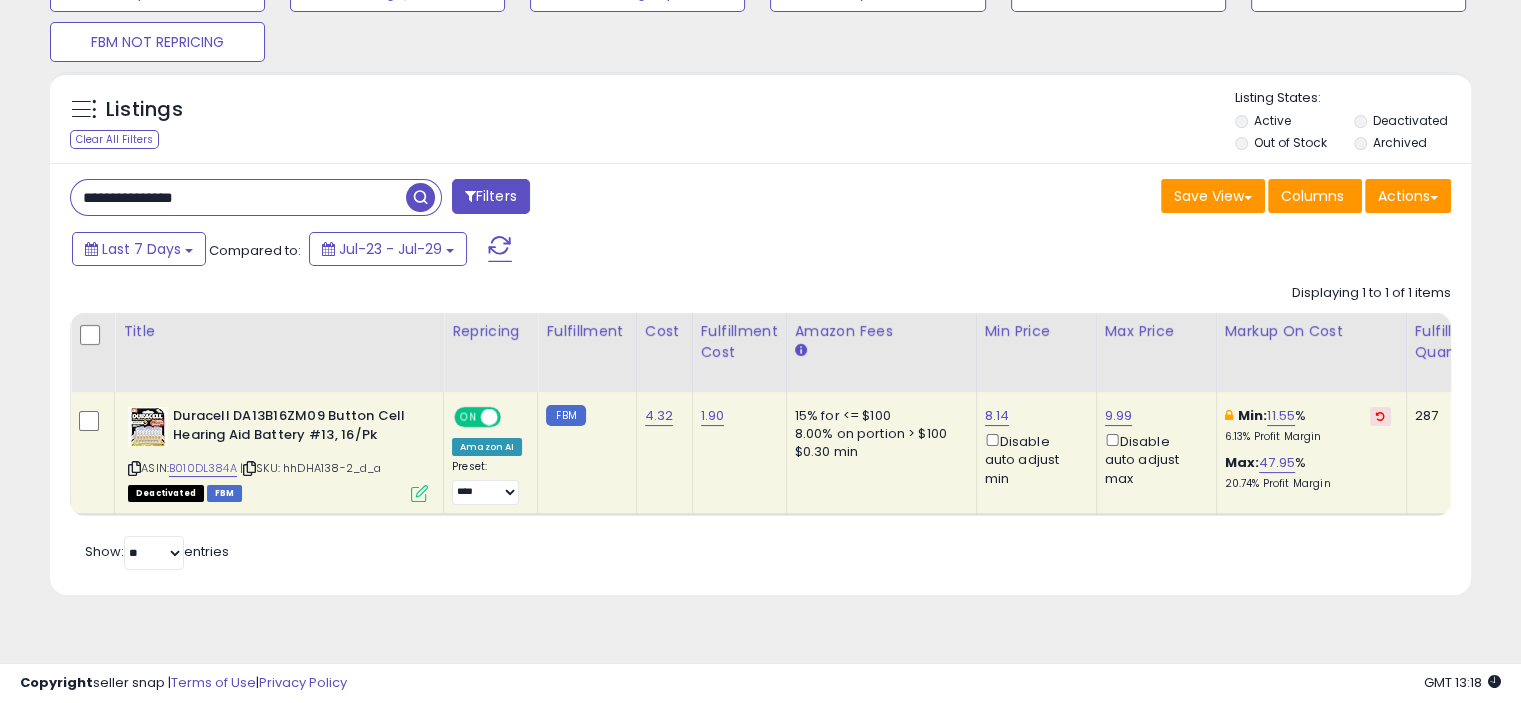 drag, startPoint x: 180, startPoint y: 199, endPoint x: 0, endPoint y: 203, distance: 180.04443 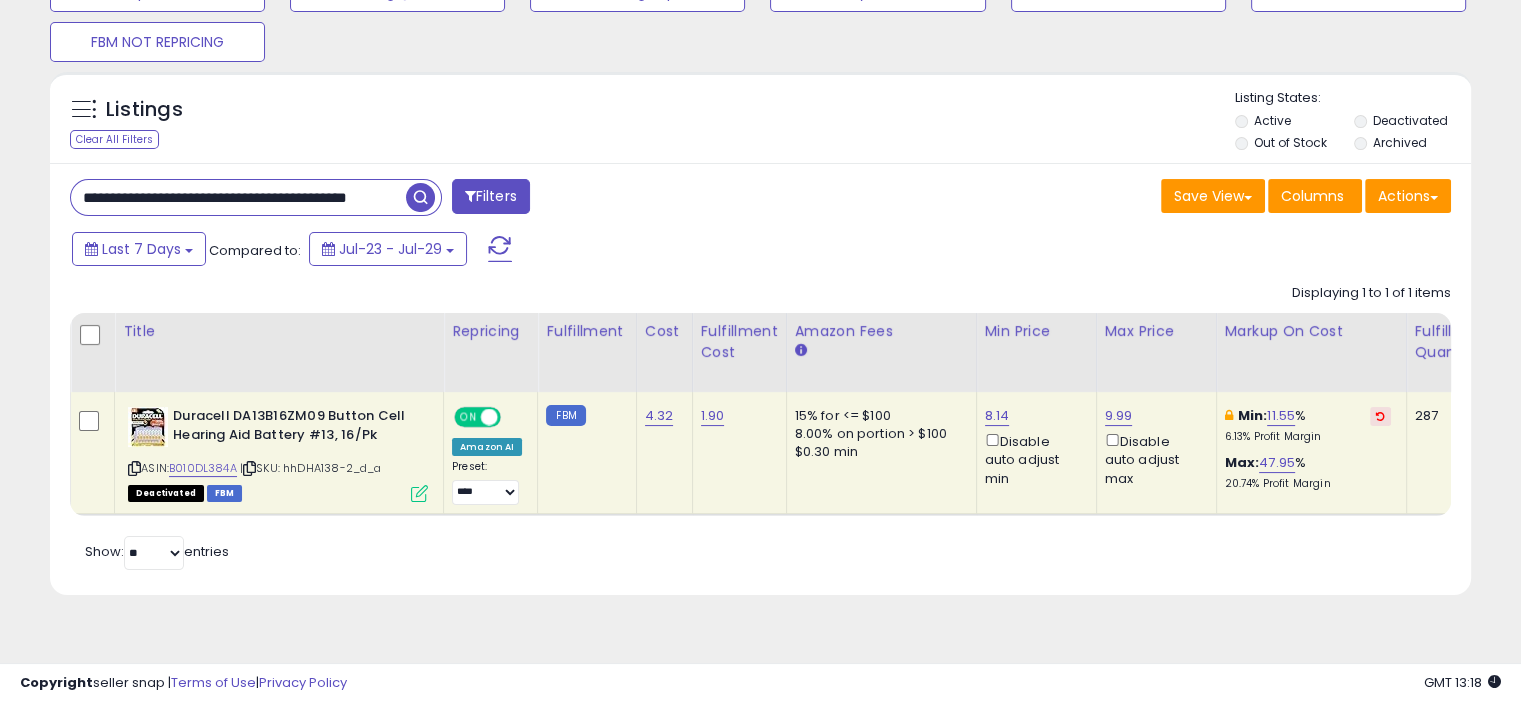 scroll, scrollTop: 0, scrollLeft: 0, axis: both 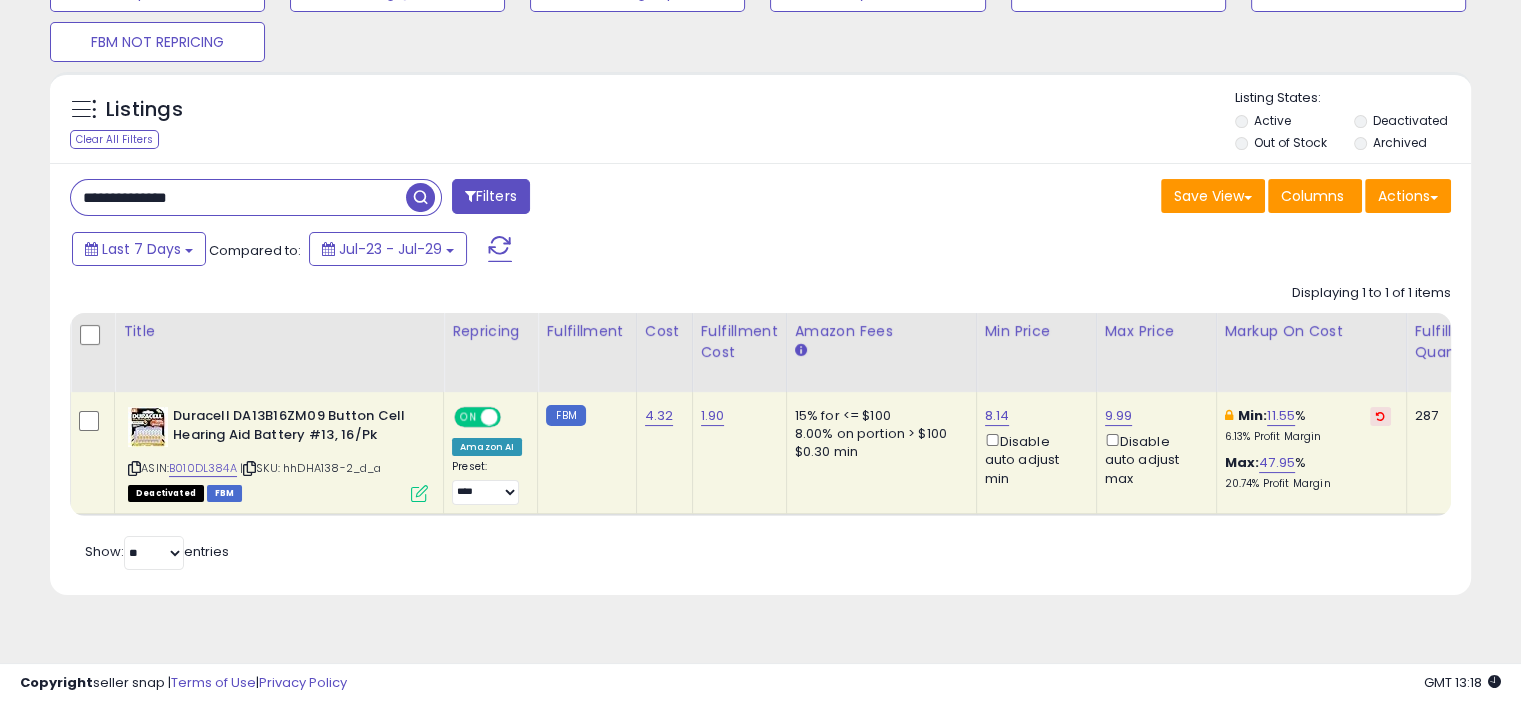 type on "**********" 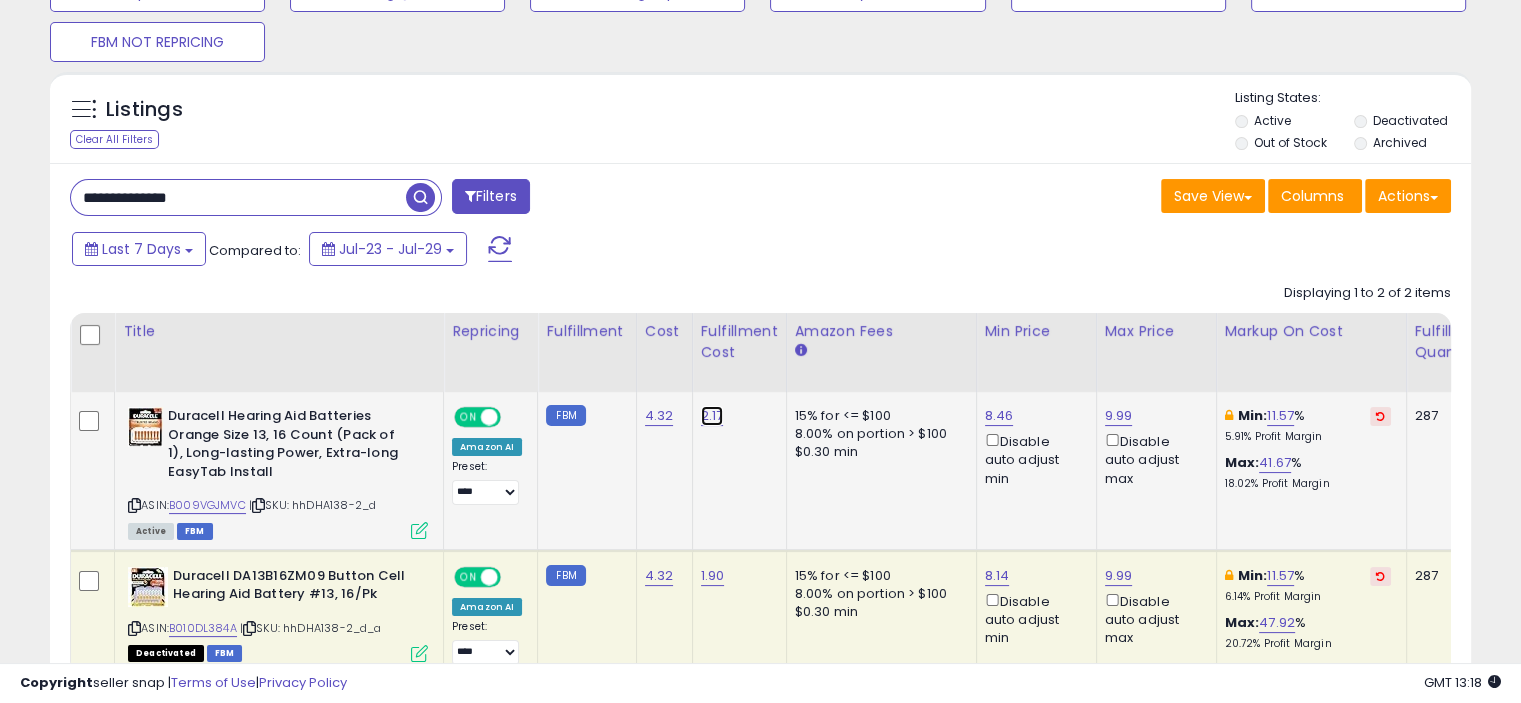 click on "2.17" at bounding box center [712, 416] 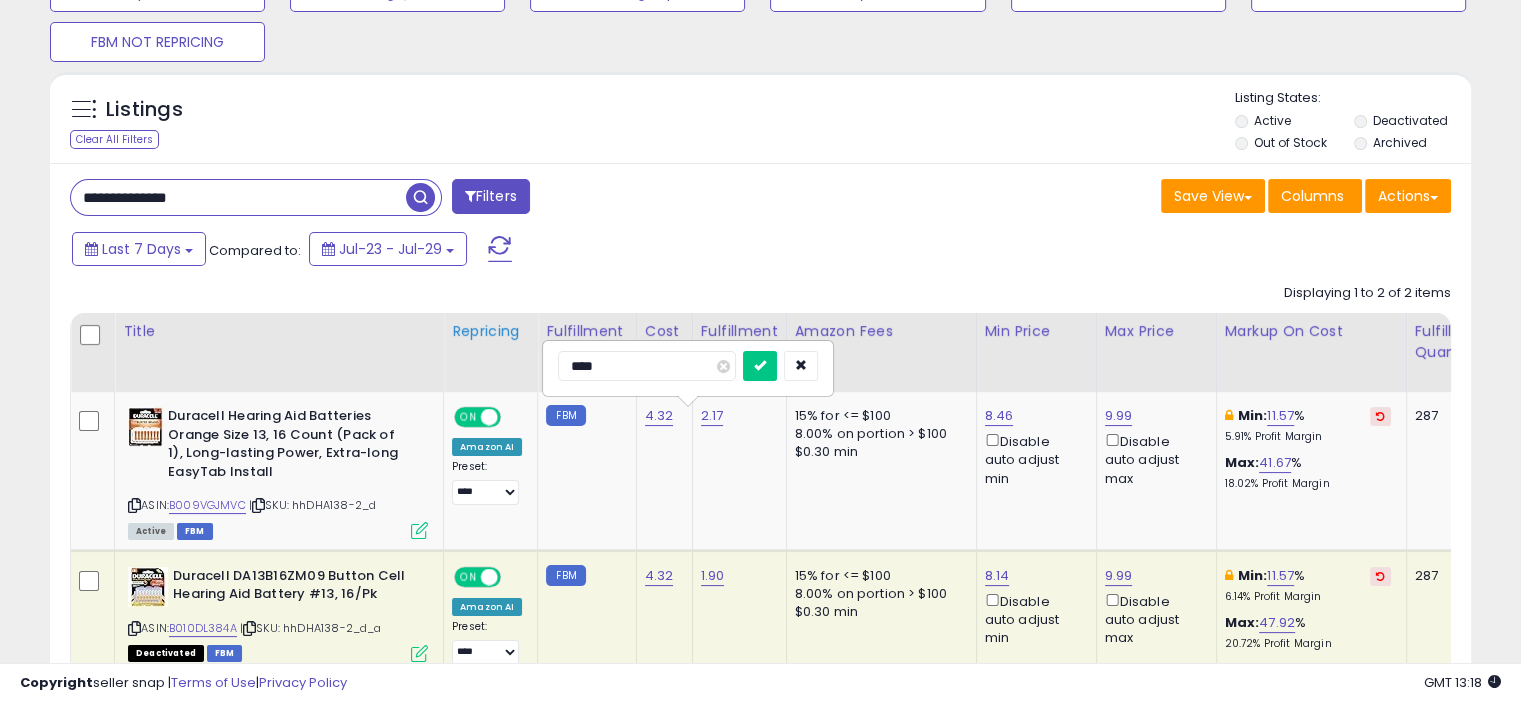 drag, startPoint x: 624, startPoint y: 365, endPoint x: 501, endPoint y: 377, distance: 123.58398 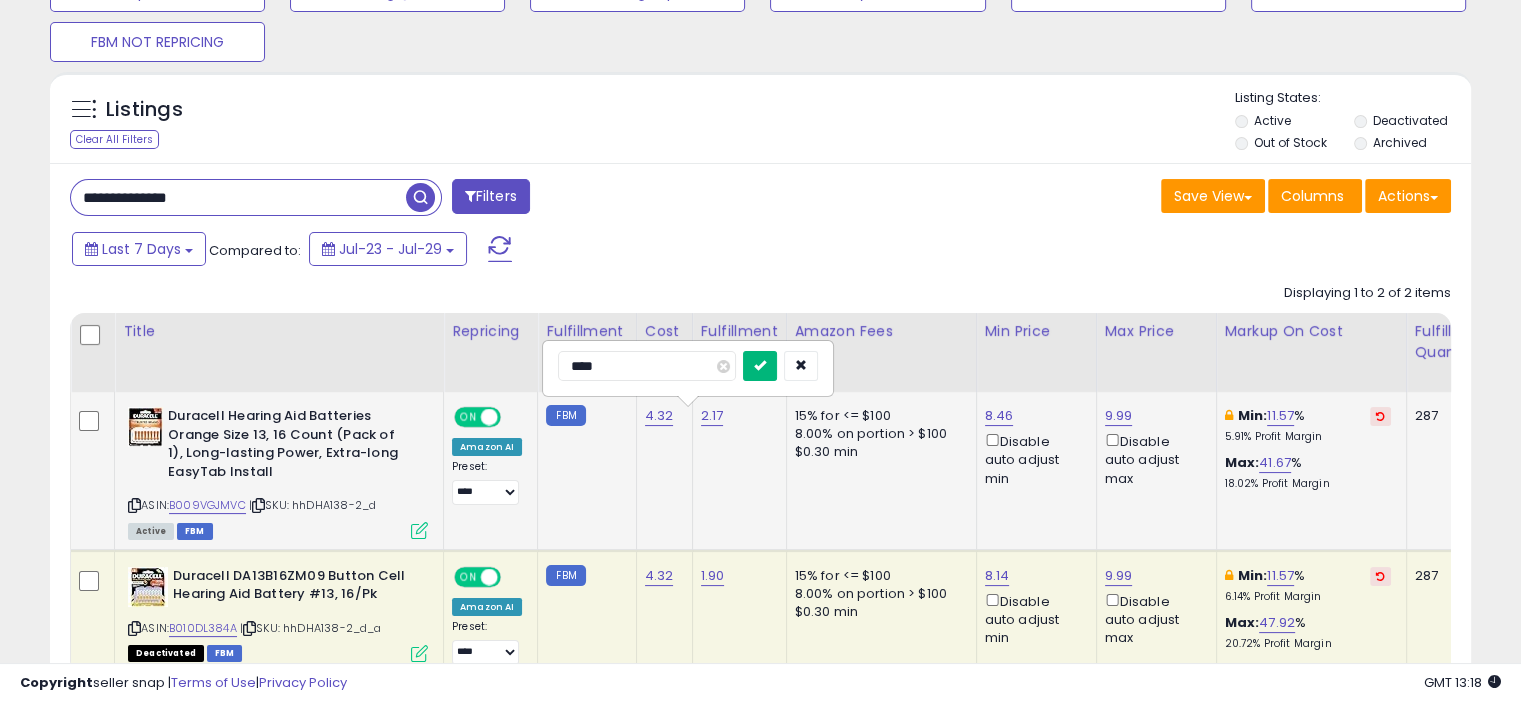 type on "****" 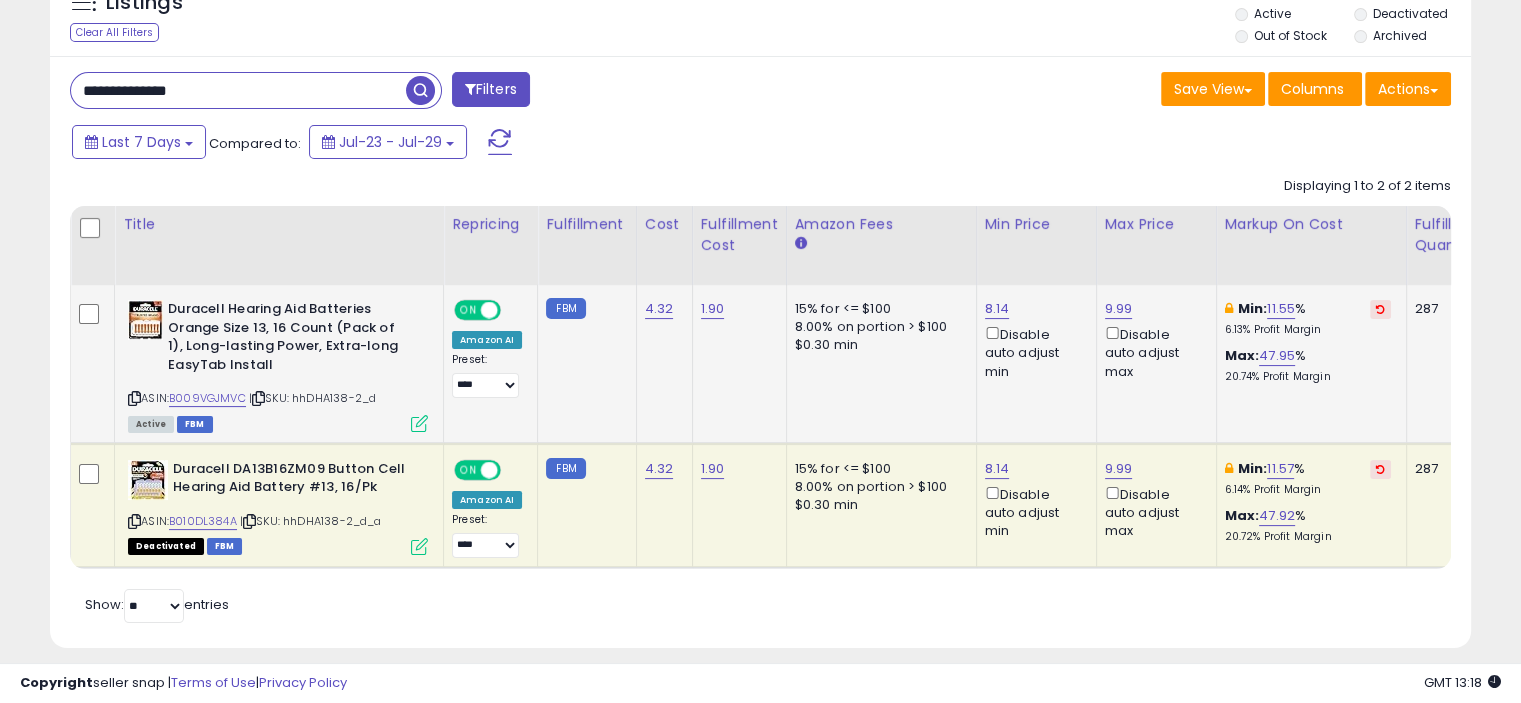 scroll, scrollTop: 332, scrollLeft: 0, axis: vertical 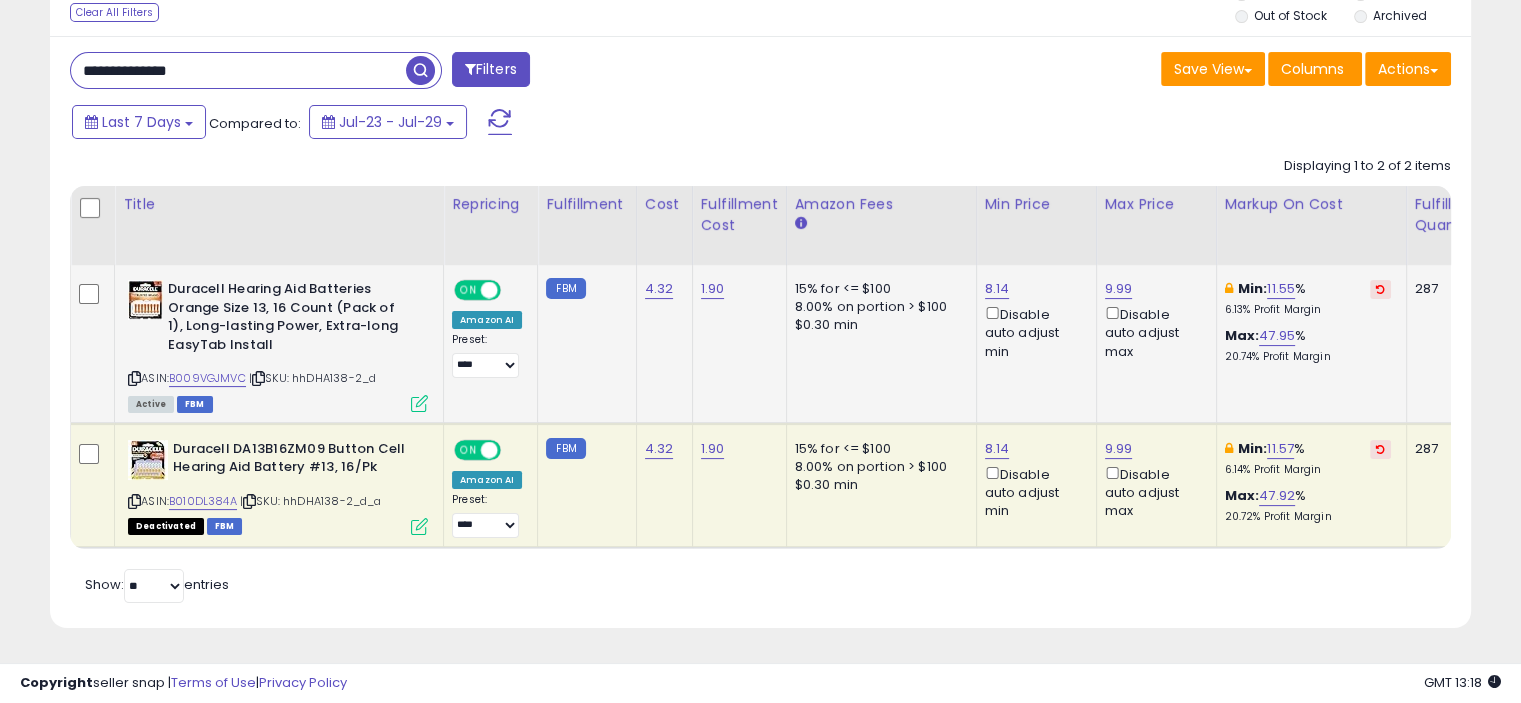 drag, startPoint x: 128, startPoint y: 72, endPoint x: 48, endPoint y: 72, distance: 80 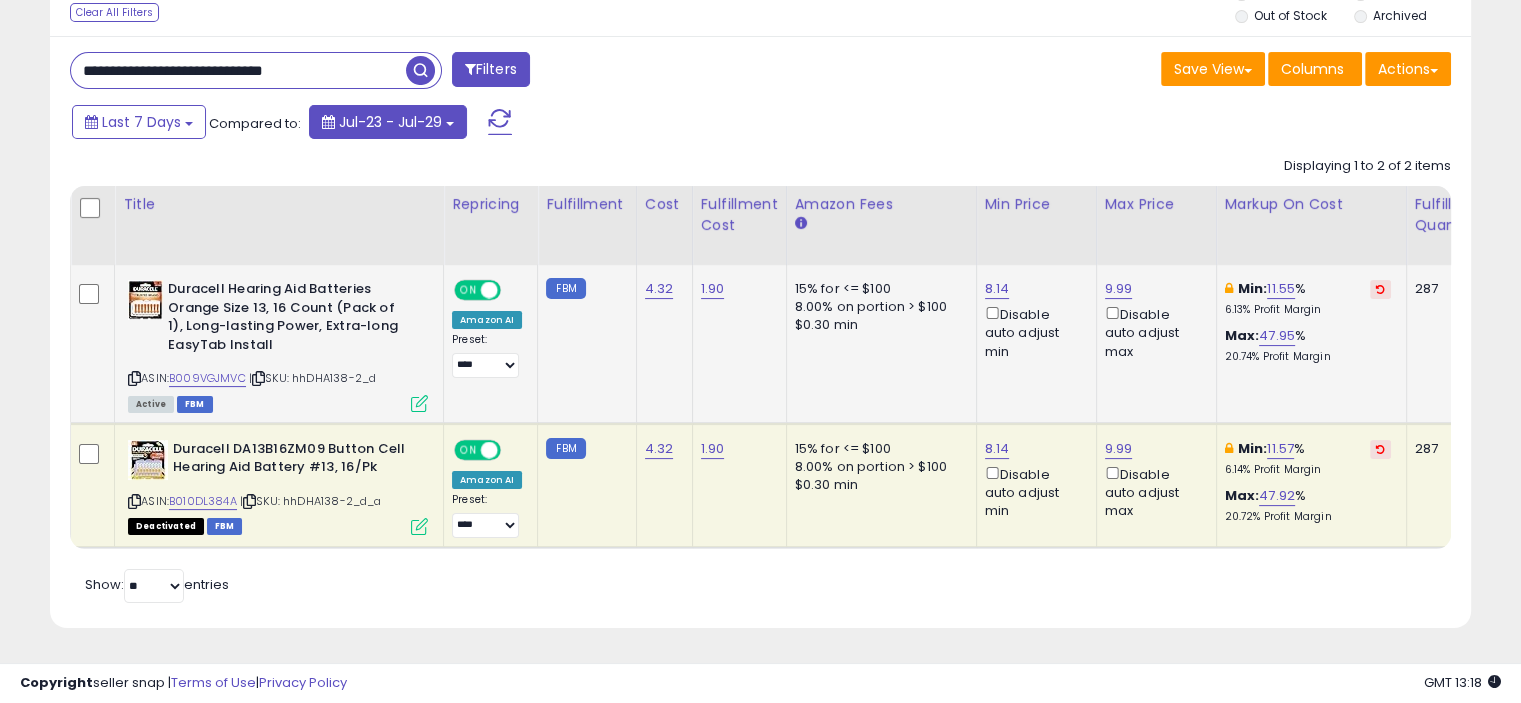 drag, startPoint x: 202, startPoint y: 64, endPoint x: 449, endPoint y: 94, distance: 248.81519 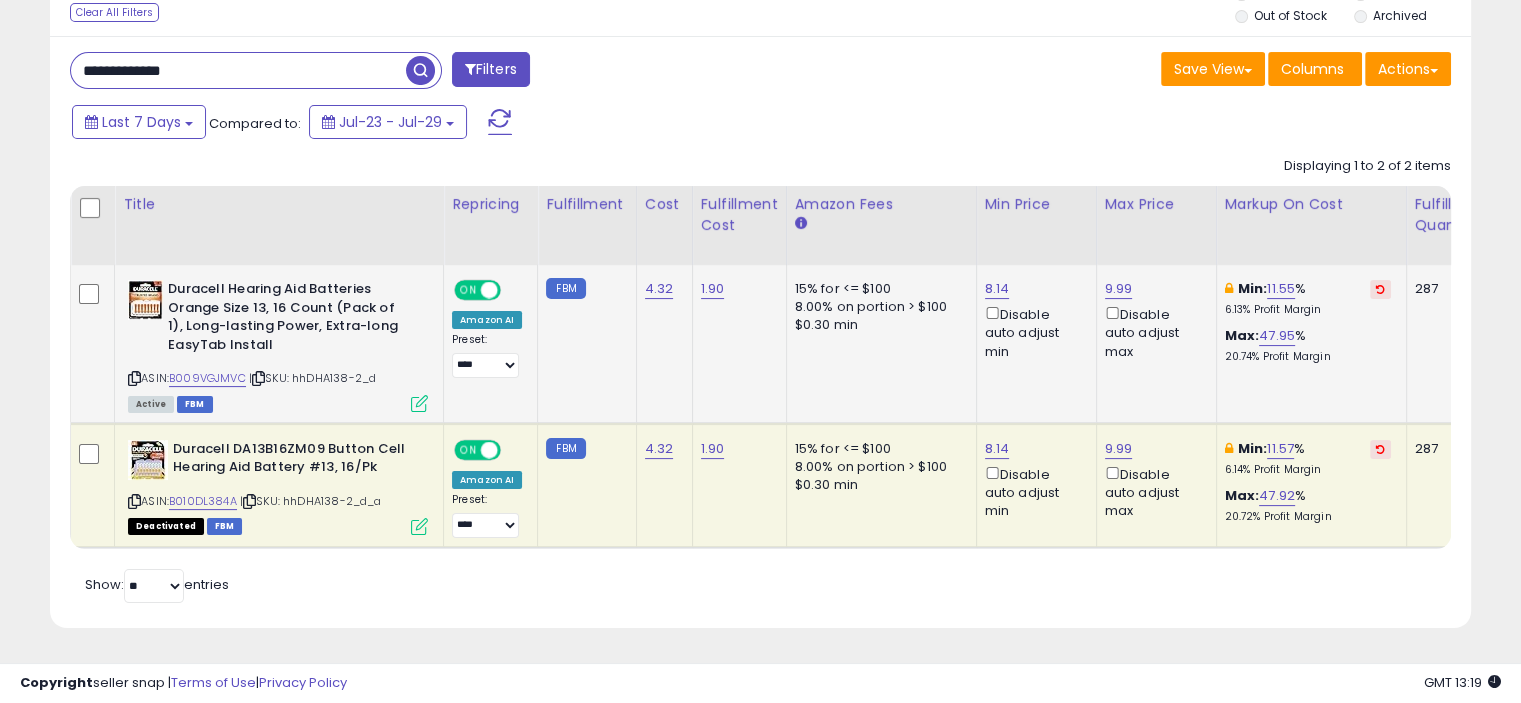 type on "**********" 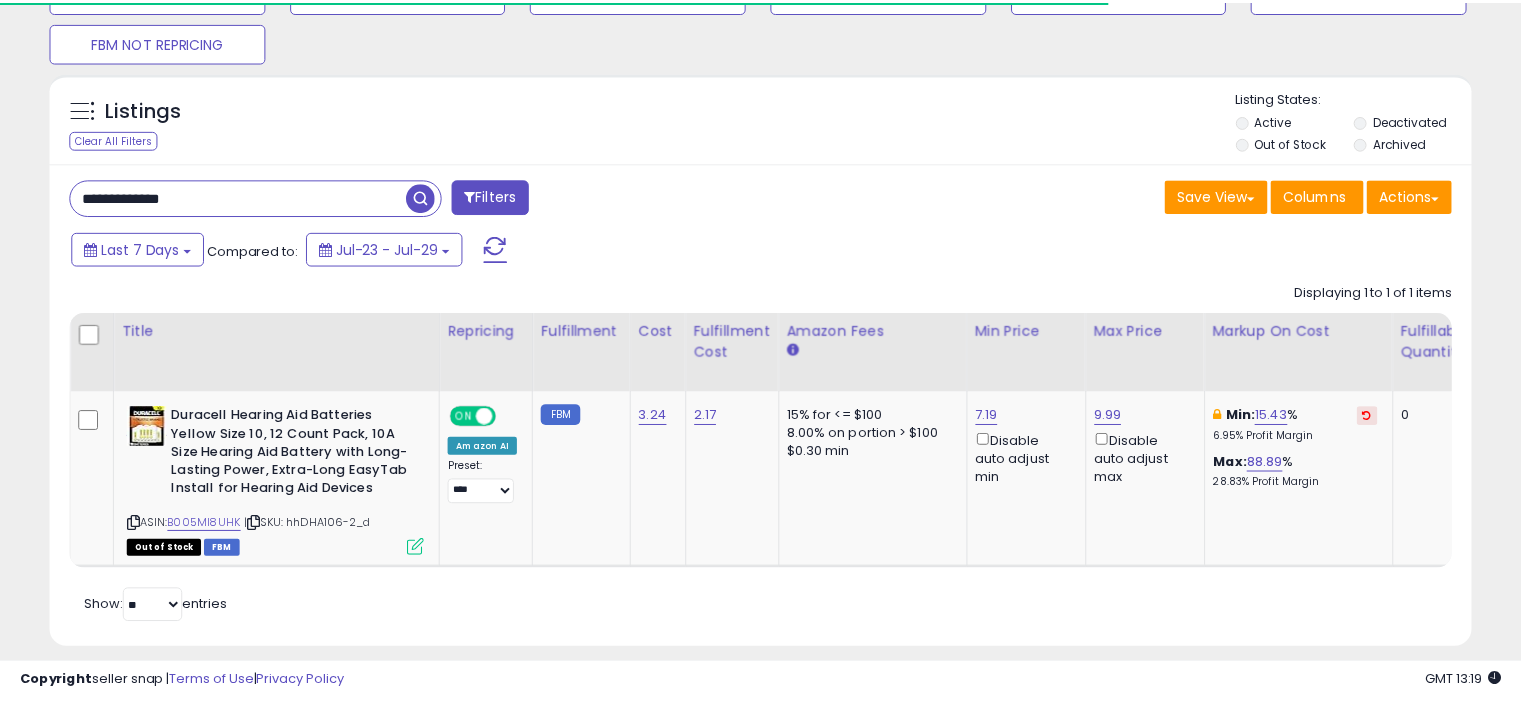 scroll, scrollTop: 228, scrollLeft: 0, axis: vertical 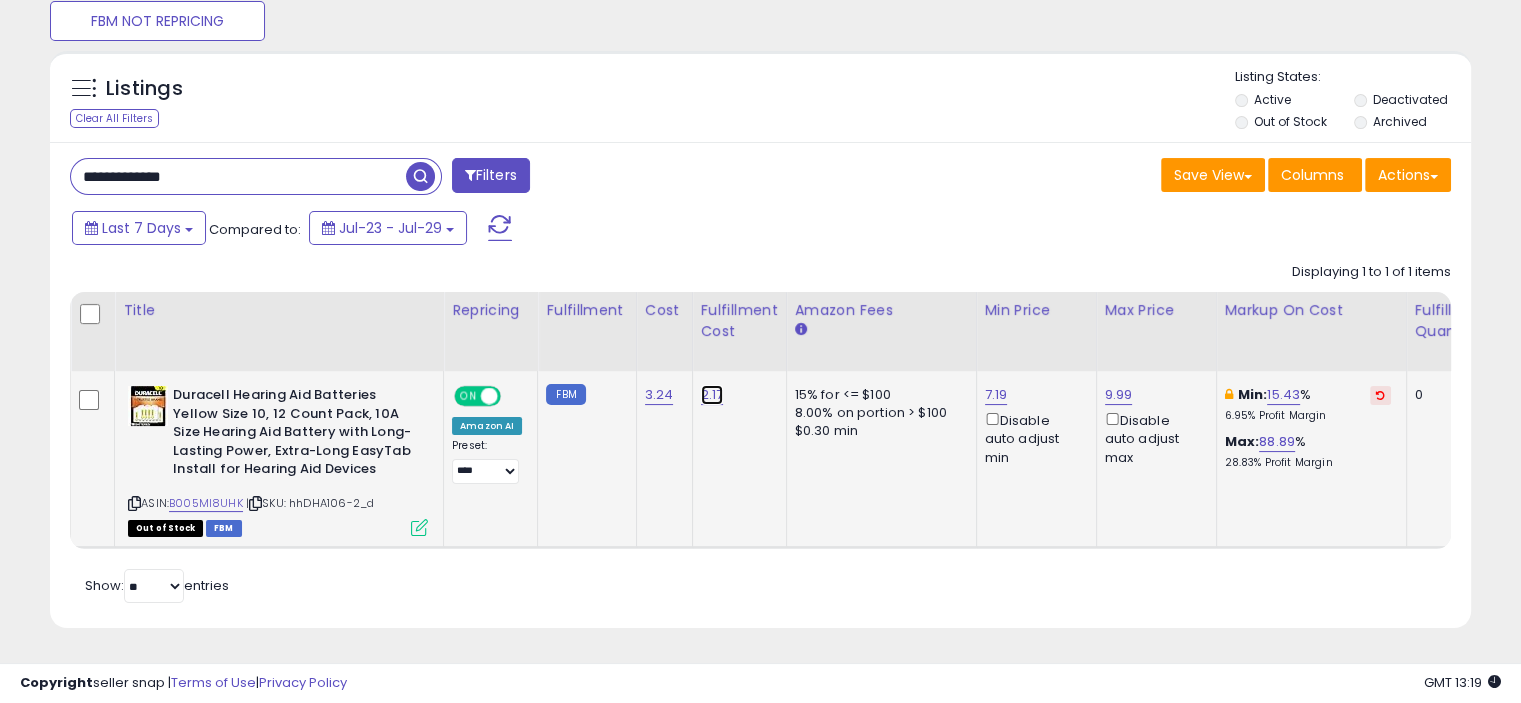 click on "2.17" at bounding box center [712, 395] 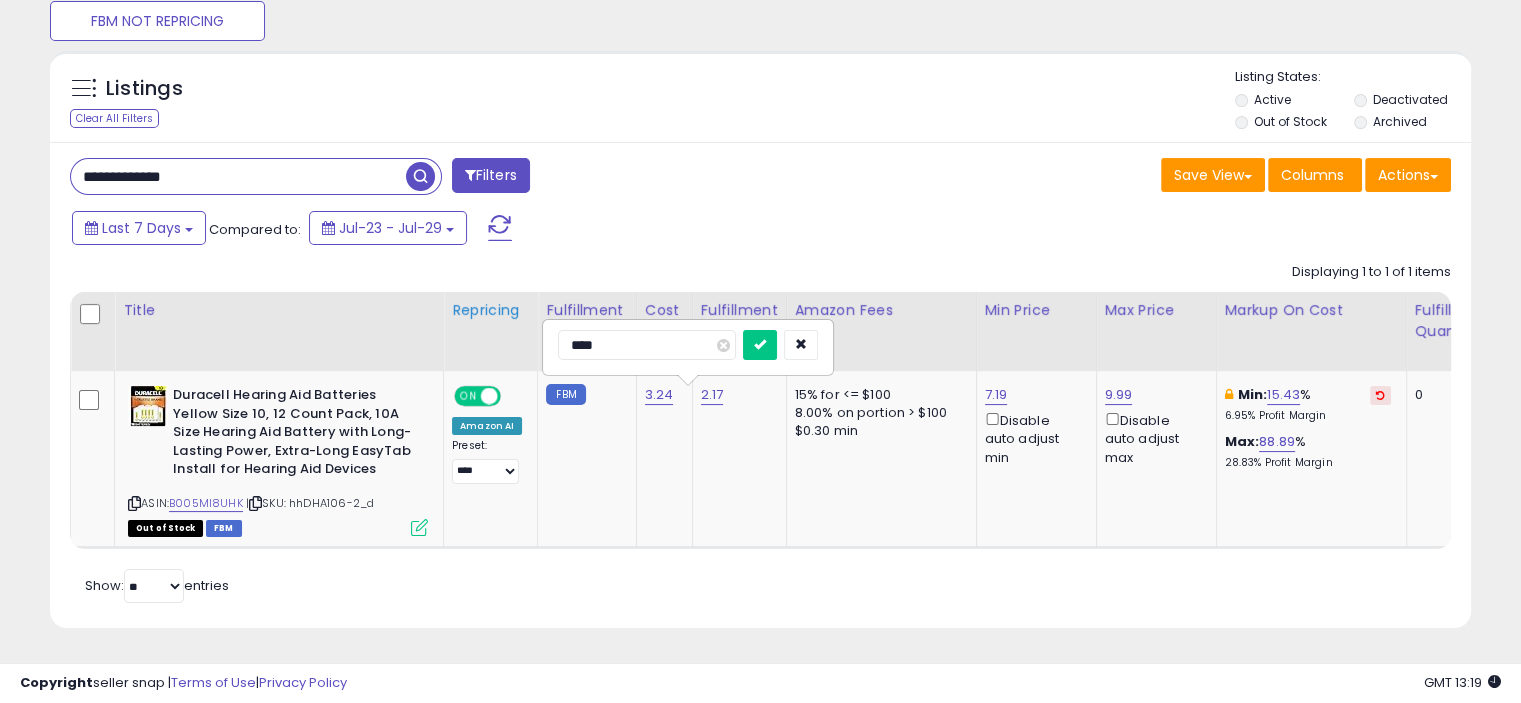 drag, startPoint x: 639, startPoint y: 319, endPoint x: 444, endPoint y: 319, distance: 195 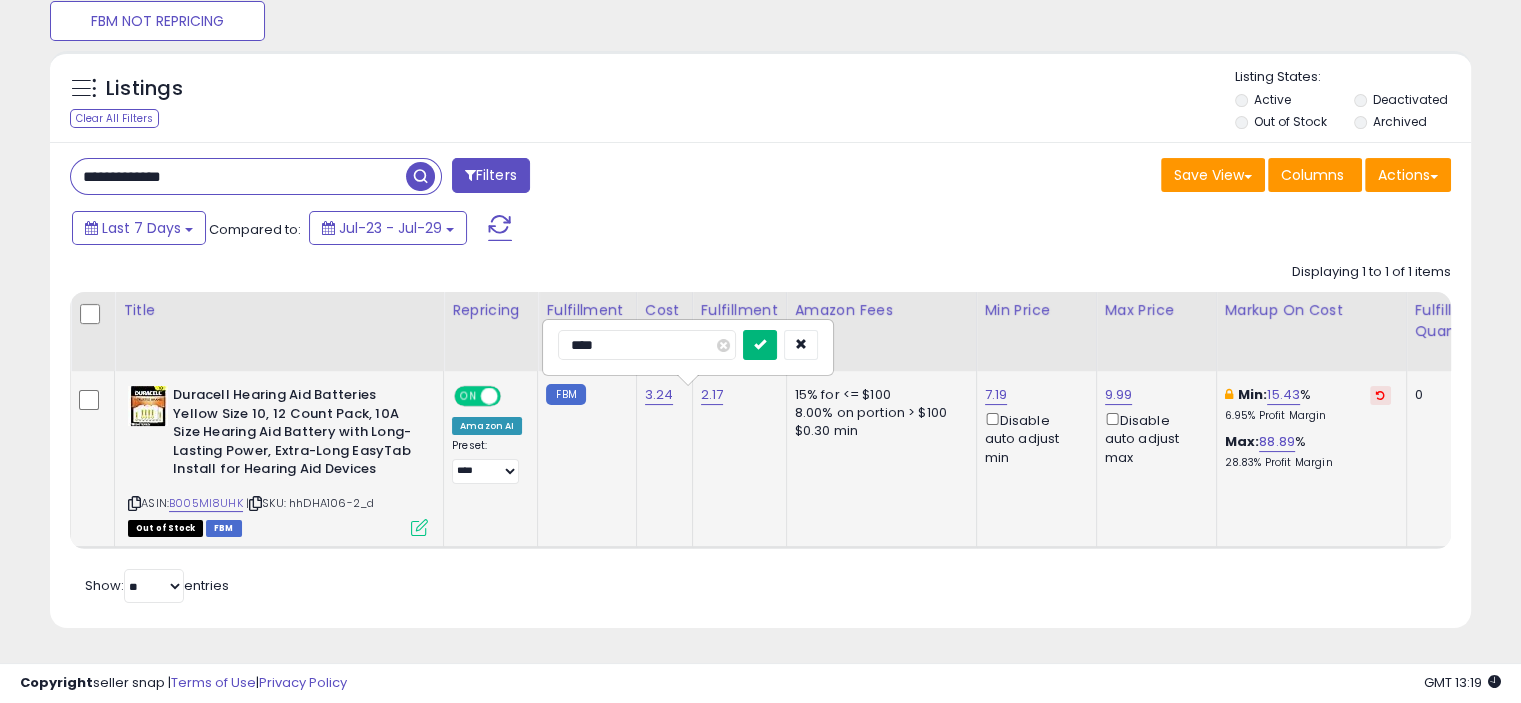 type on "****" 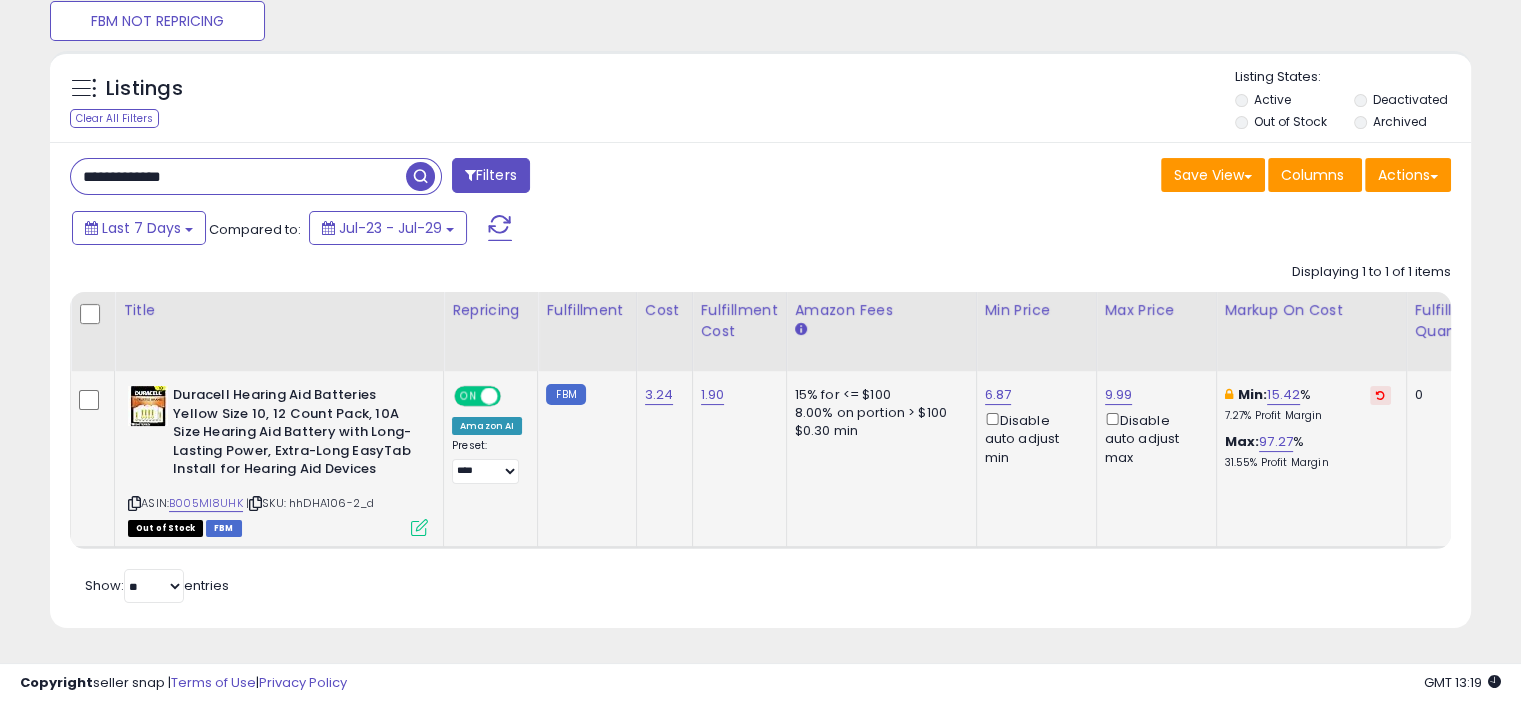 drag, startPoint x: 172, startPoint y: 173, endPoint x: 86, endPoint y: 165, distance: 86.37129 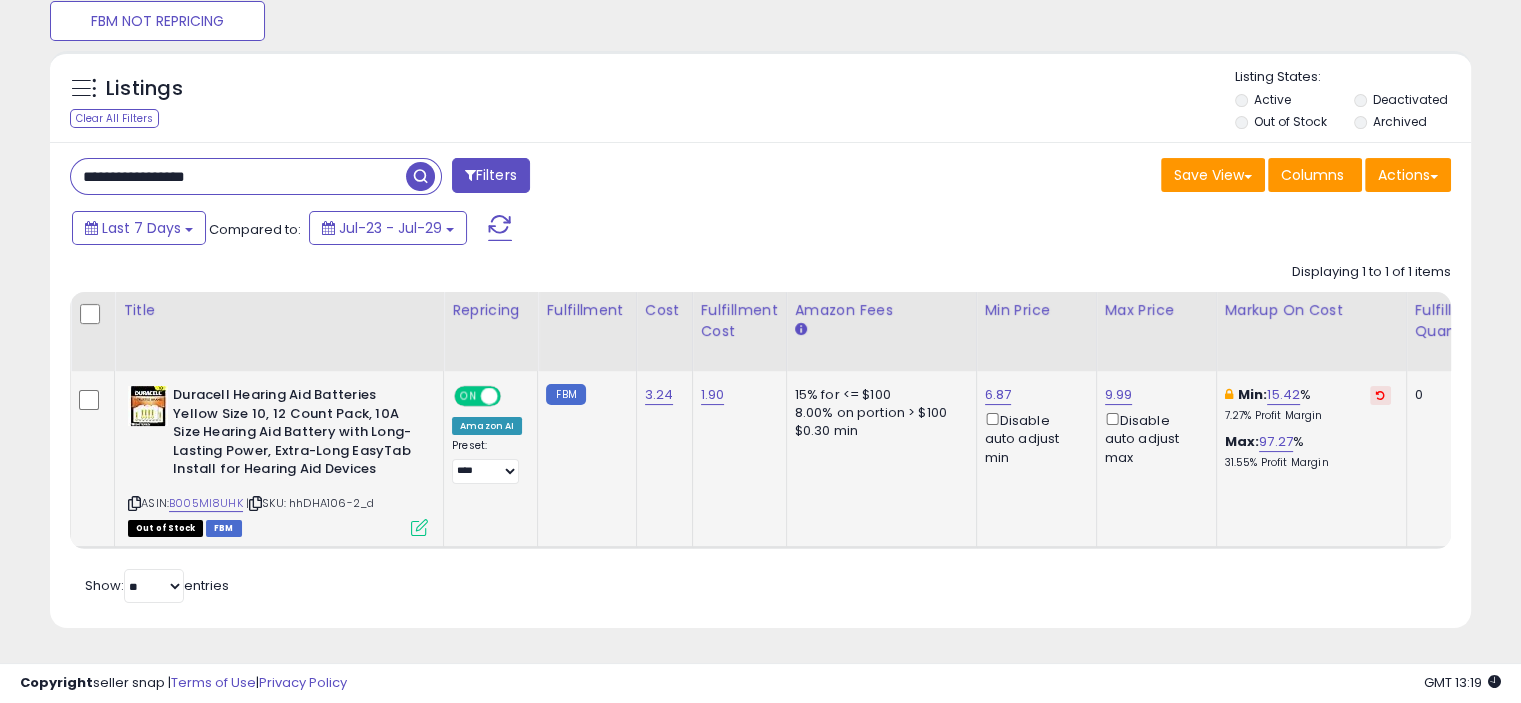 type on "**********" 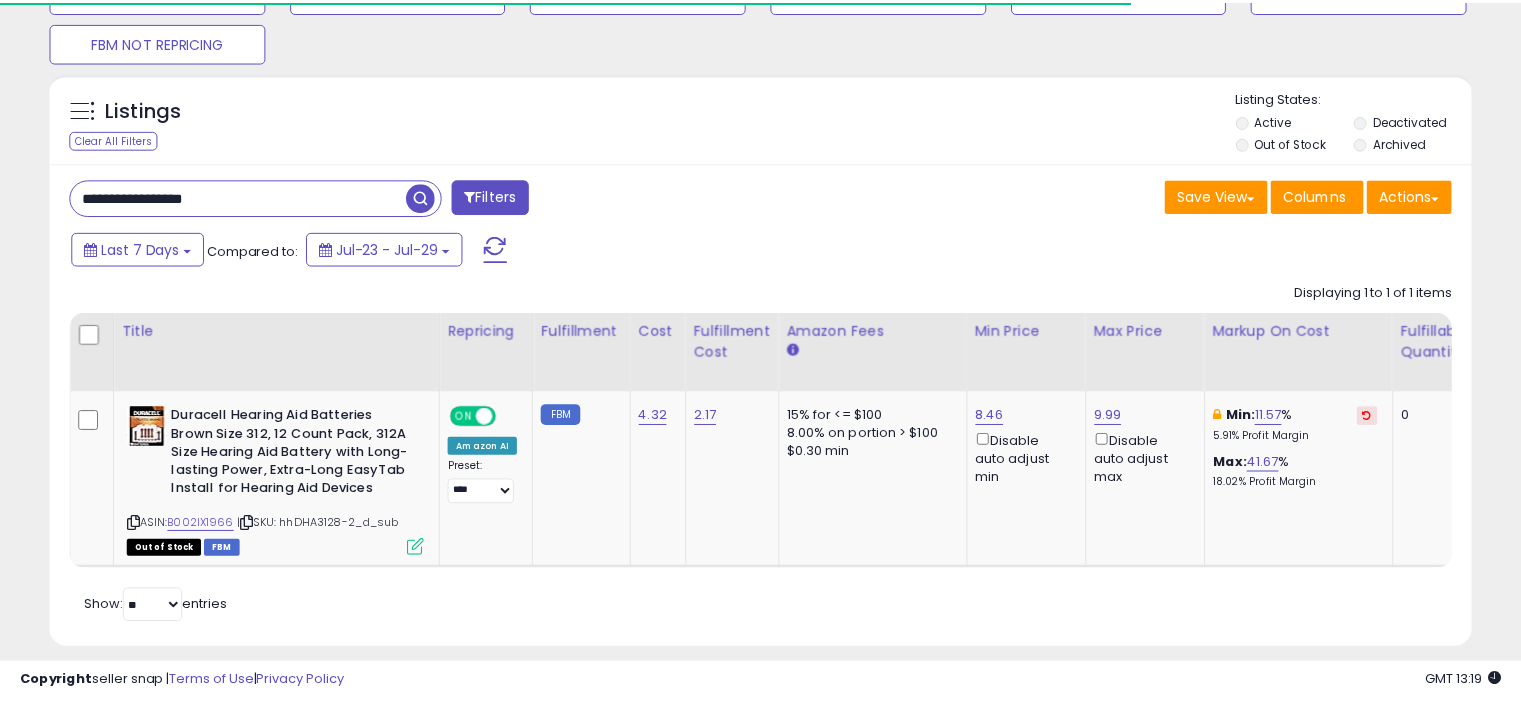 scroll, scrollTop: 228, scrollLeft: 0, axis: vertical 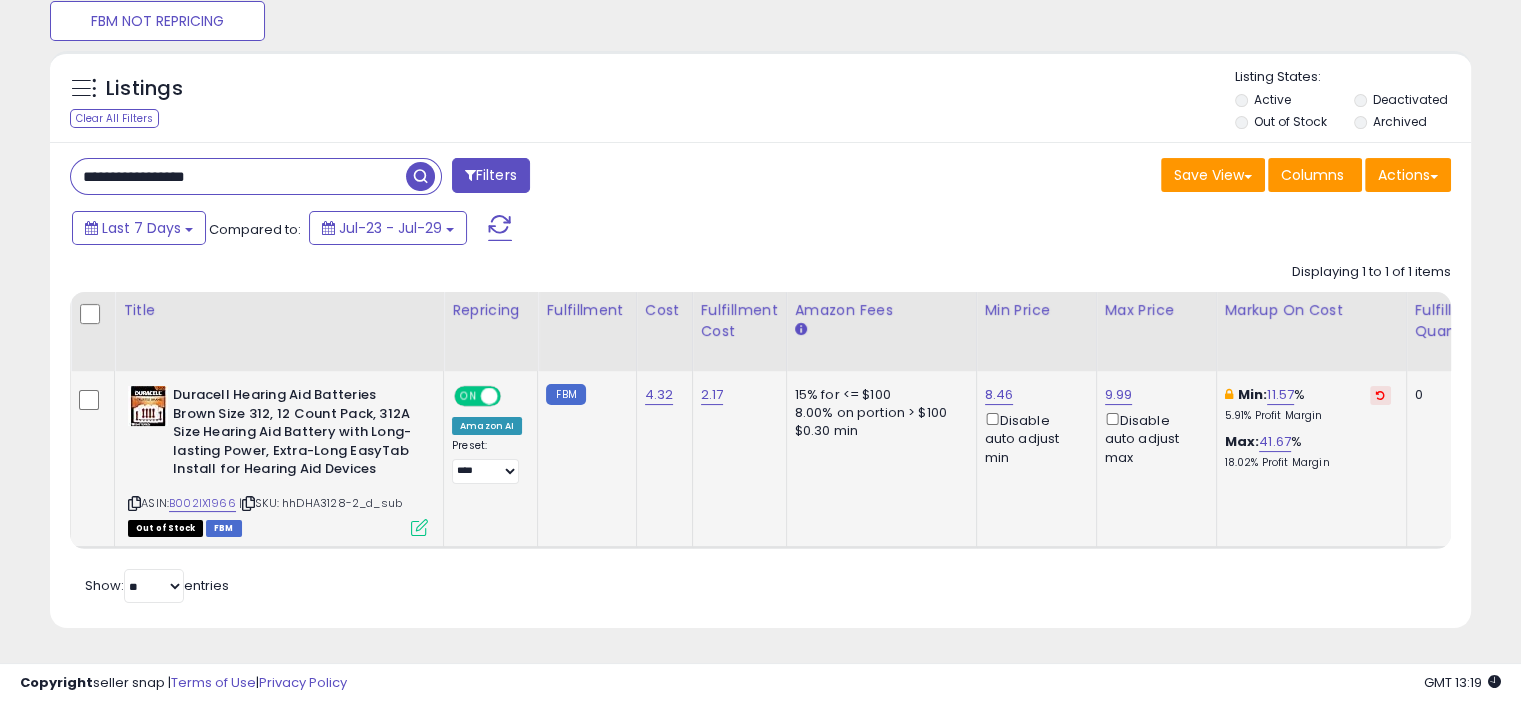 click on "2.17" at bounding box center (736, 395) 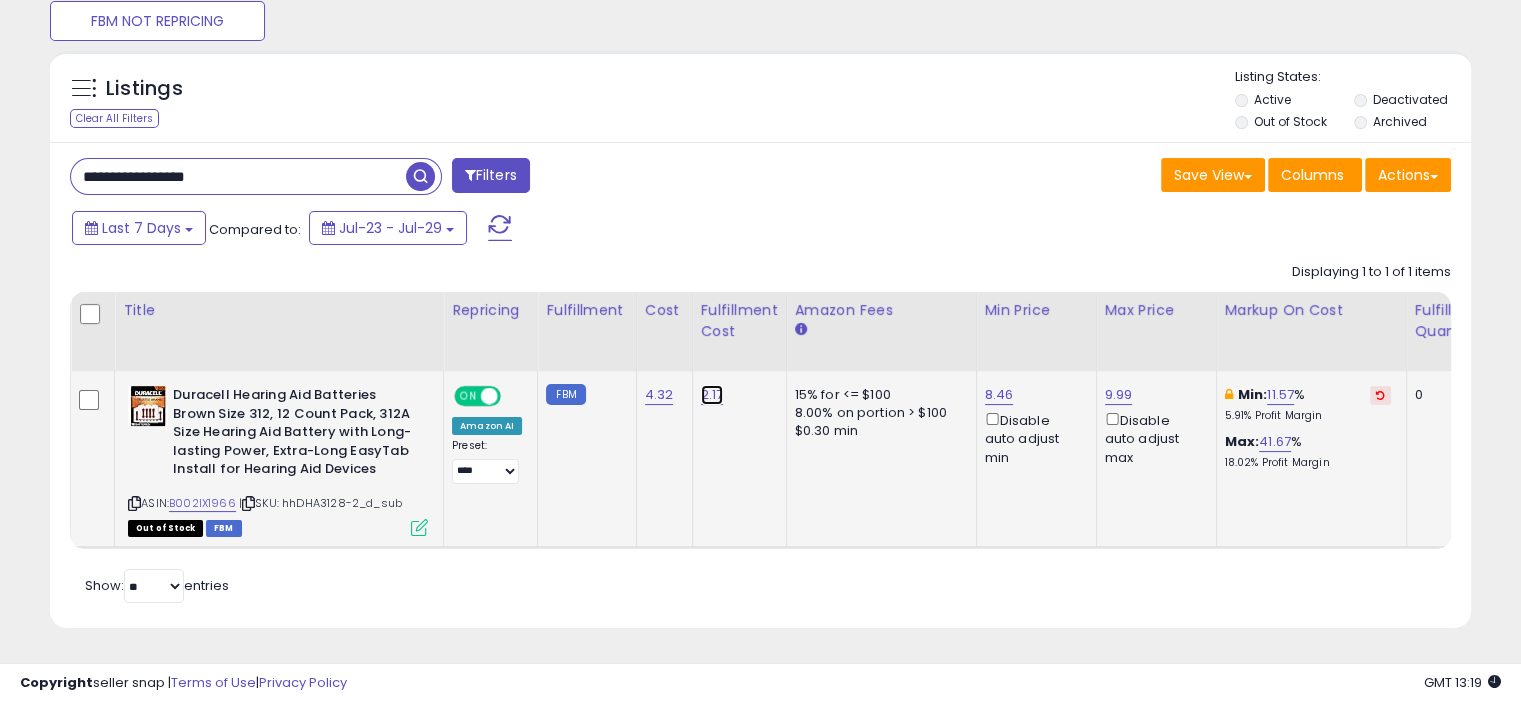 click on "2.17" at bounding box center (712, 395) 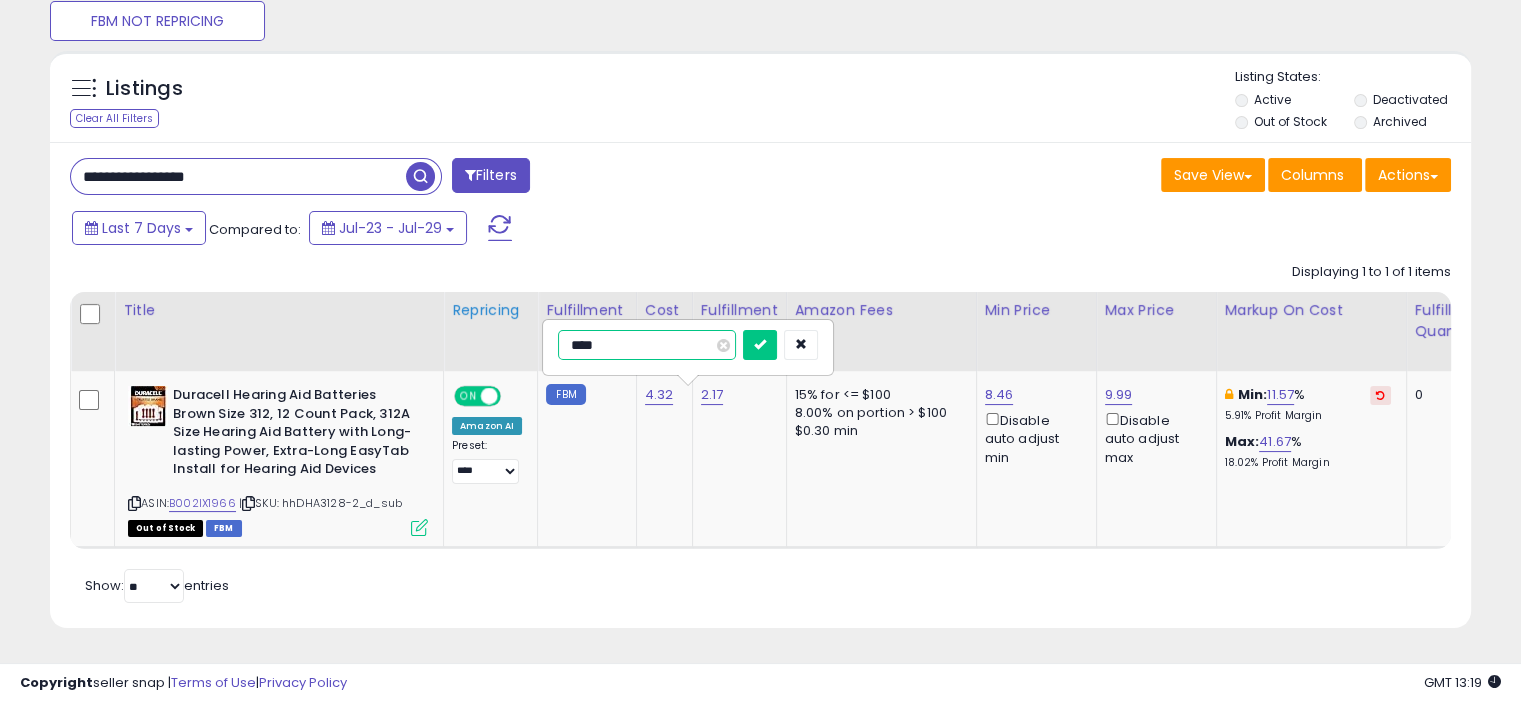drag, startPoint x: 490, startPoint y: 327, endPoint x: 457, endPoint y: 324, distance: 33.13608 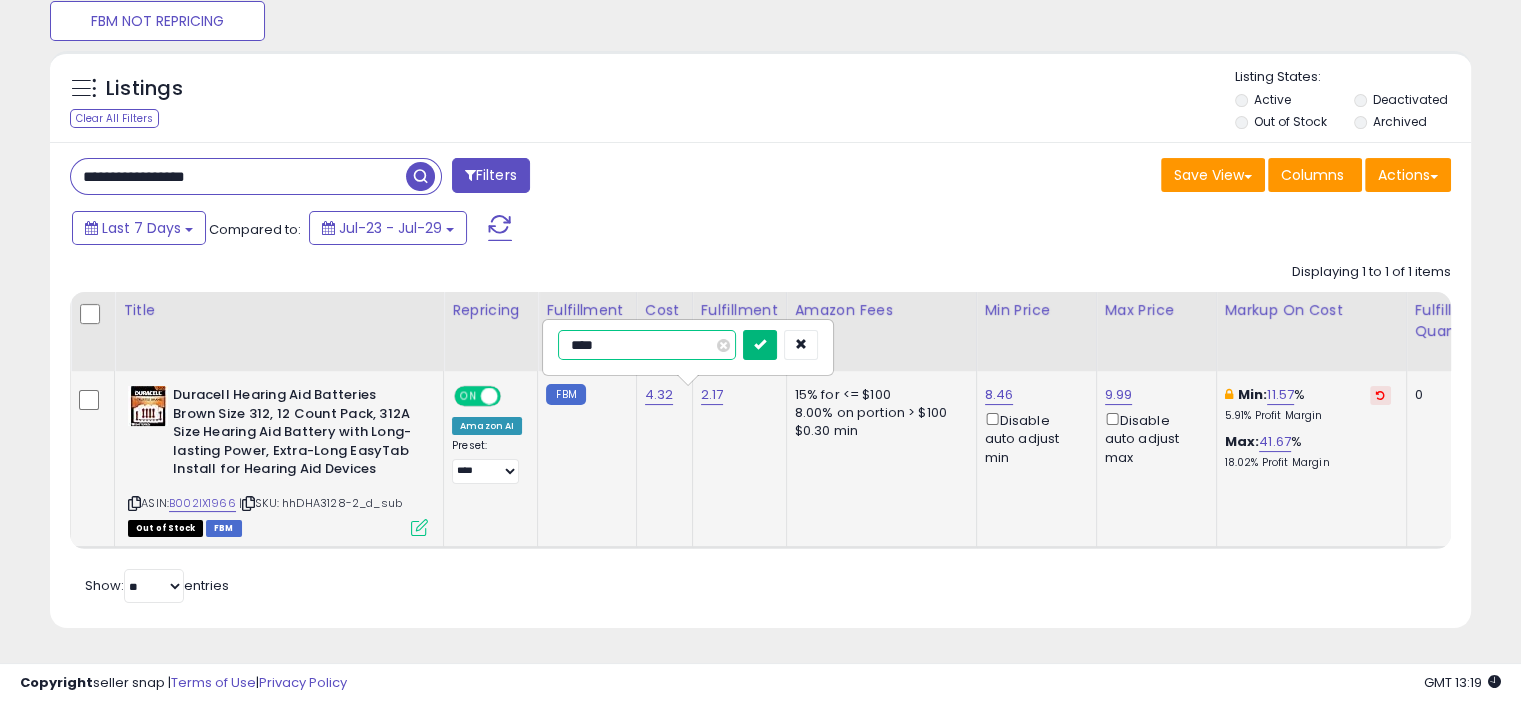 type on "****" 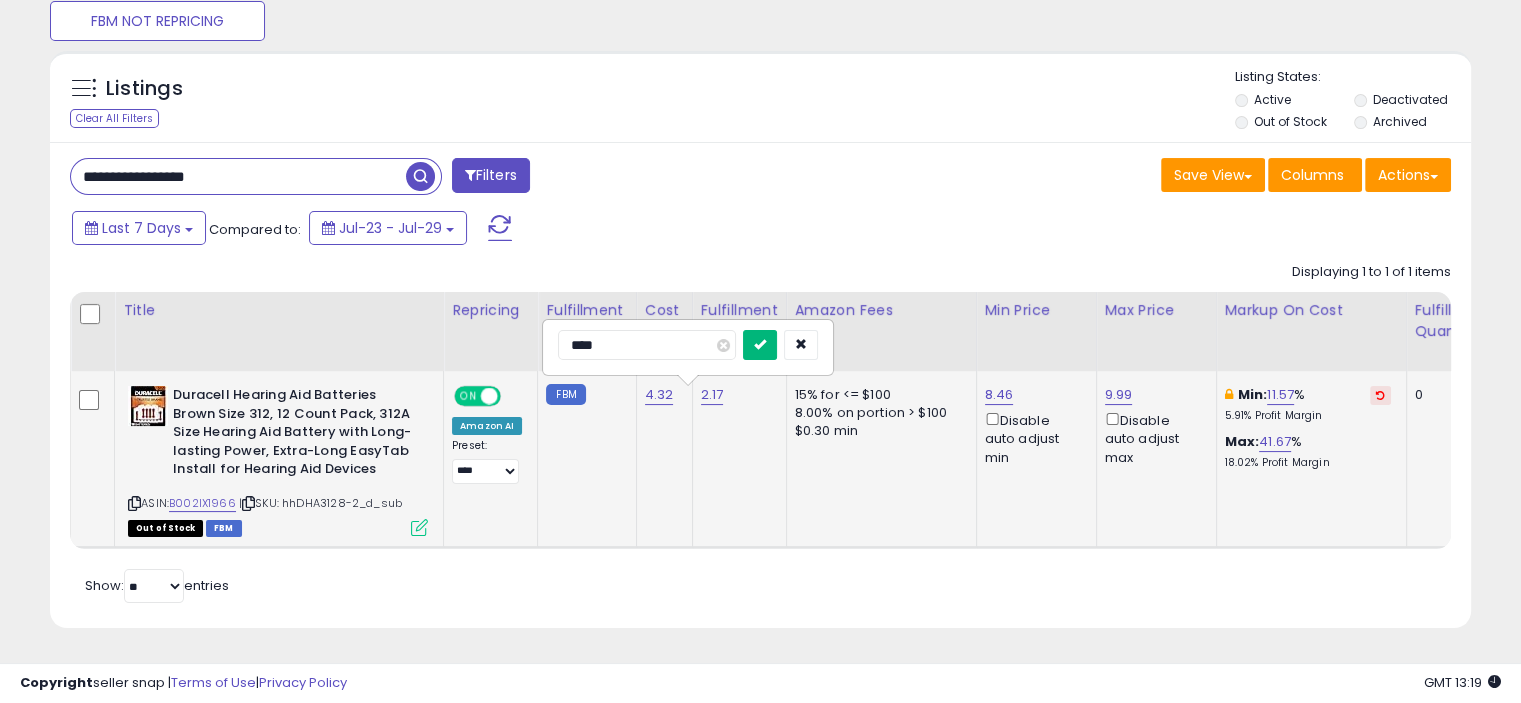 click at bounding box center [760, 344] 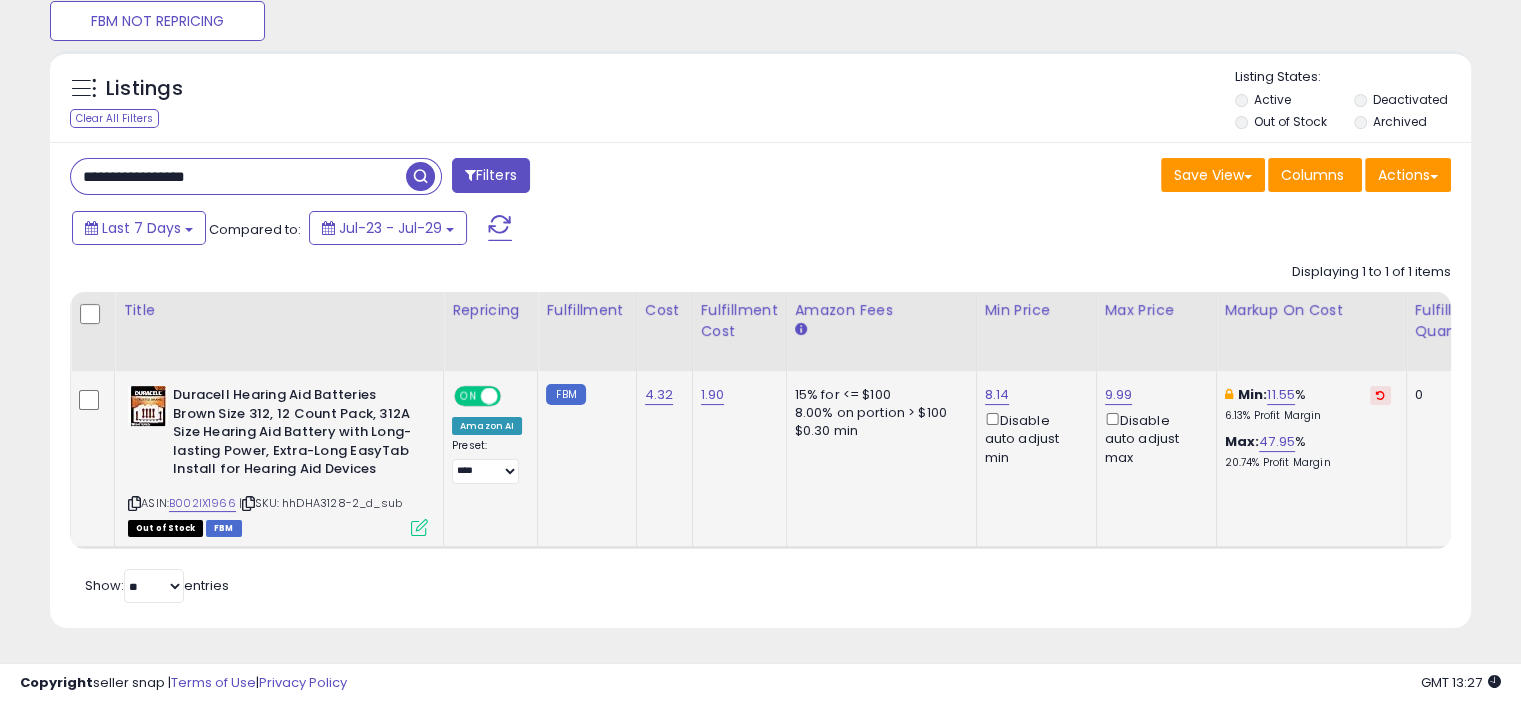 drag, startPoint x: 261, startPoint y: 159, endPoint x: 43, endPoint y: 177, distance: 218.74185 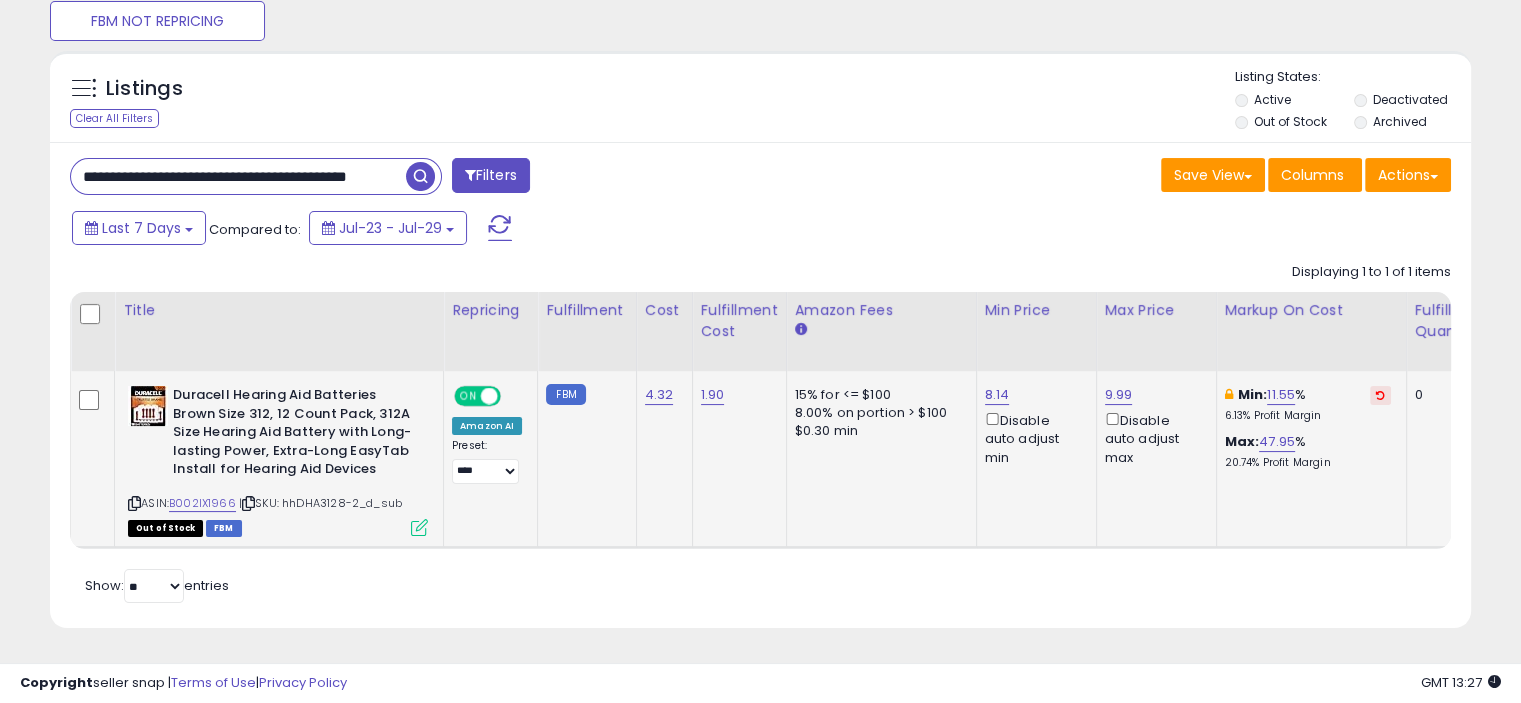 scroll, scrollTop: 0, scrollLeft: 72, axis: horizontal 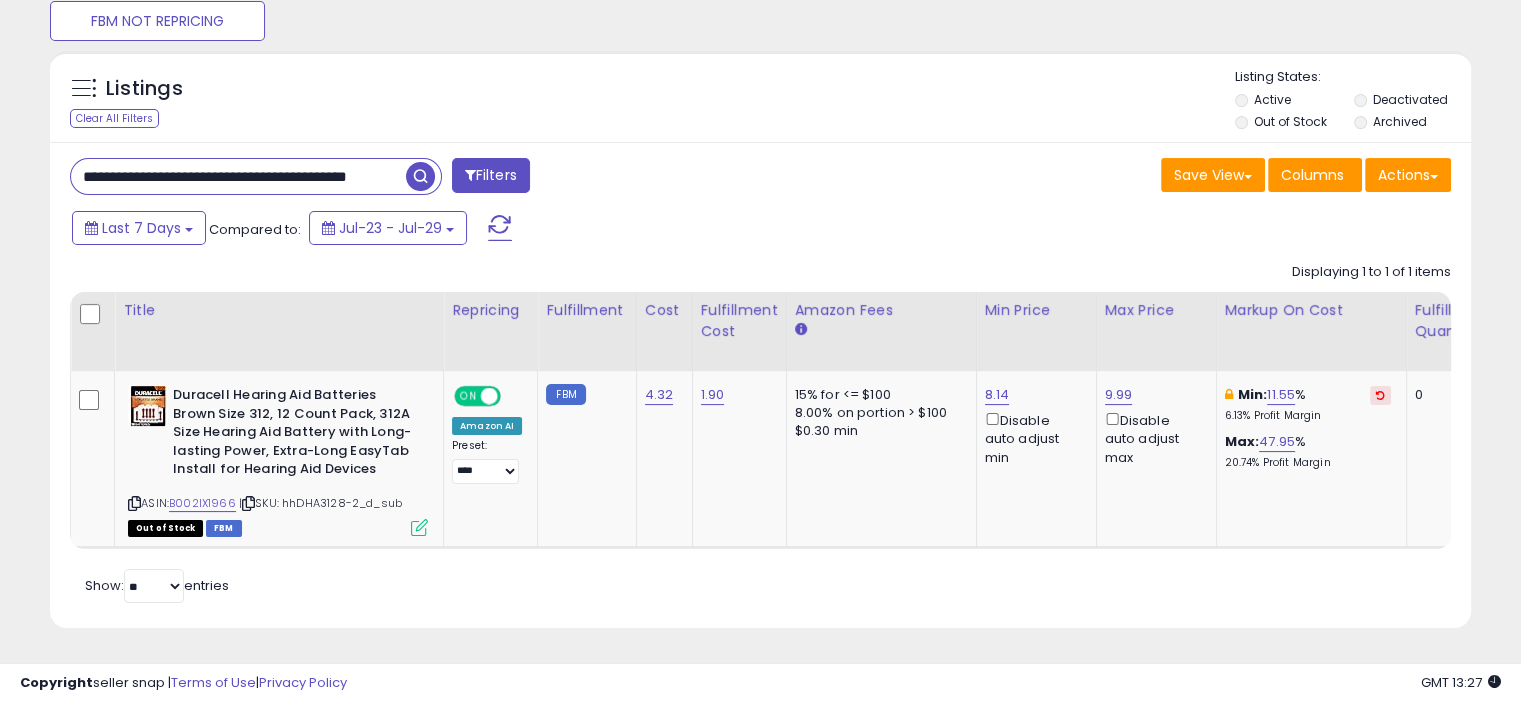 drag, startPoint x: 393, startPoint y: 163, endPoint x: 113, endPoint y: 156, distance: 280.0875 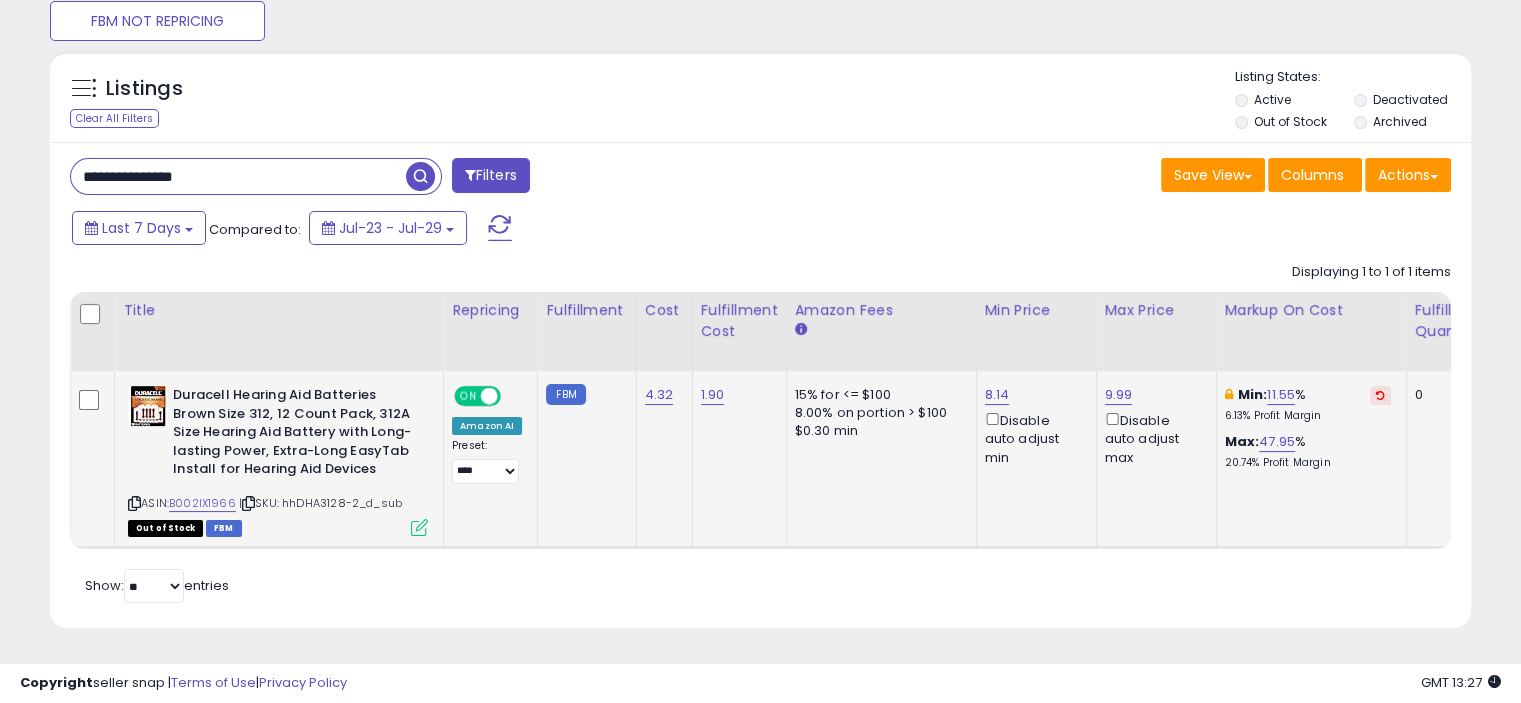scroll, scrollTop: 0, scrollLeft: 0, axis: both 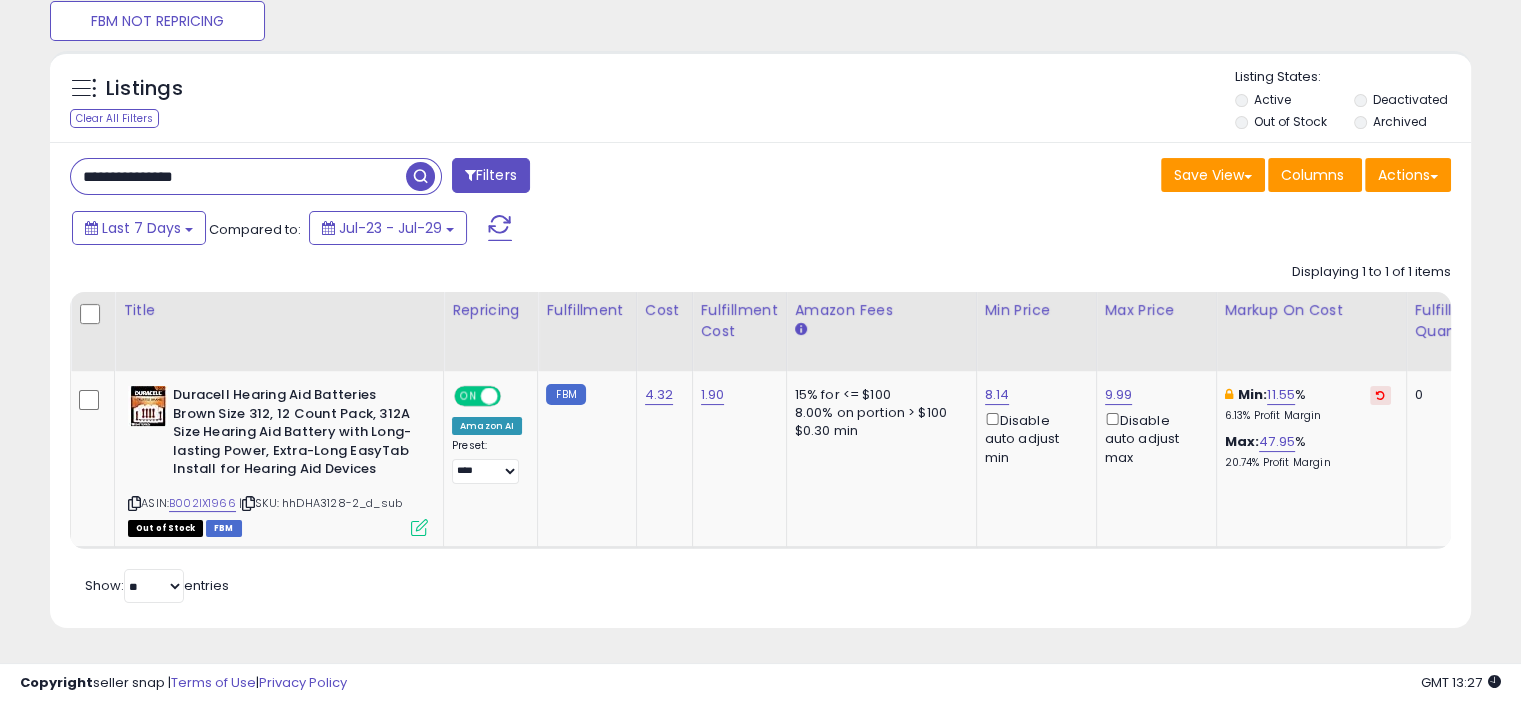 click on "**********" at bounding box center (238, 176) 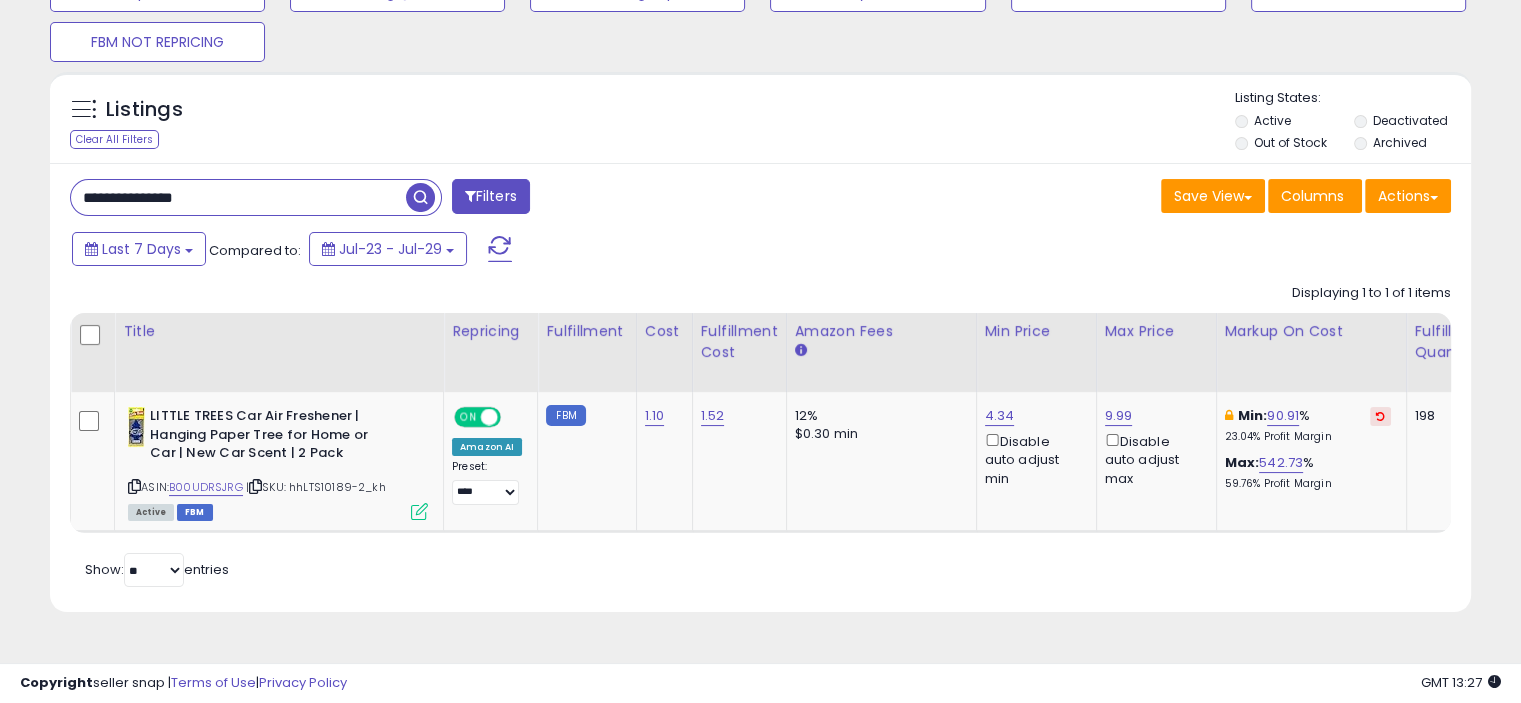 drag, startPoint x: 254, startPoint y: 203, endPoint x: 19, endPoint y: 214, distance: 235.25731 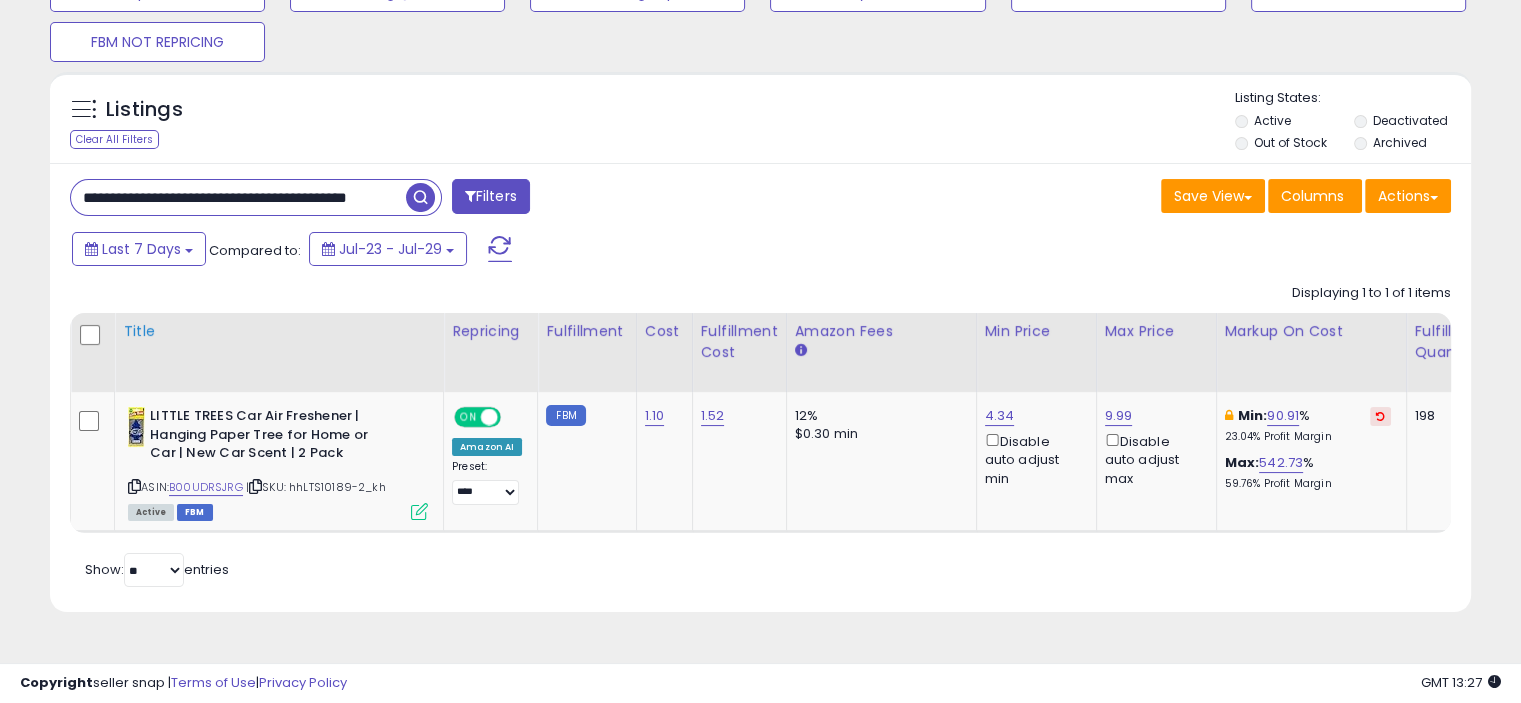 scroll, scrollTop: 0, scrollLeft: 72, axis: horizontal 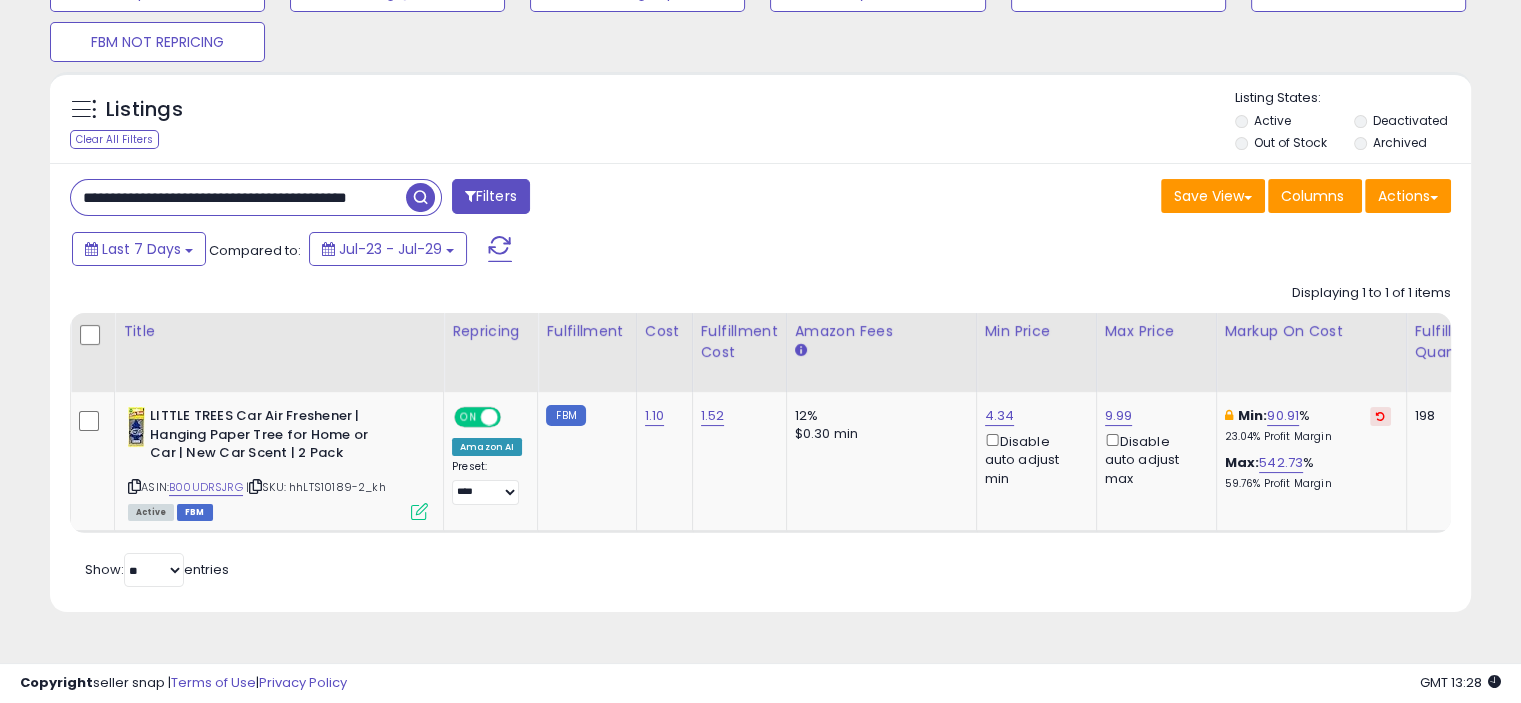drag, startPoint x: 396, startPoint y: 202, endPoint x: 0, endPoint y: 213, distance: 396.15274 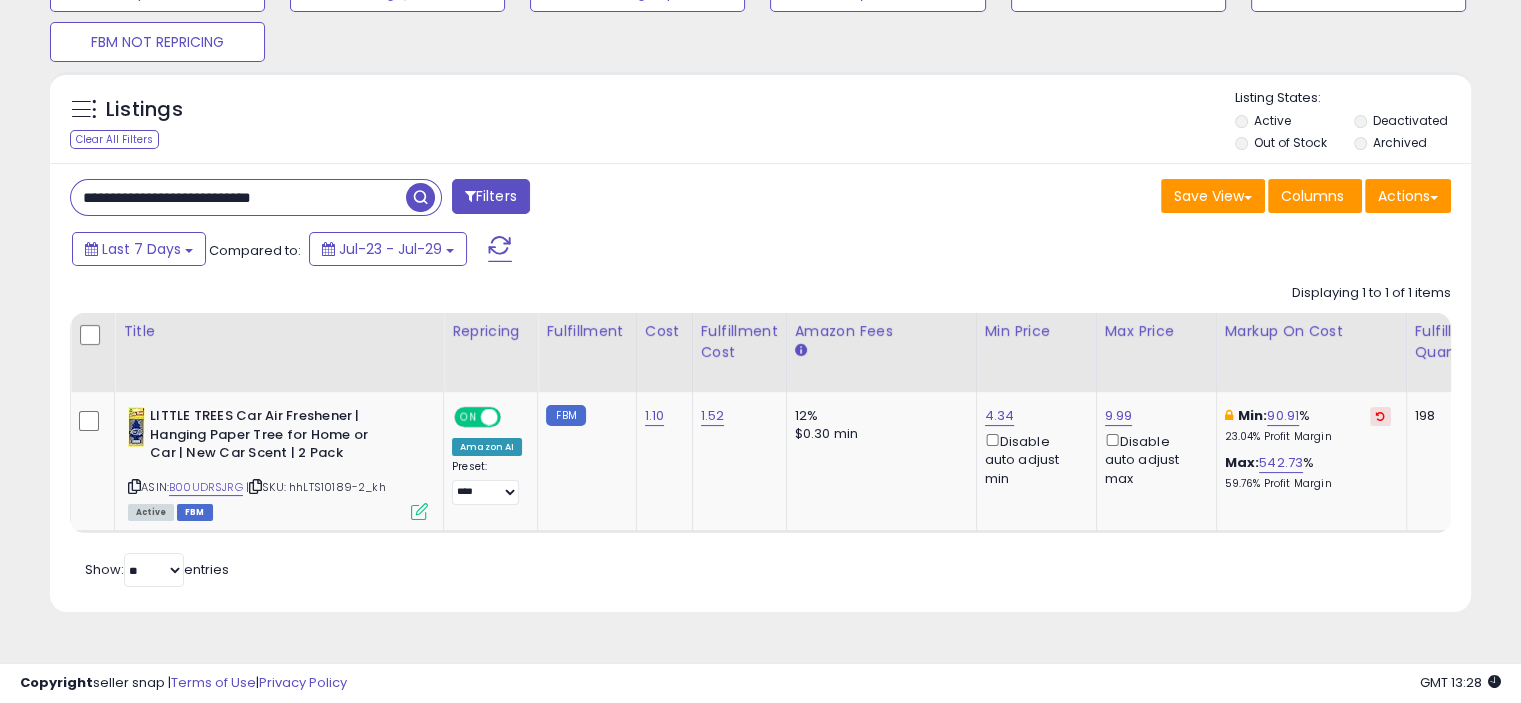 drag, startPoint x: 208, startPoint y: 203, endPoint x: 360, endPoint y: 198, distance: 152.08221 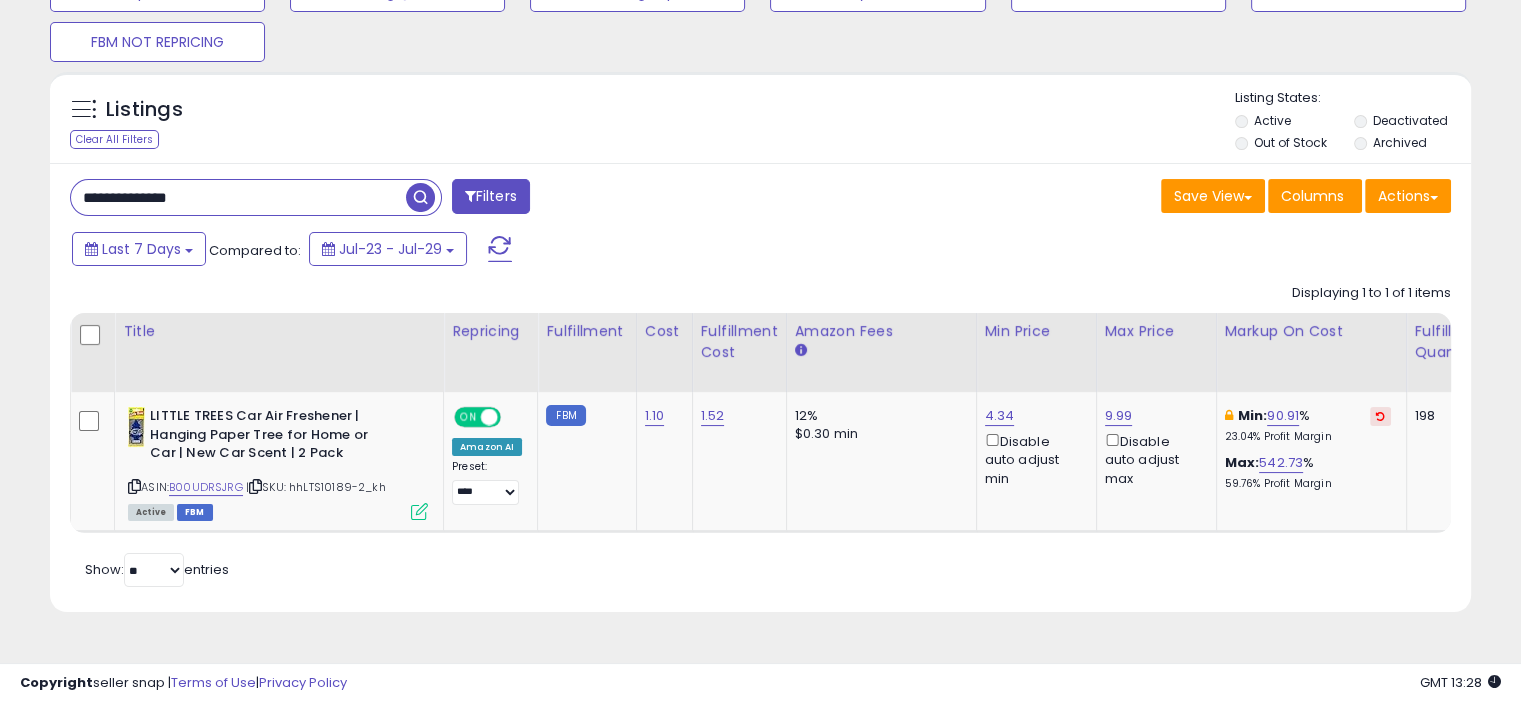 click at bounding box center [420, 197] 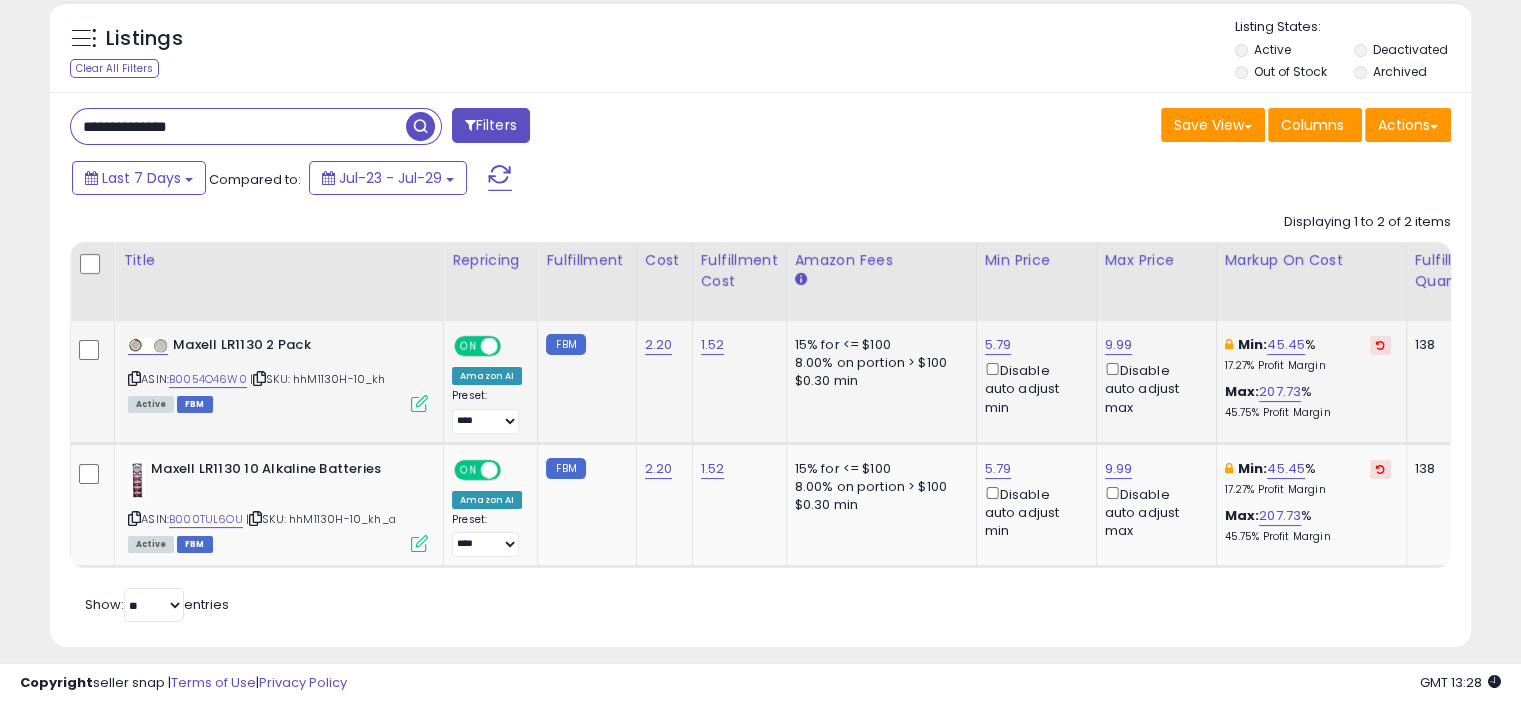 scroll, scrollTop: 292, scrollLeft: 0, axis: vertical 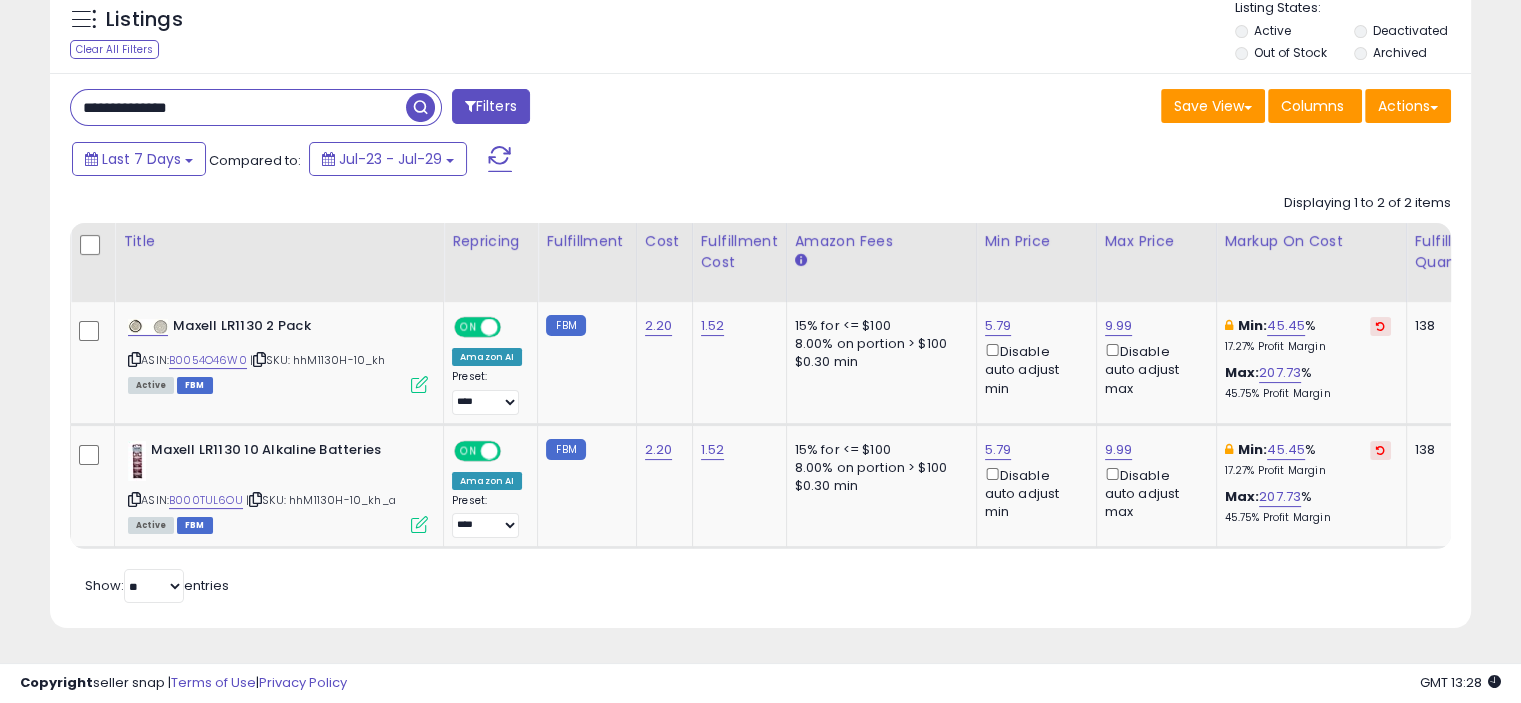 drag, startPoint x: 248, startPoint y: 100, endPoint x: 0, endPoint y: 95, distance: 248.0504 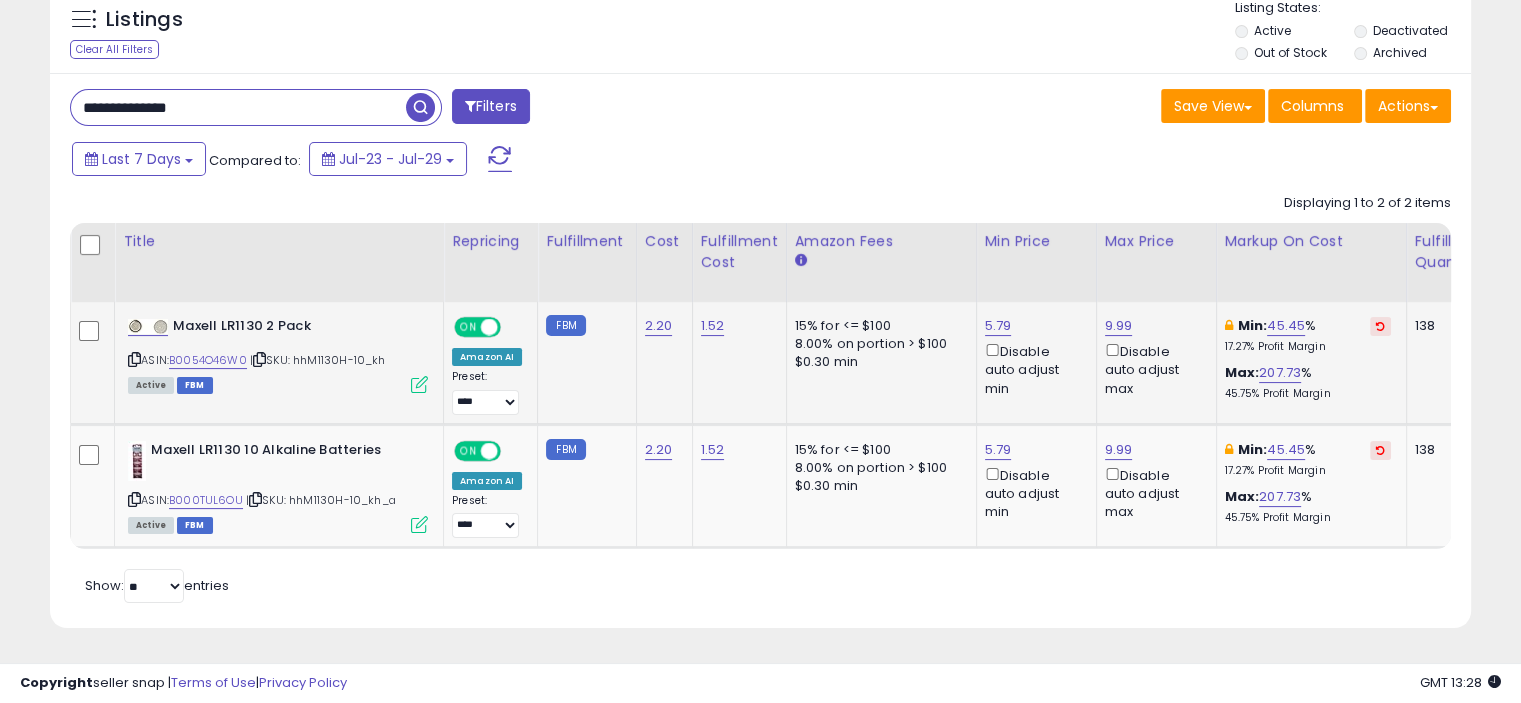 type on "**********" 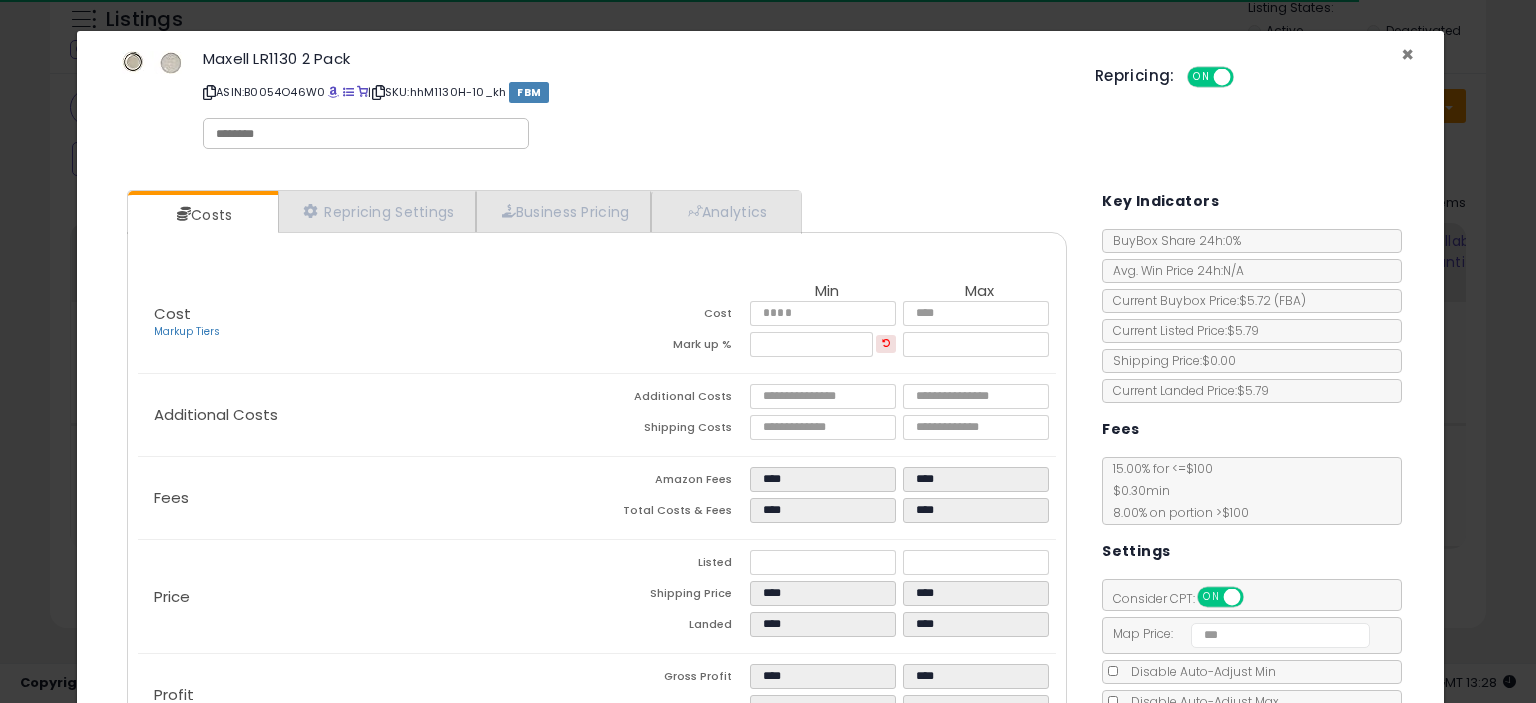 click on "×" at bounding box center (1407, 54) 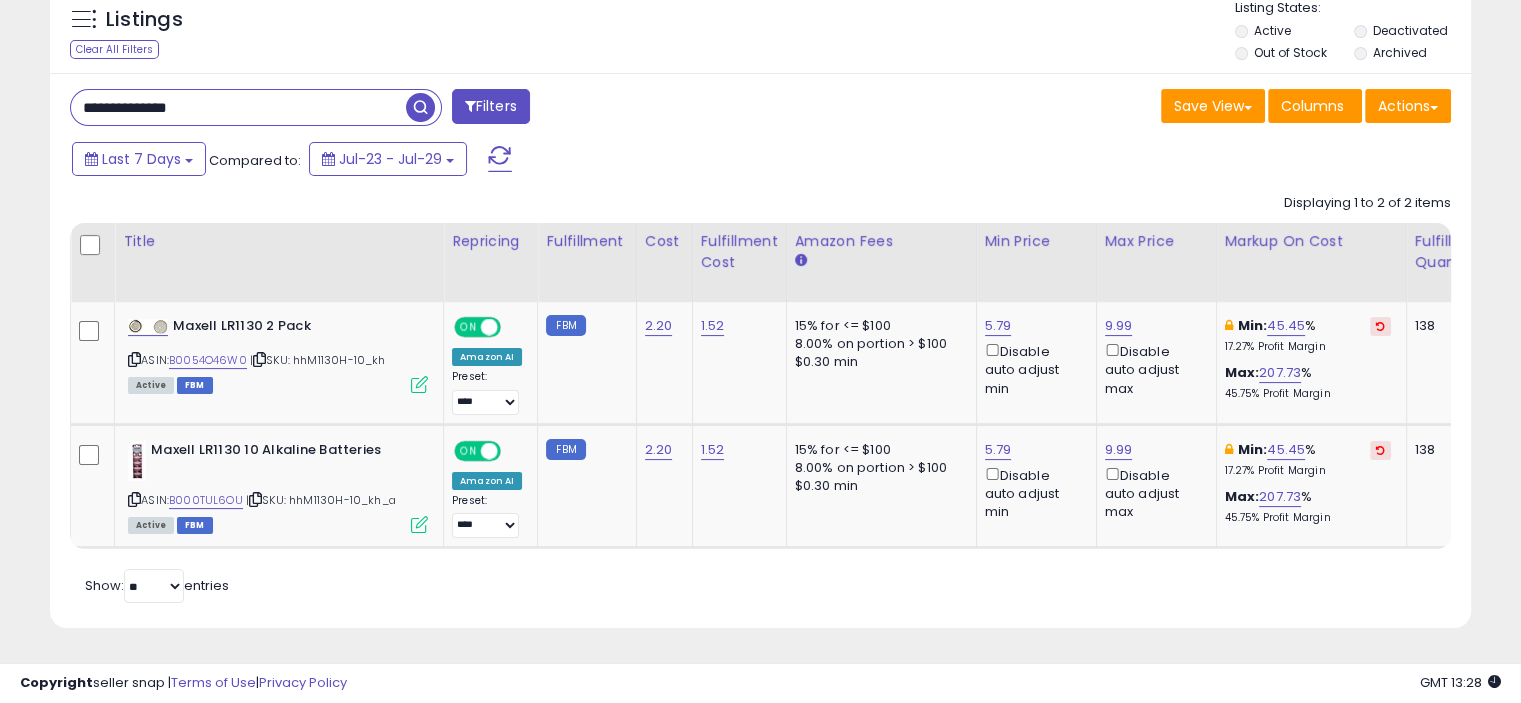 drag, startPoint x: 228, startPoint y: 97, endPoint x: 98, endPoint y: 100, distance: 130.0346 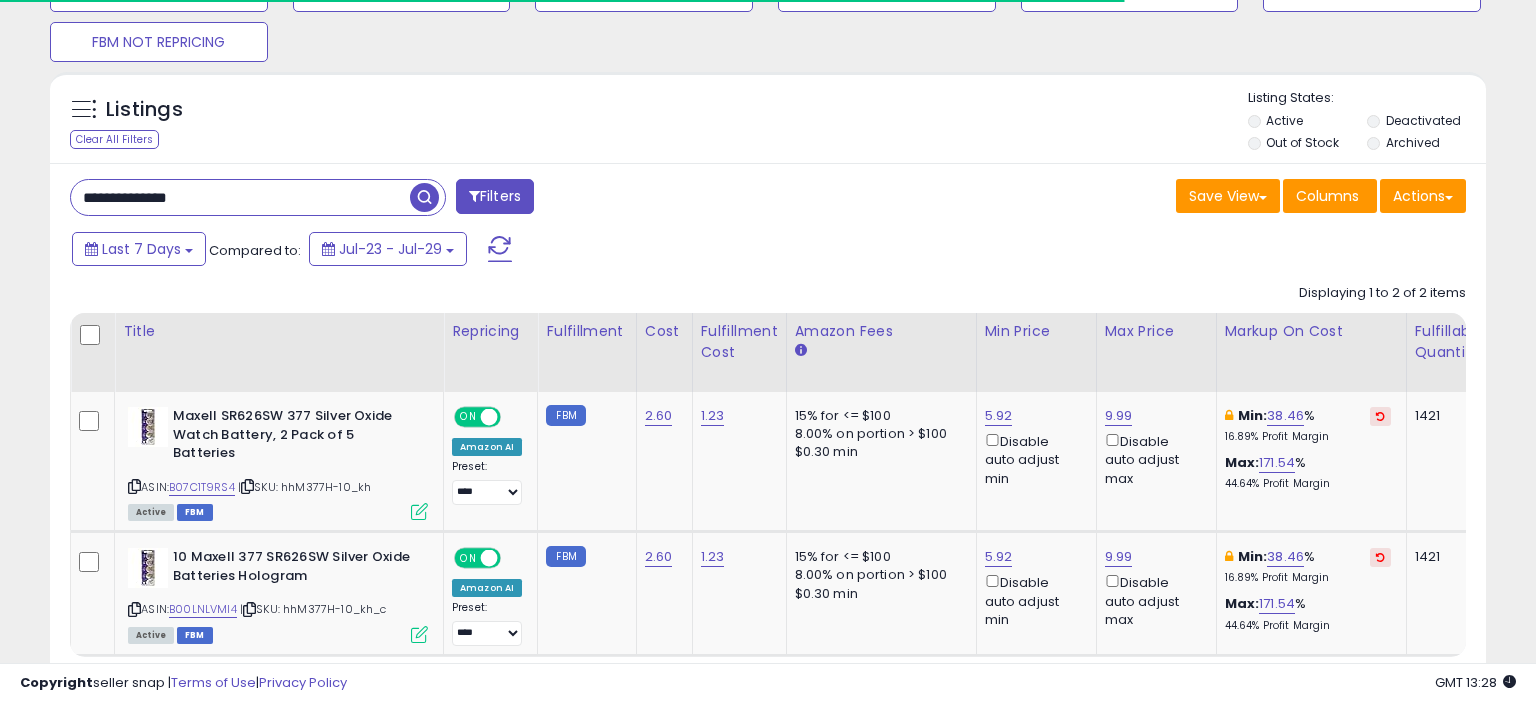 scroll, scrollTop: 292, scrollLeft: 0, axis: vertical 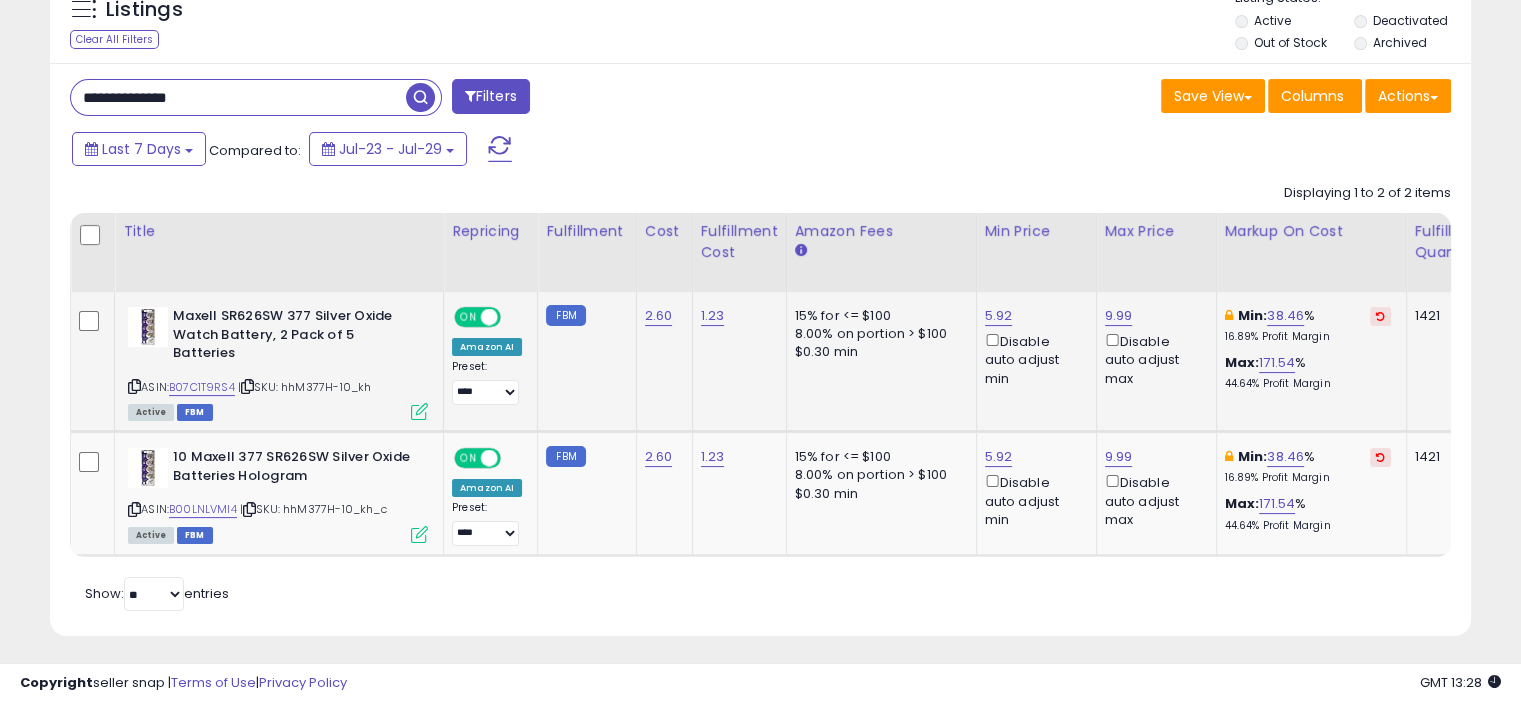 click at bounding box center [419, 411] 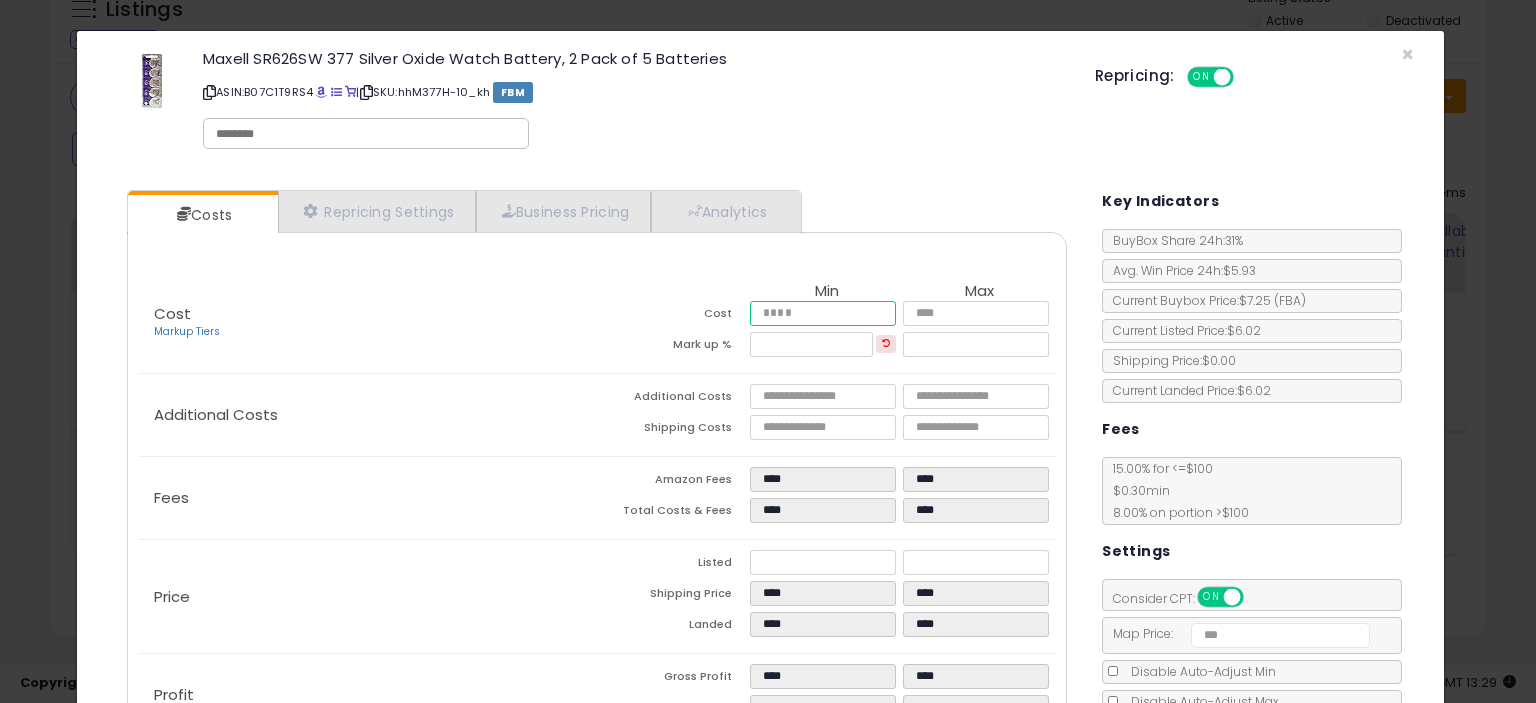 click on "****" at bounding box center (822, 313) 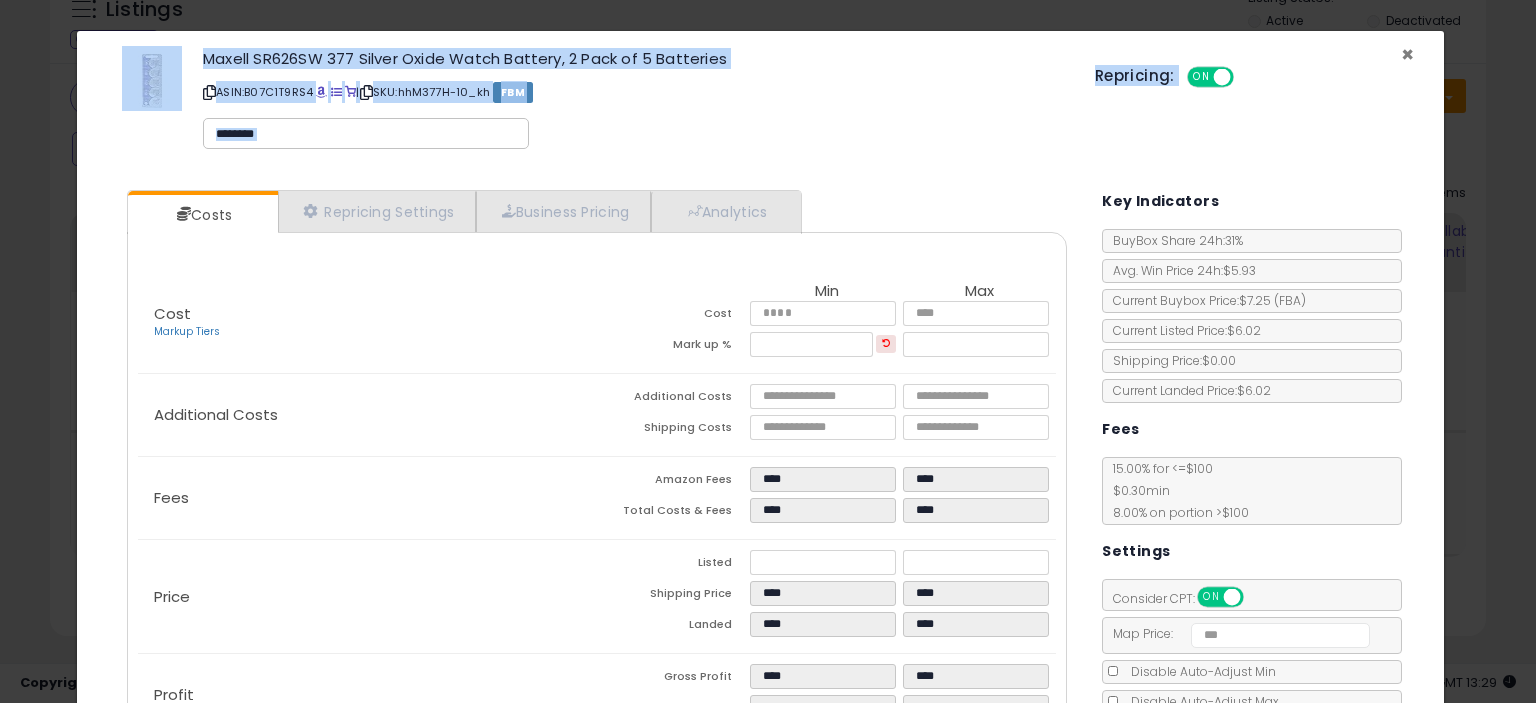 click on "Maxell SR626SW 377 Silver Oxide Watch Battery, 2 Pack of 5 Batteries
ASIN:  B07C1T9RS4
|
SKU:  hhM377H-10_kh
FBM
Repricing:
ON   OFF" at bounding box center (760, 103) 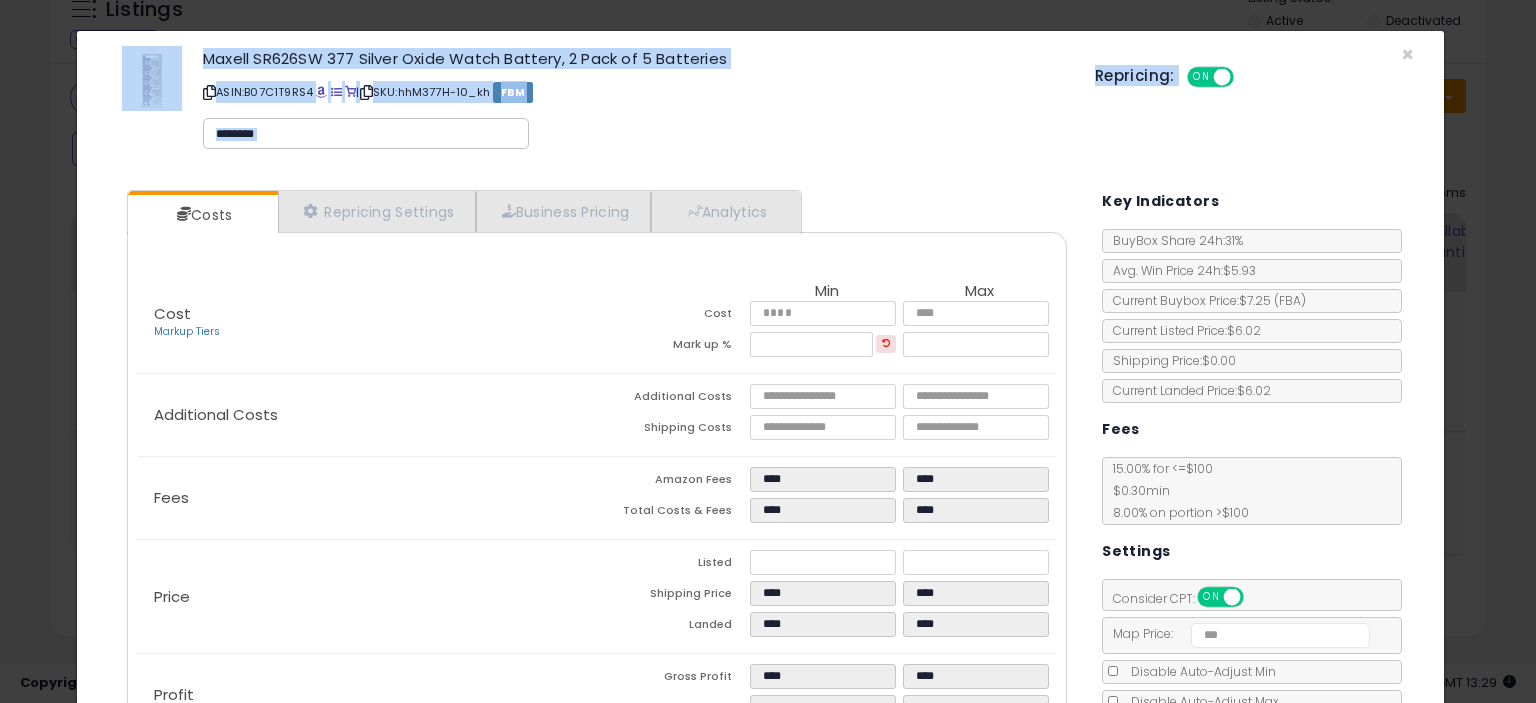 click on "Maxell SR626SW 377 Silver Oxide Watch Battery, 2 Pack of 5 Batteries
ASIN:  B07C1T9RS4
|
SKU:  hhM377H-10_kh
FBM
Repricing:
ON   OFF" at bounding box center (760, 103) 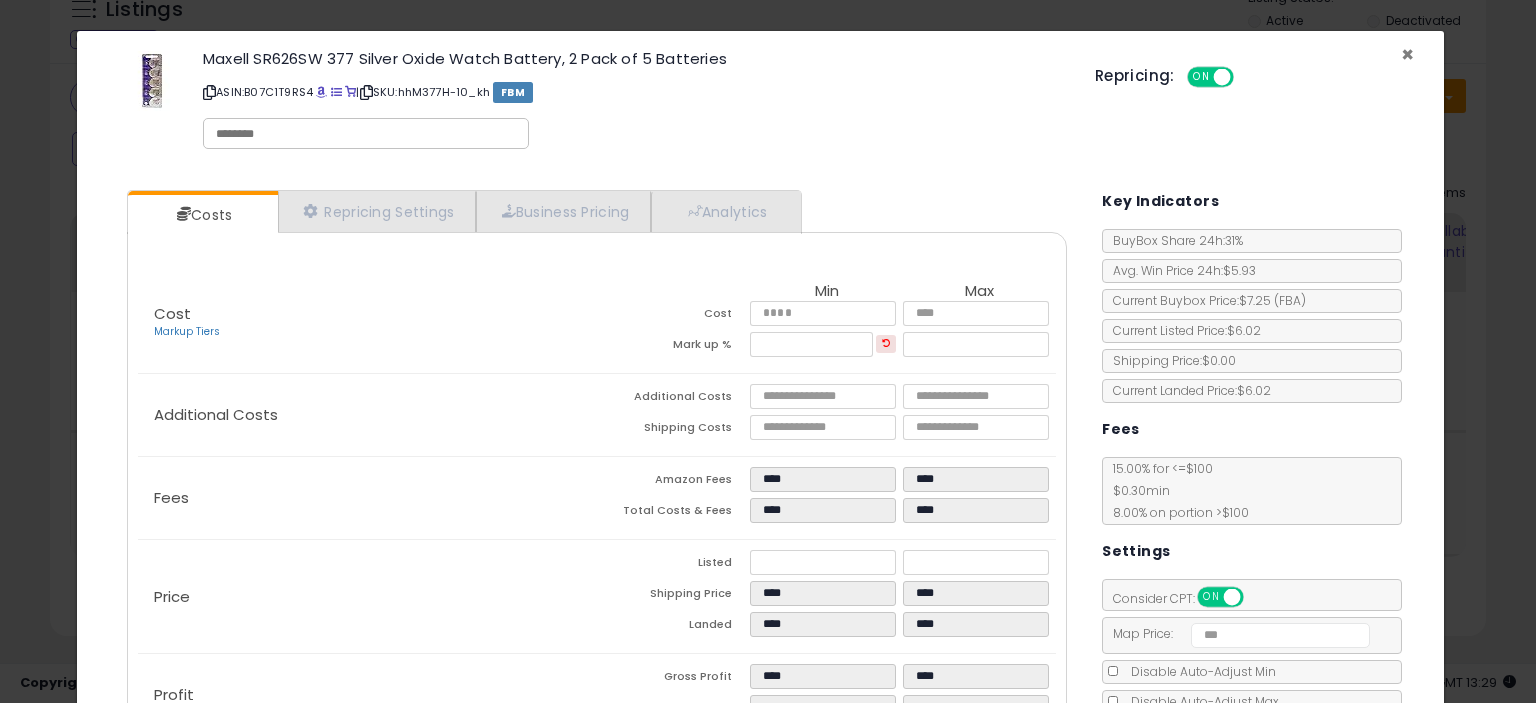 click on "×" at bounding box center [1407, 54] 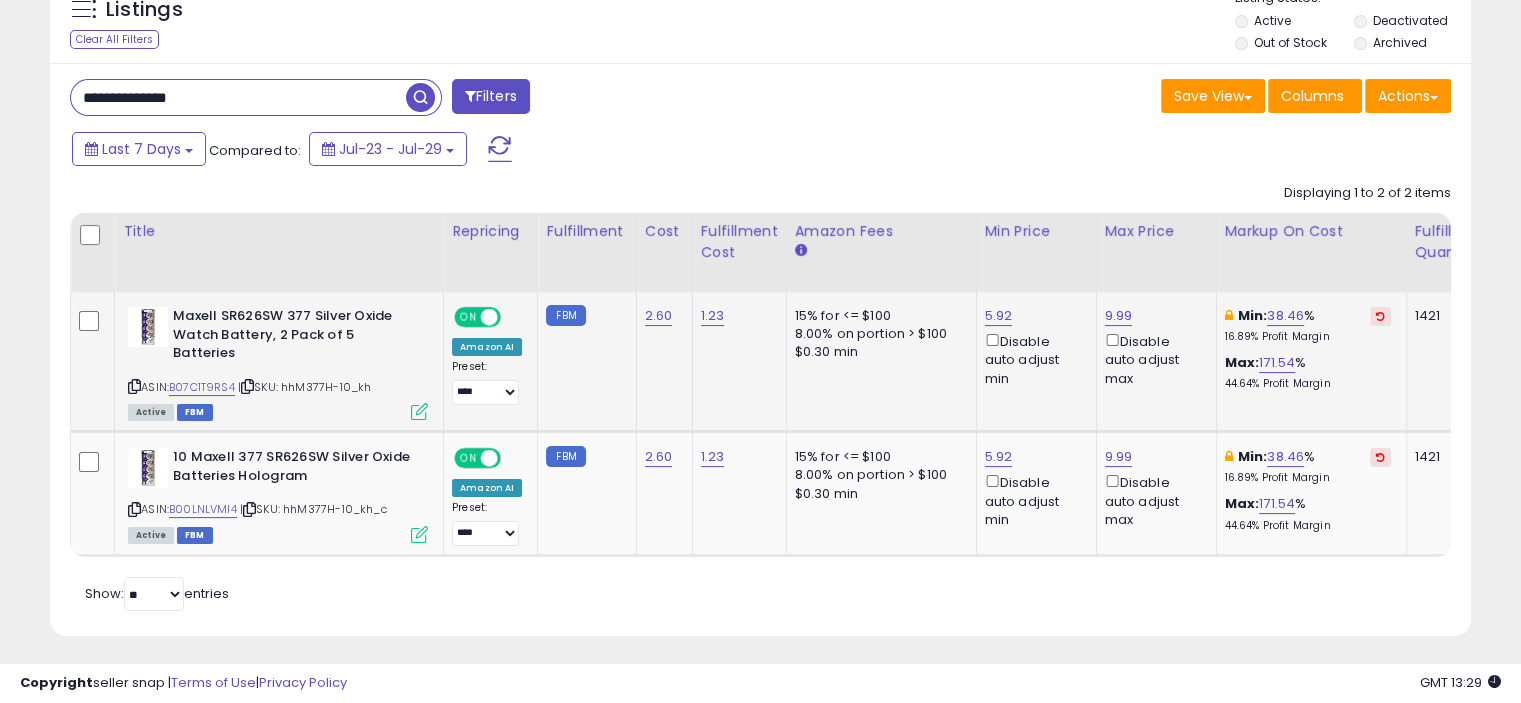 click at bounding box center [419, 411] 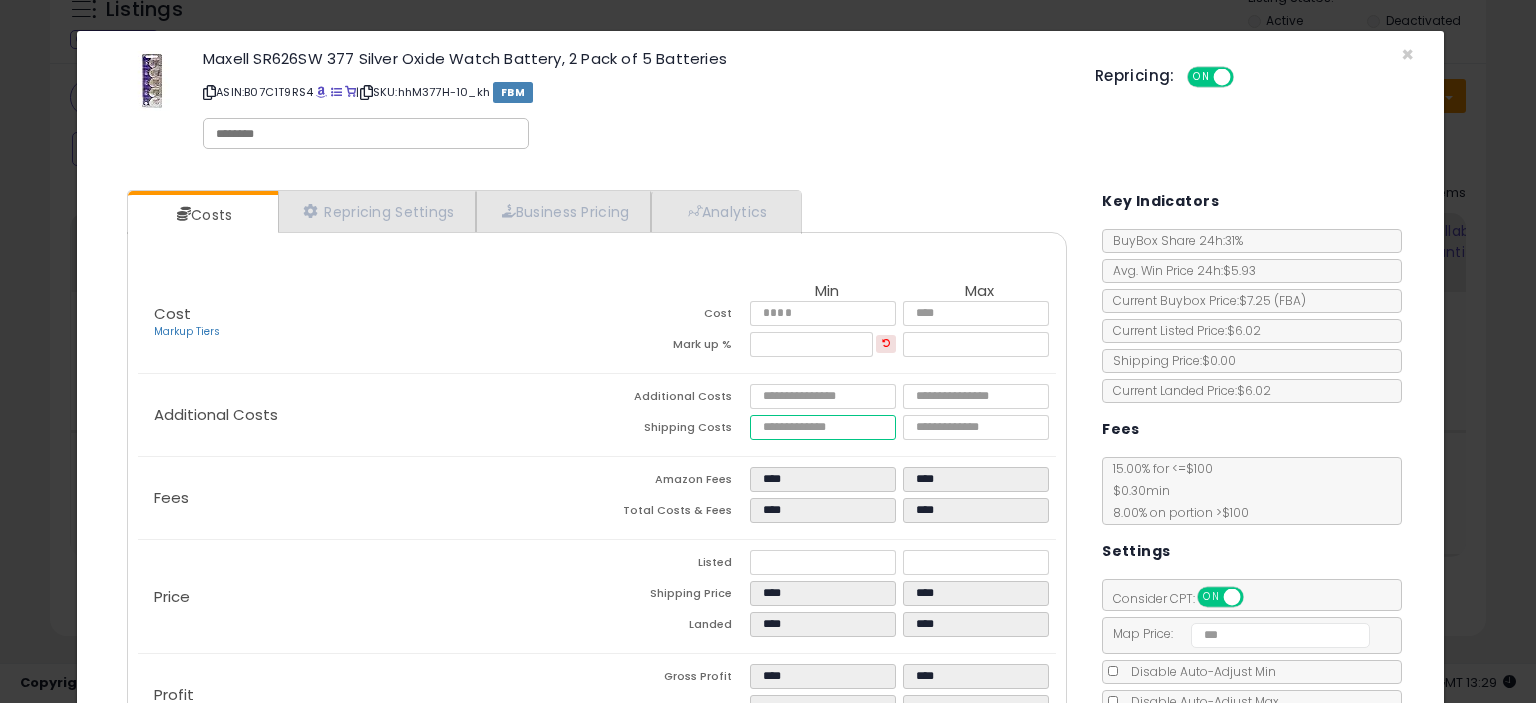 drag, startPoint x: 788, startPoint y: 425, endPoint x: 680, endPoint y: 446, distance: 110.02273 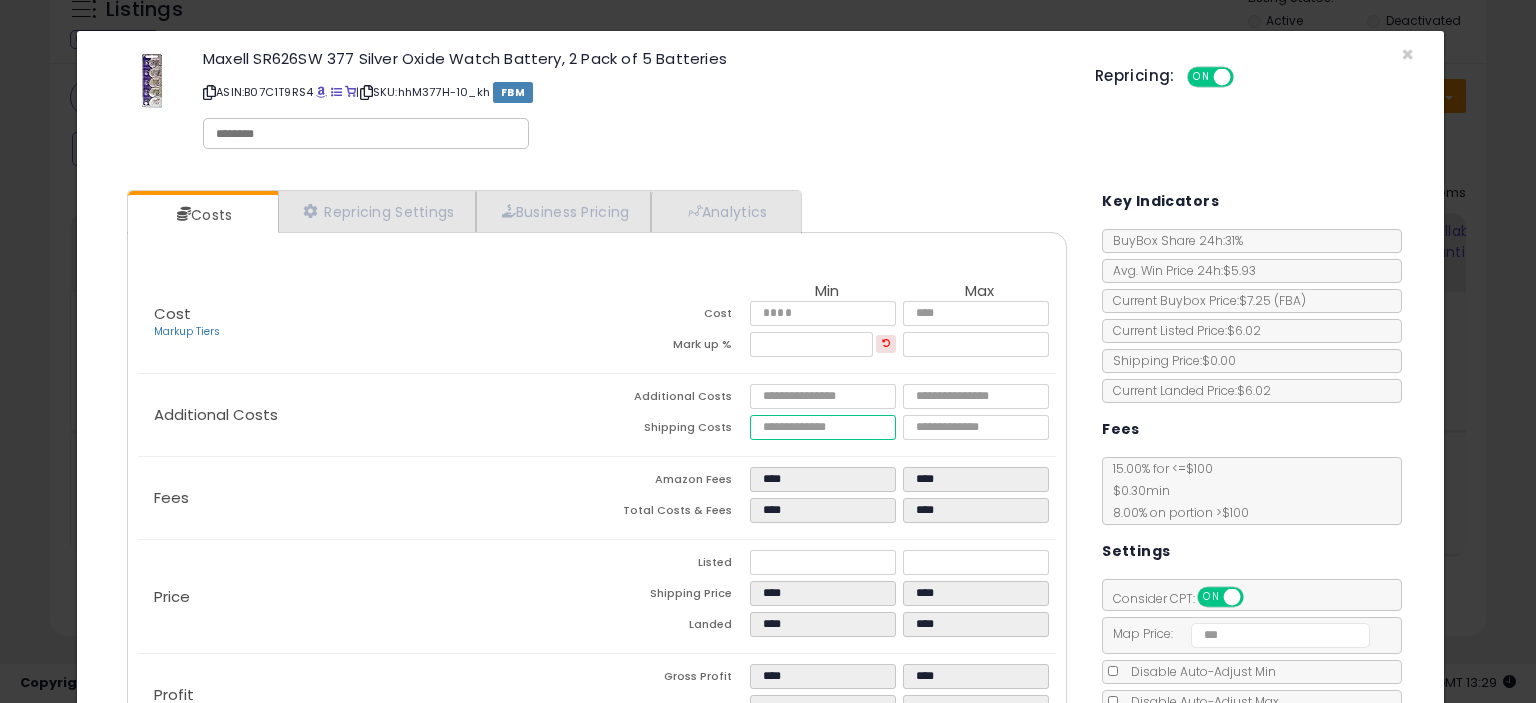 type on "***" 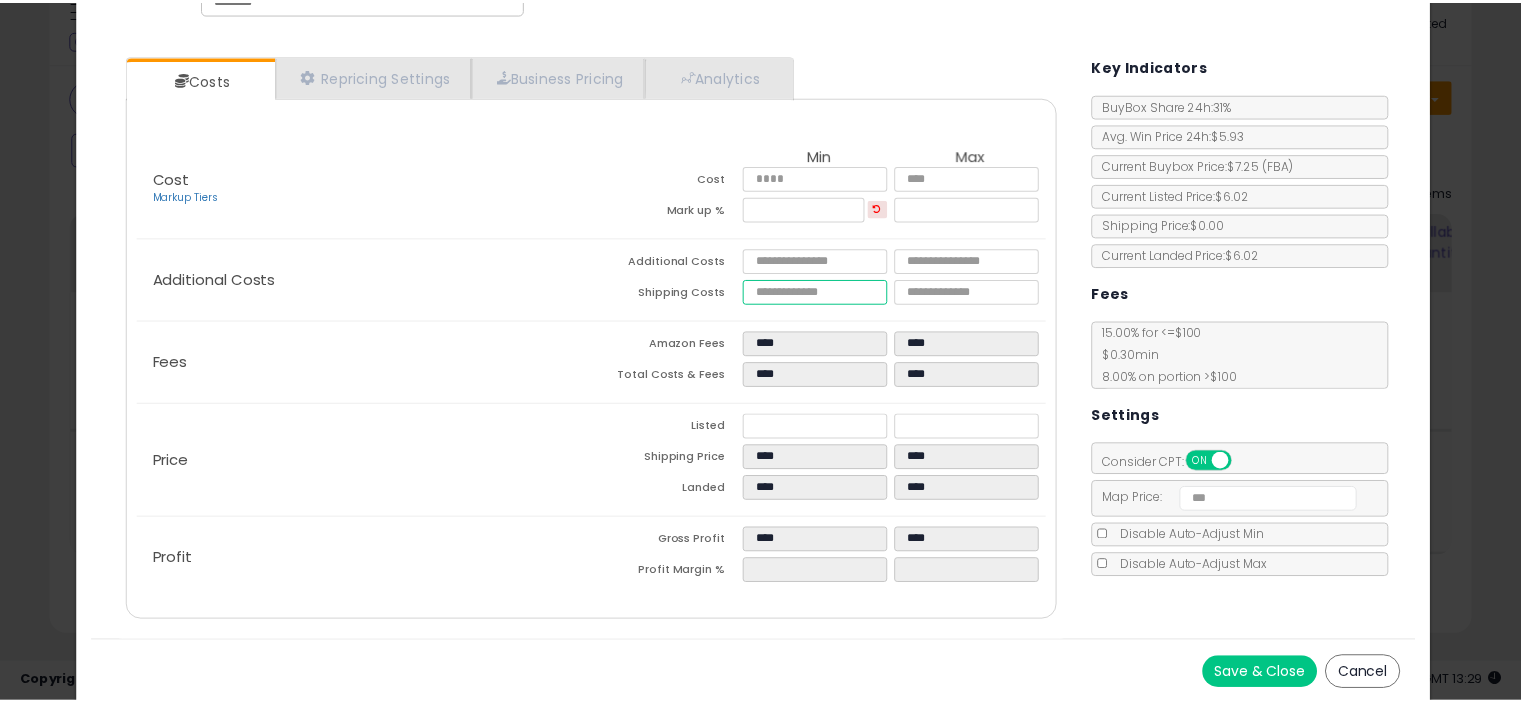 scroll, scrollTop: 136, scrollLeft: 0, axis: vertical 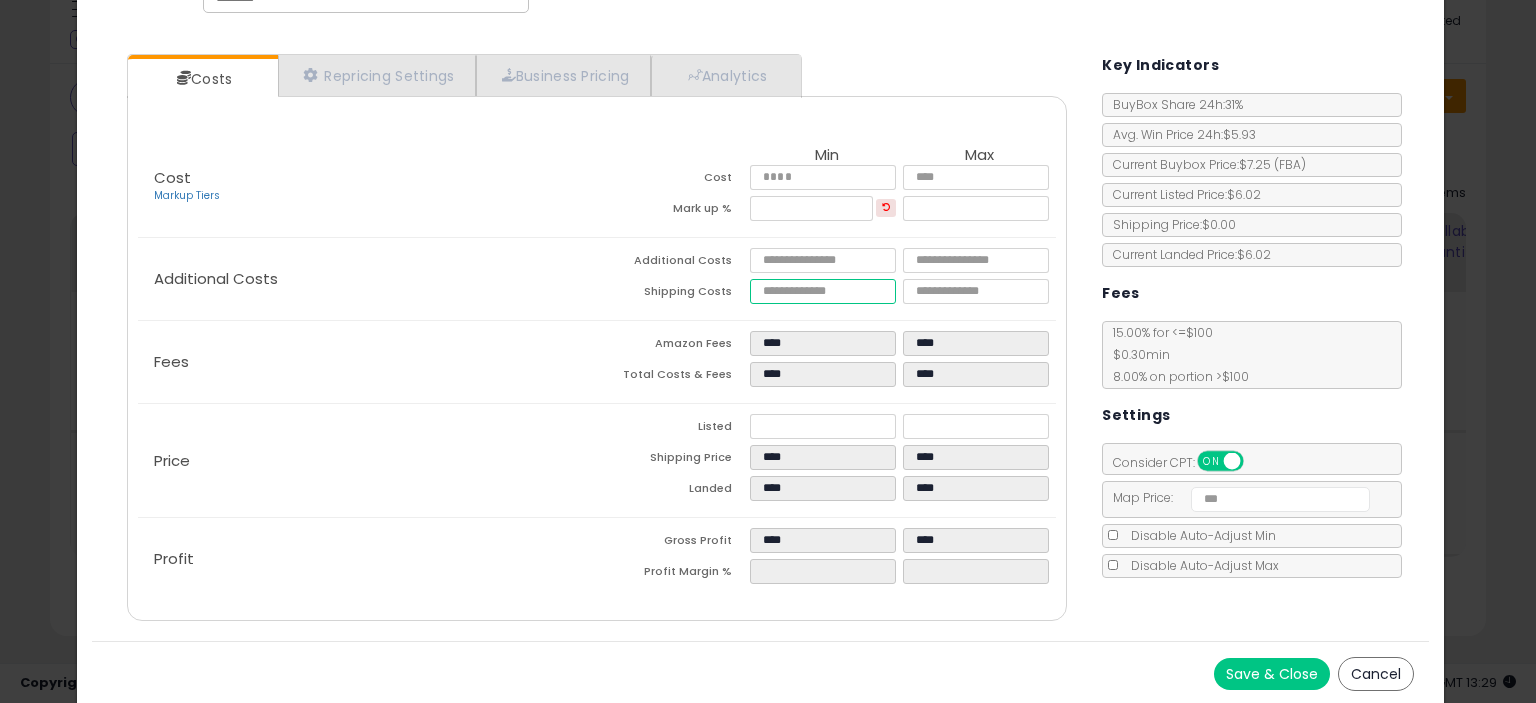 type on "****" 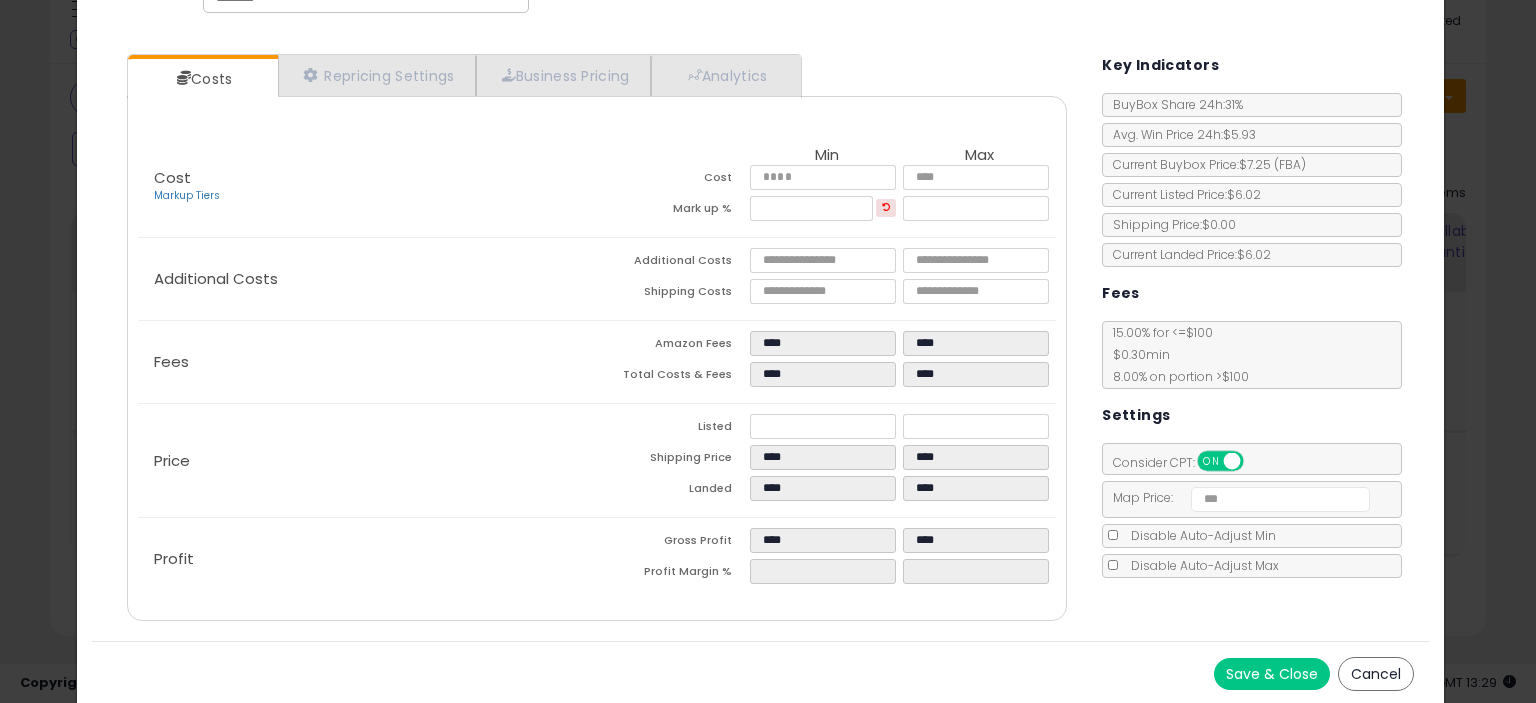 type on "******" 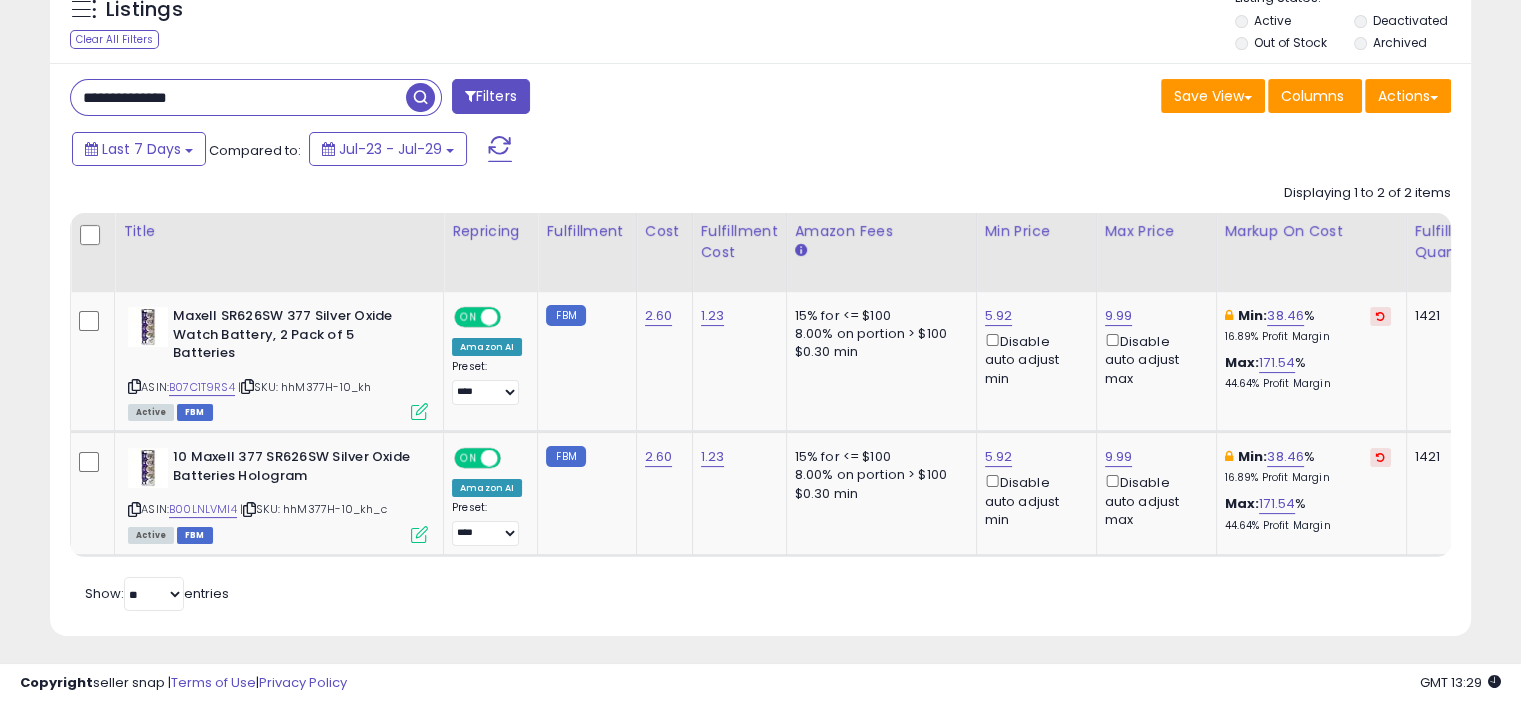 drag, startPoint x: 1371, startPoint y: 659, endPoint x: 1419, endPoint y: 631, distance: 55.569775 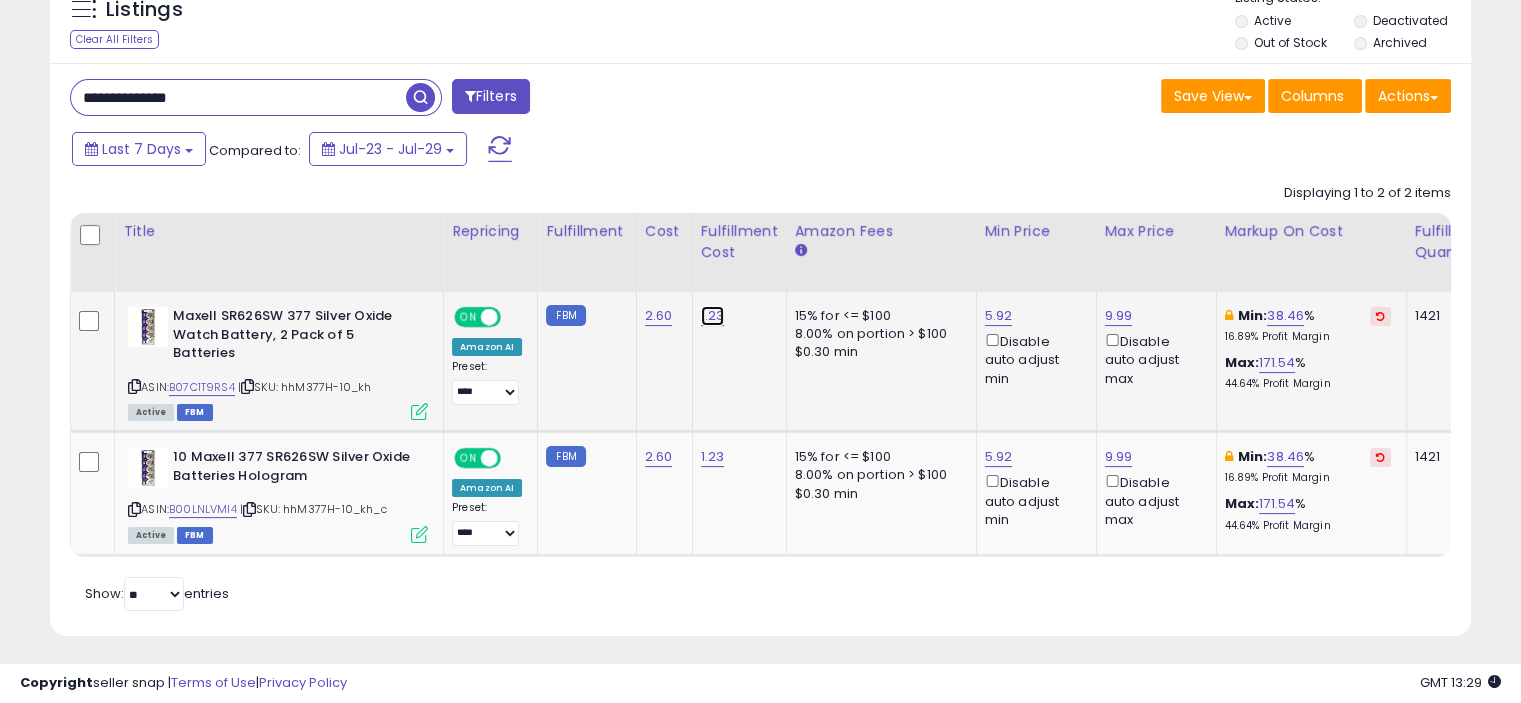 click on "1.23" at bounding box center [713, 316] 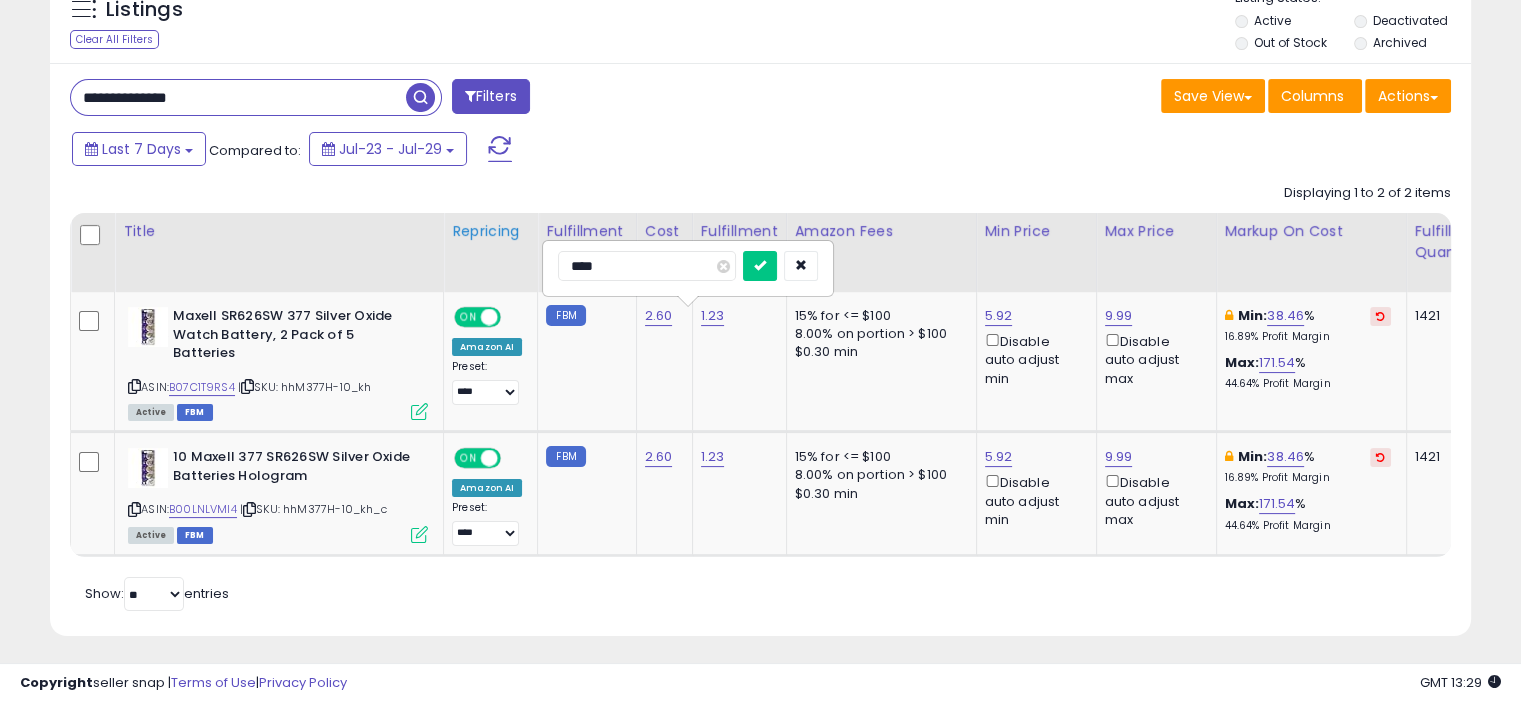 drag, startPoint x: 631, startPoint y: 268, endPoint x: 508, endPoint y: 274, distance: 123.146255 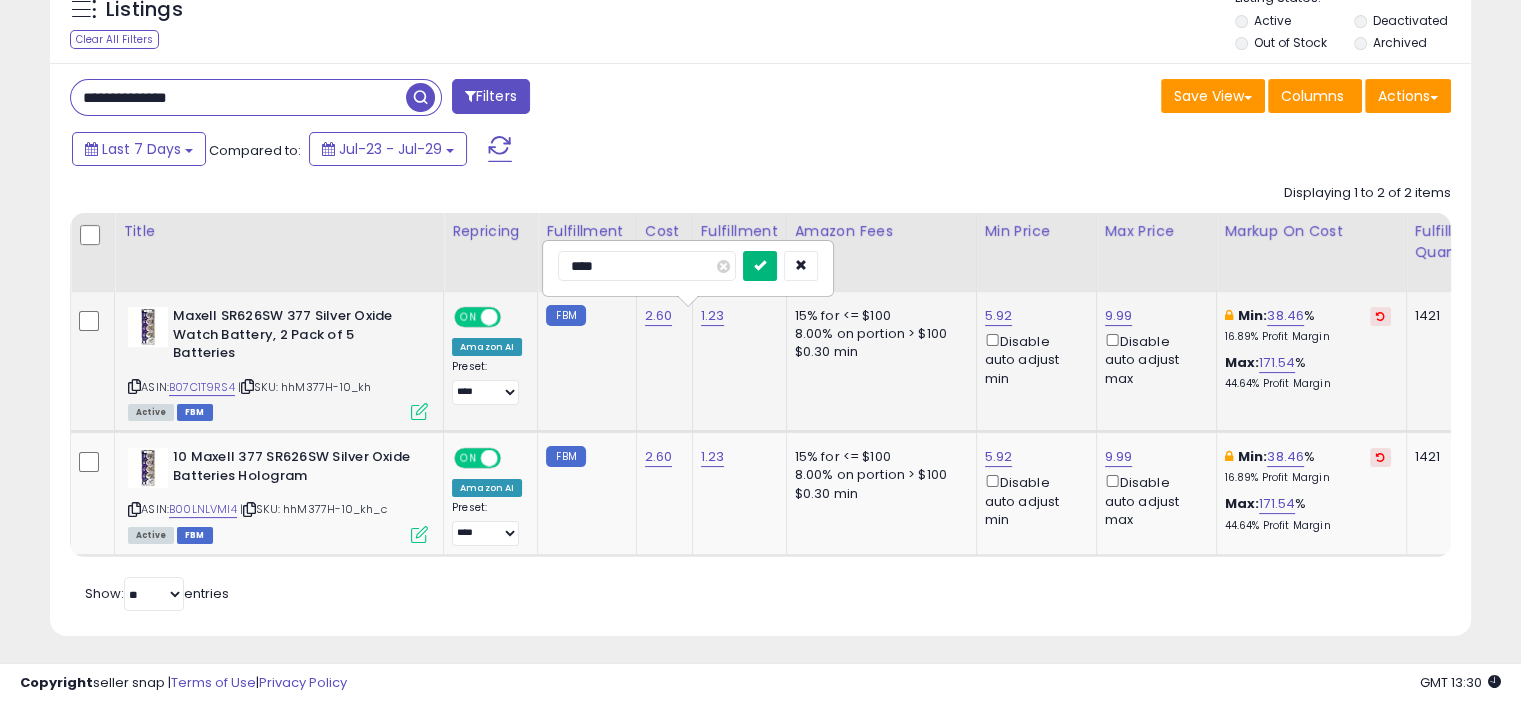 type on "****" 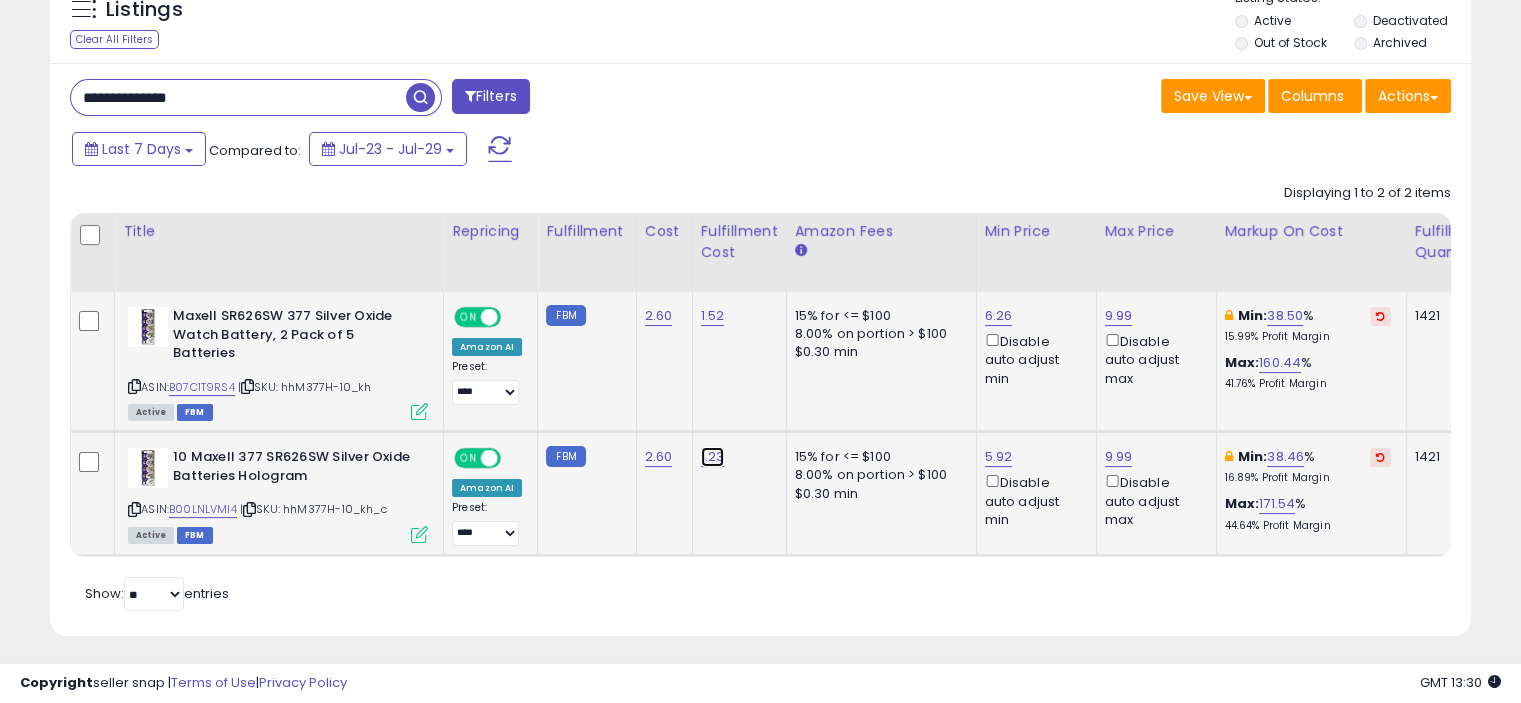 click on "1.23" at bounding box center [713, 316] 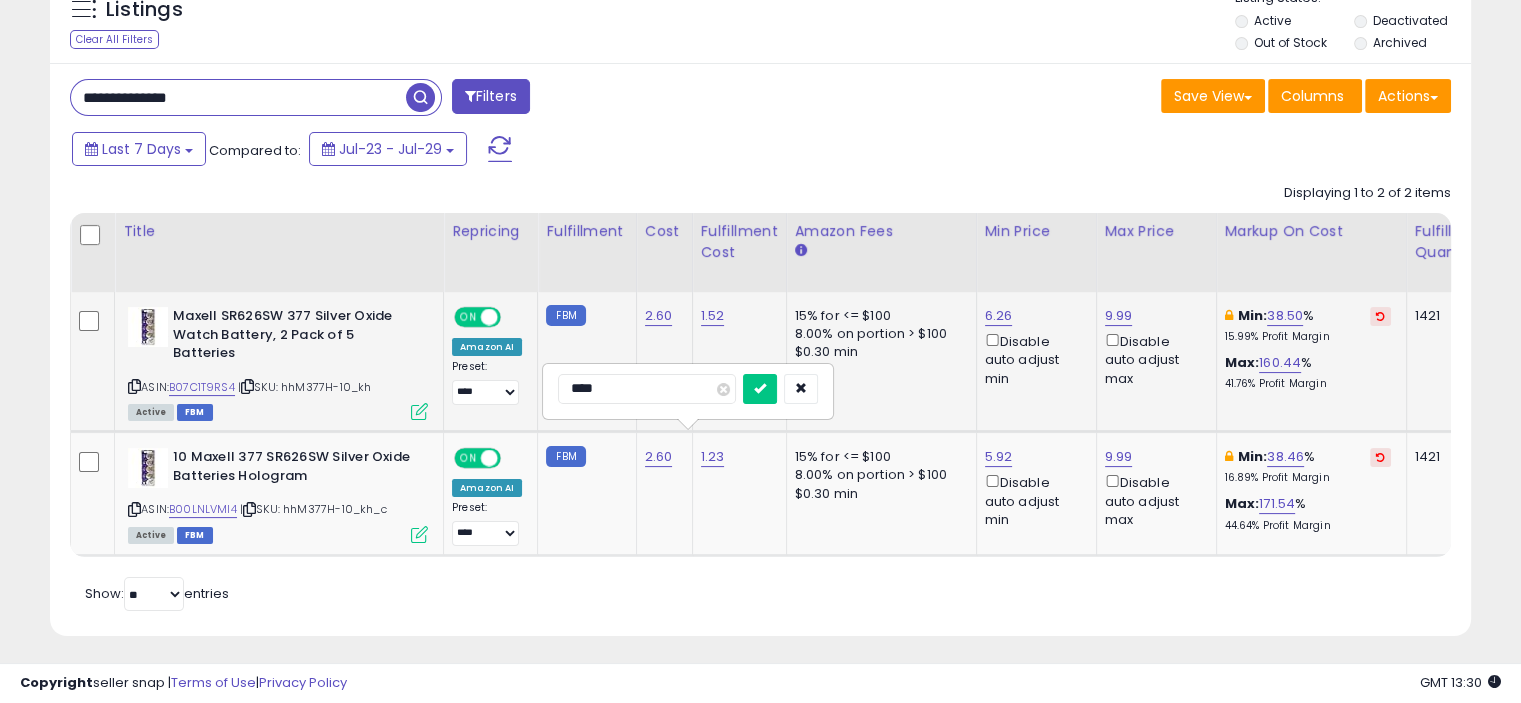 drag, startPoint x: 603, startPoint y: 387, endPoint x: 530, endPoint y: 401, distance: 74.330345 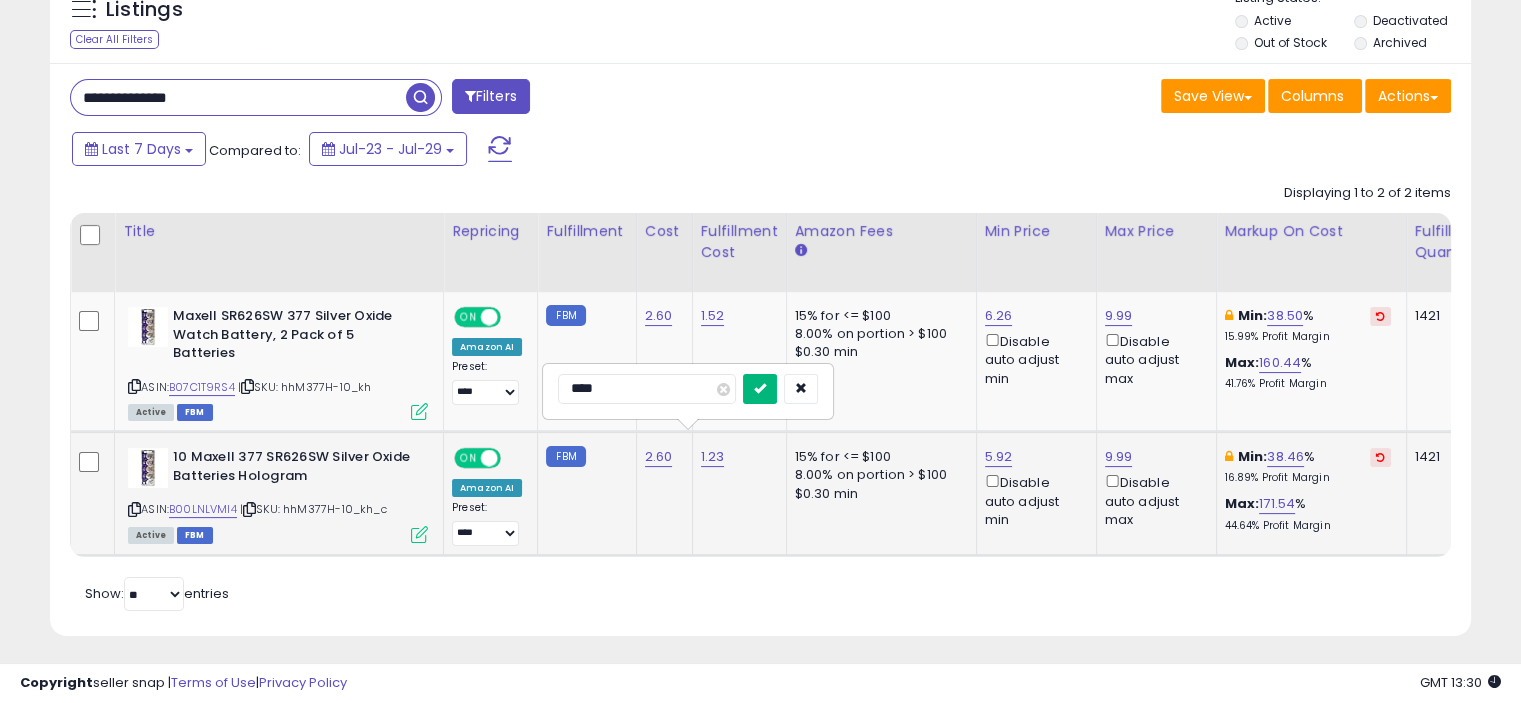 type on "****" 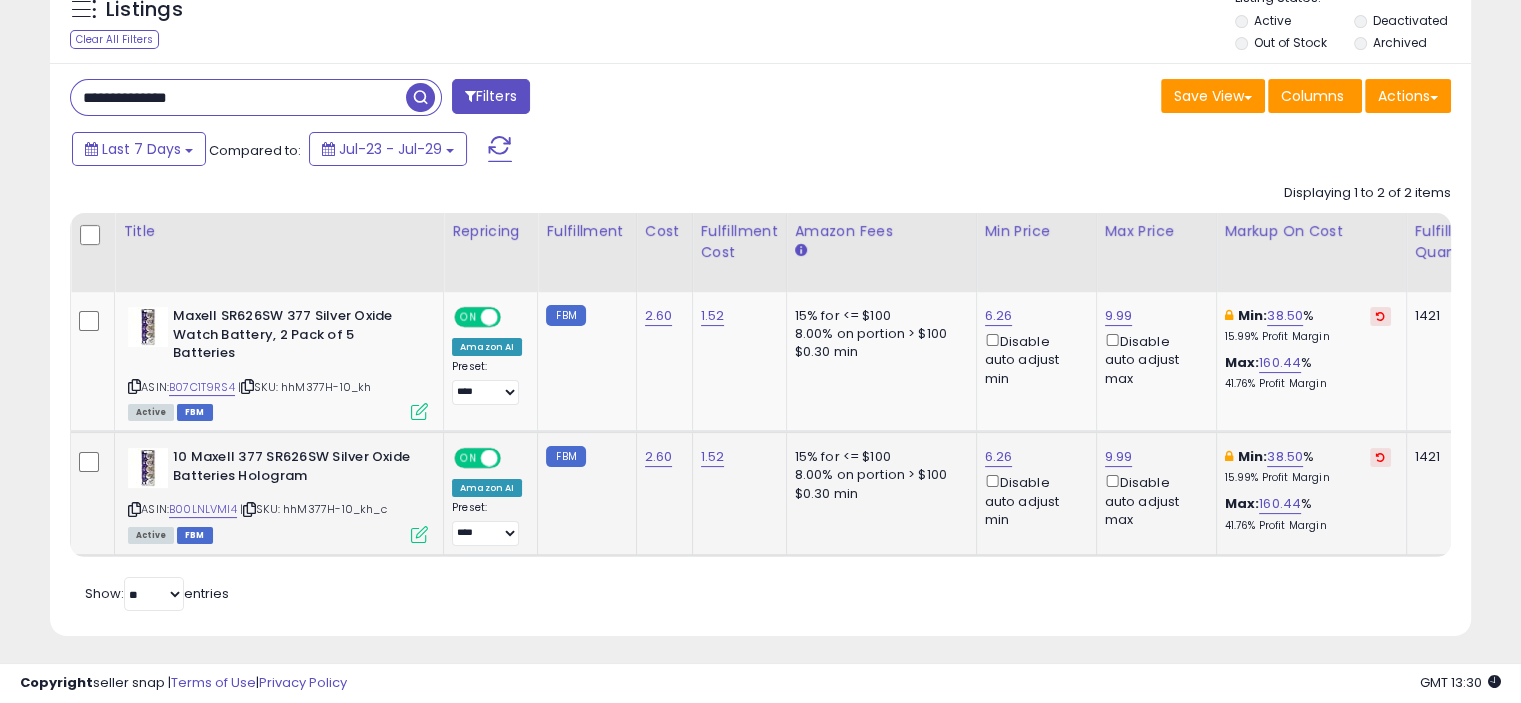 drag, startPoint x: 220, startPoint y: 95, endPoint x: 50, endPoint y: 103, distance: 170.18813 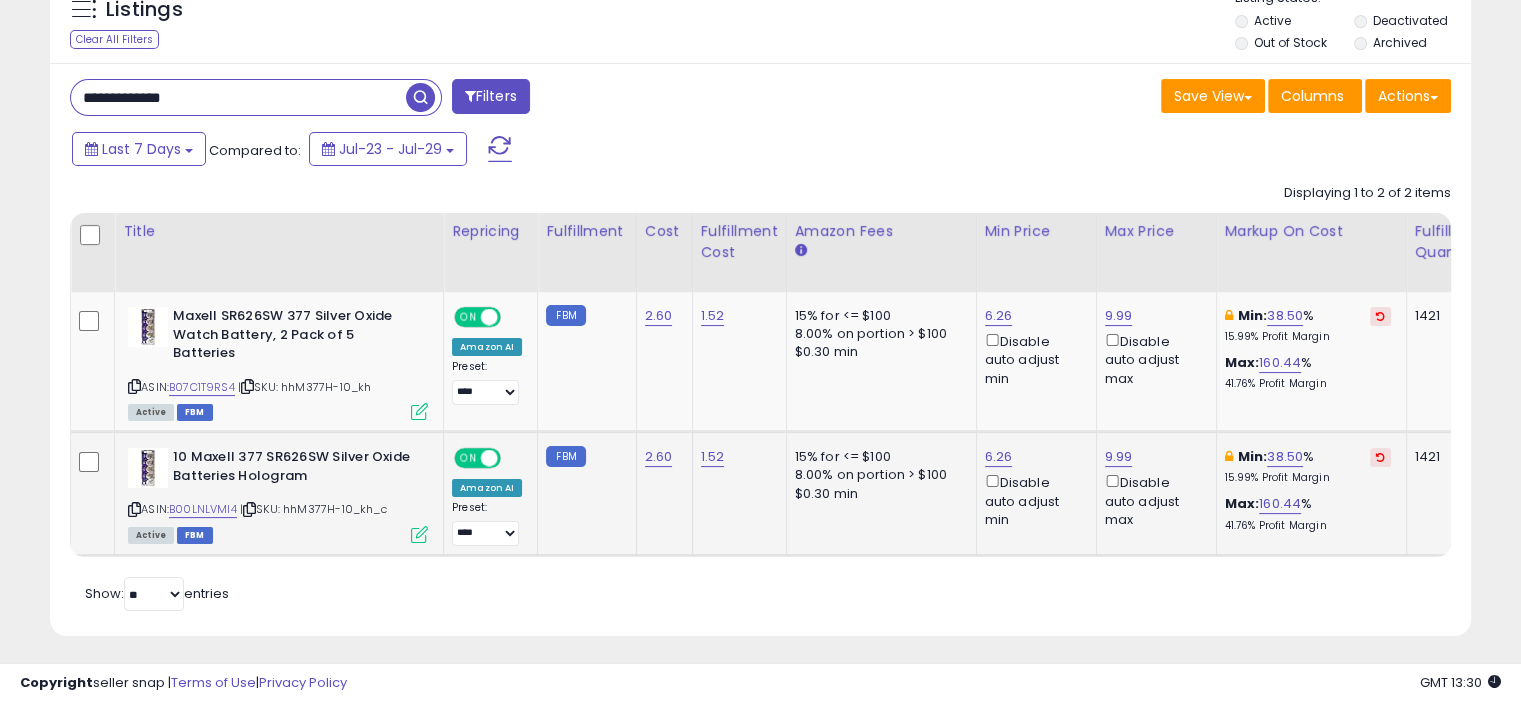 type on "**********" 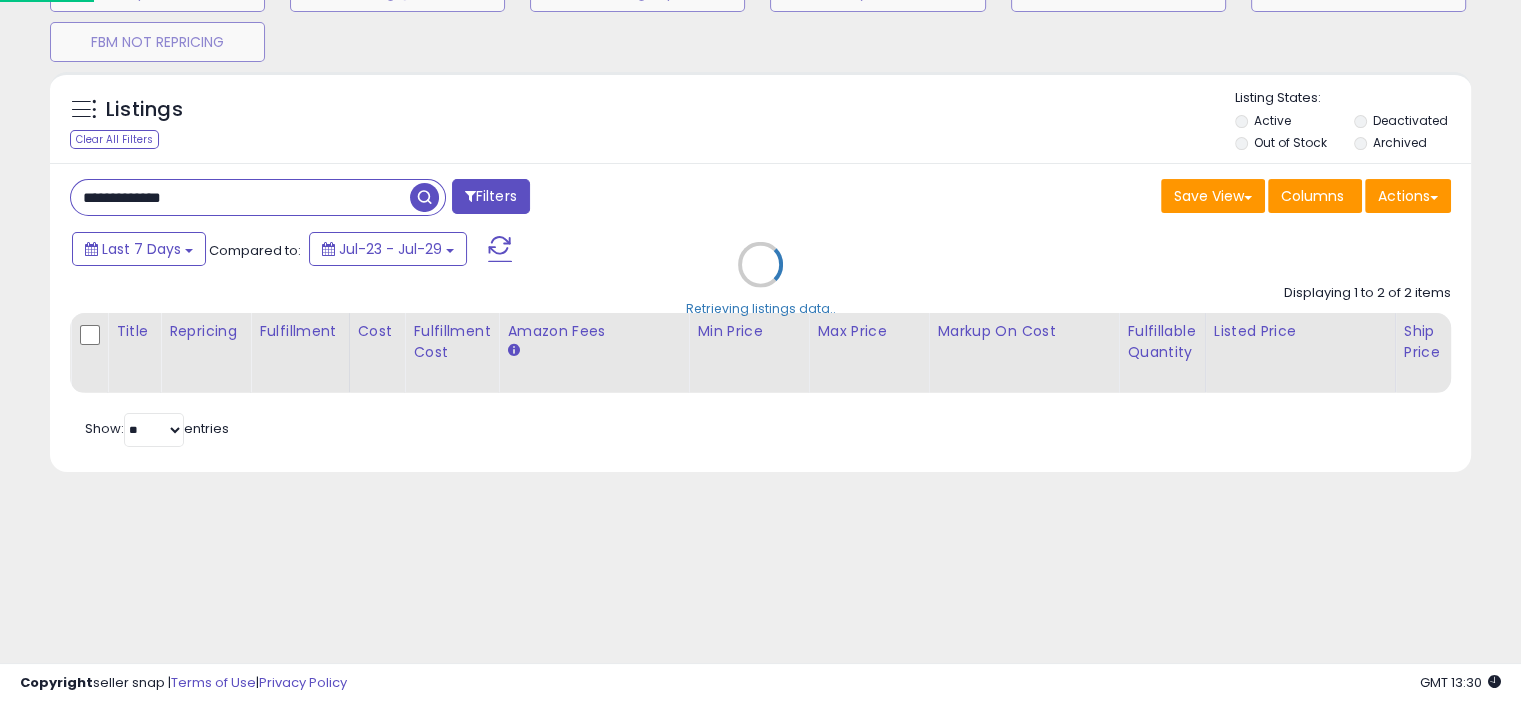 scroll, scrollTop: 192, scrollLeft: 0, axis: vertical 